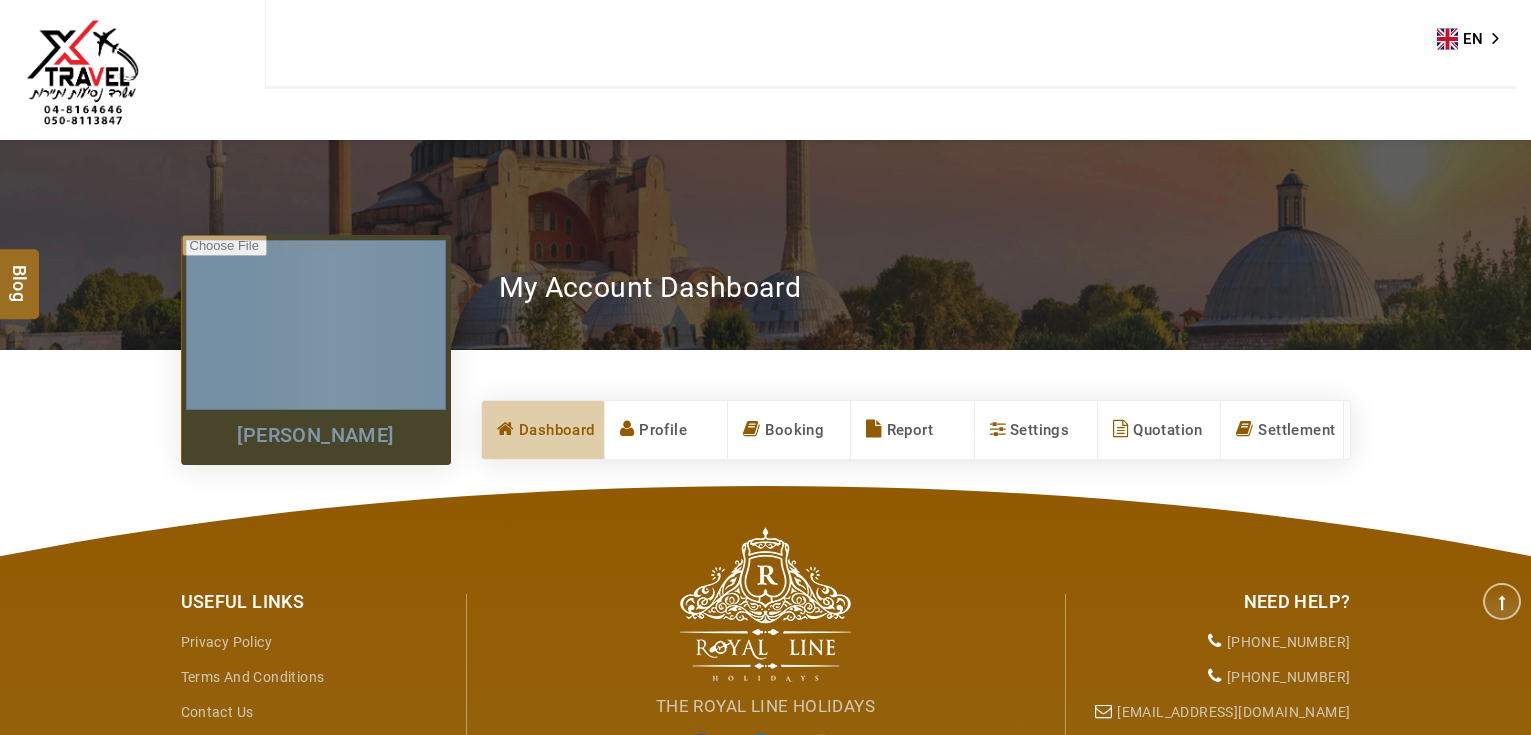scroll, scrollTop: 275, scrollLeft: 0, axis: vertical 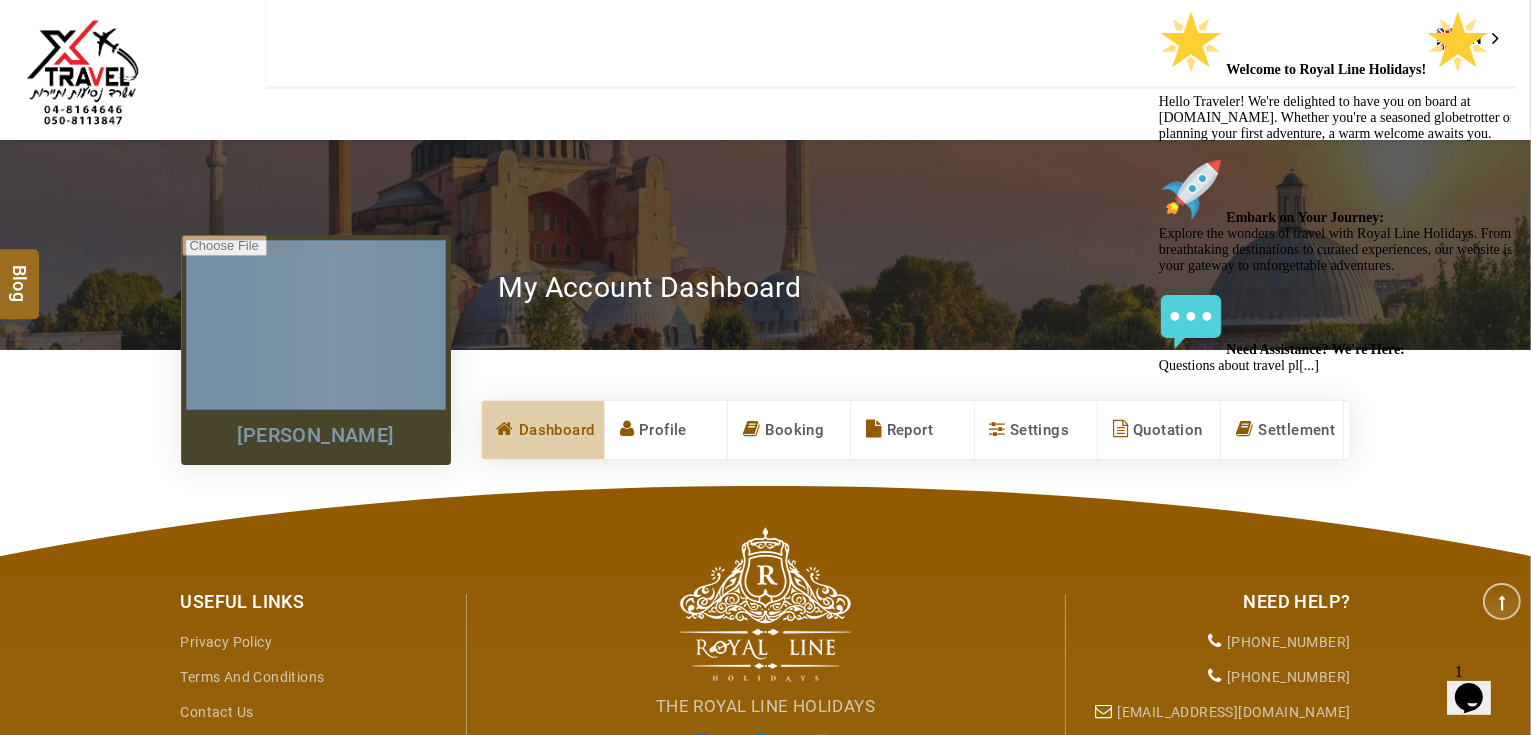 click at bounding box center (1158, 10) 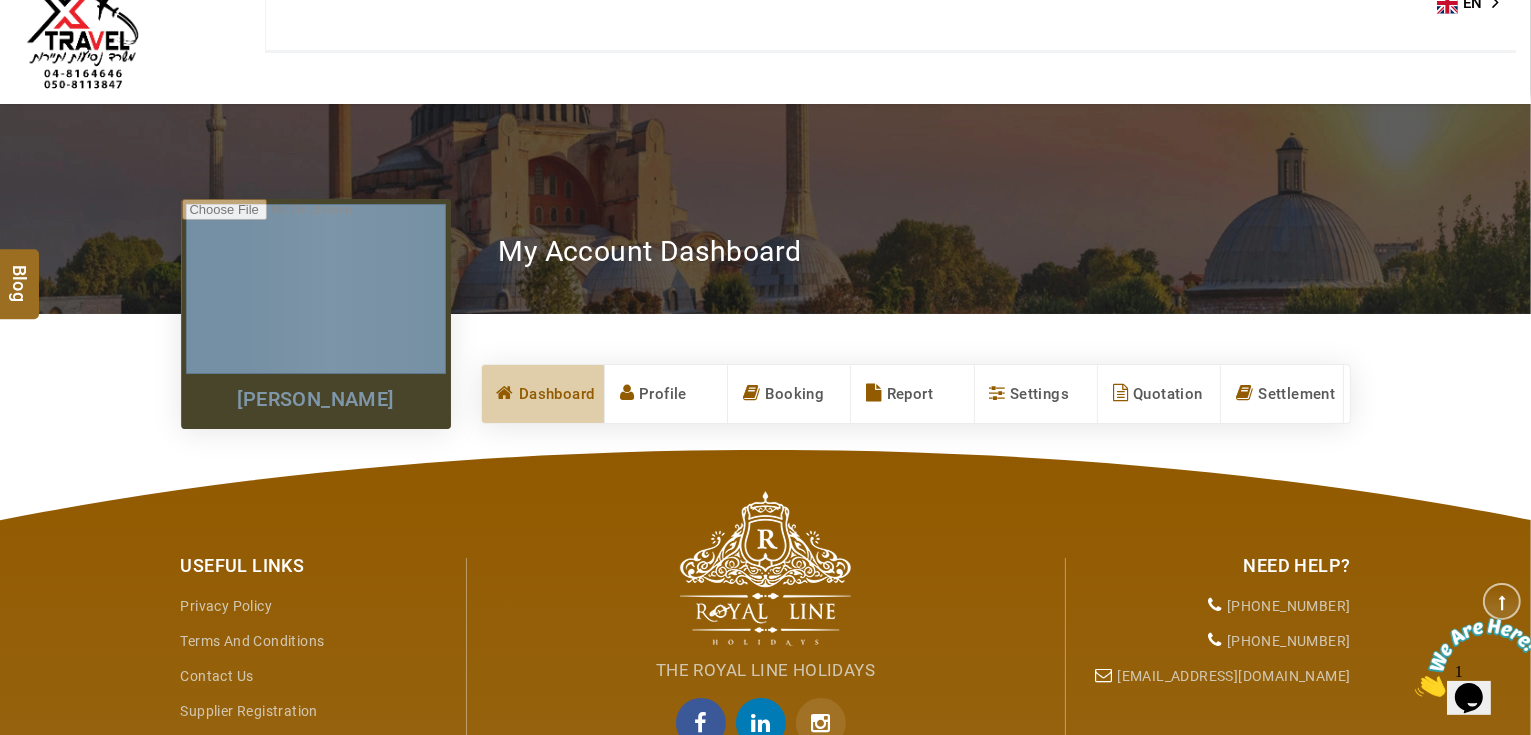 scroll, scrollTop: 0, scrollLeft: 0, axis: both 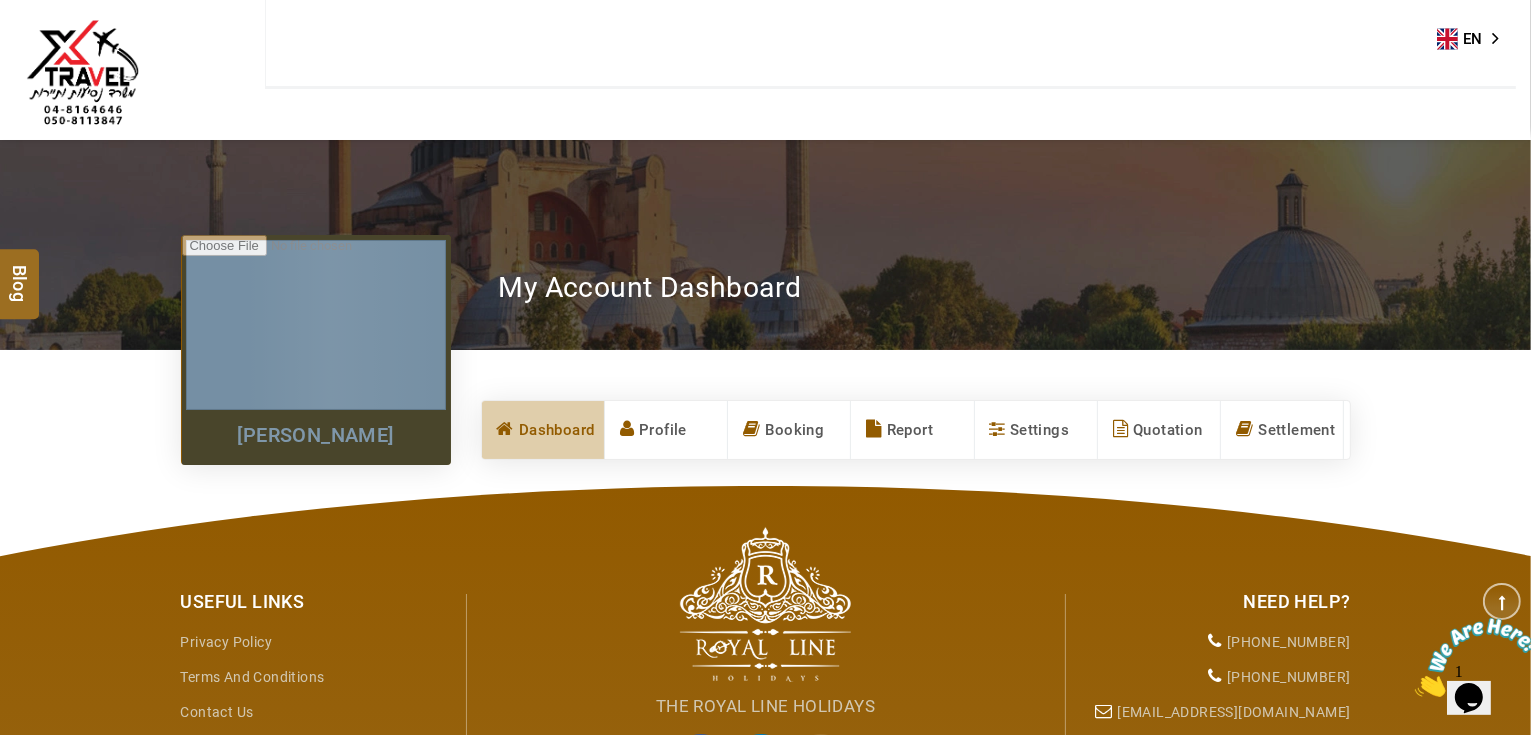 click at bounding box center (82, 76) 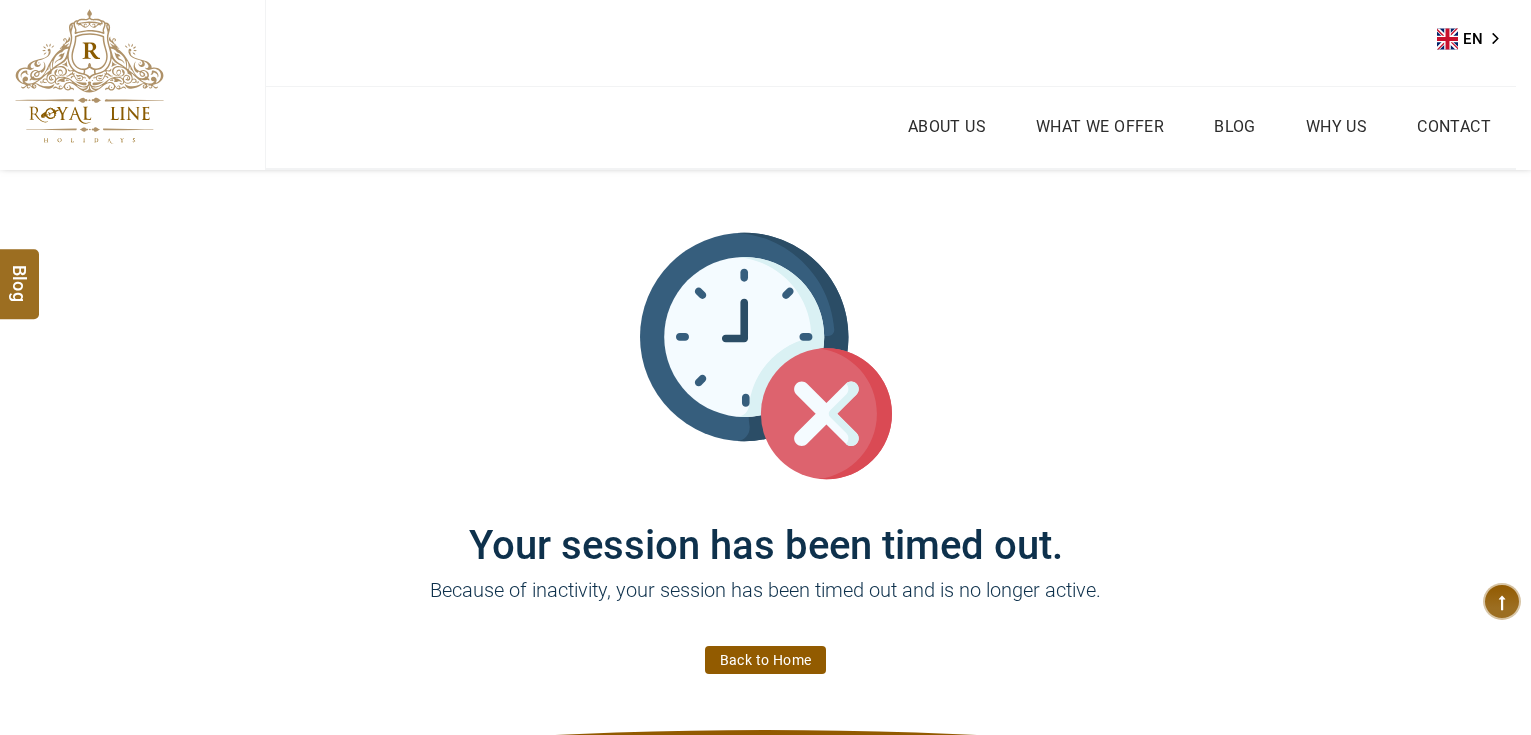 scroll, scrollTop: 0, scrollLeft: 0, axis: both 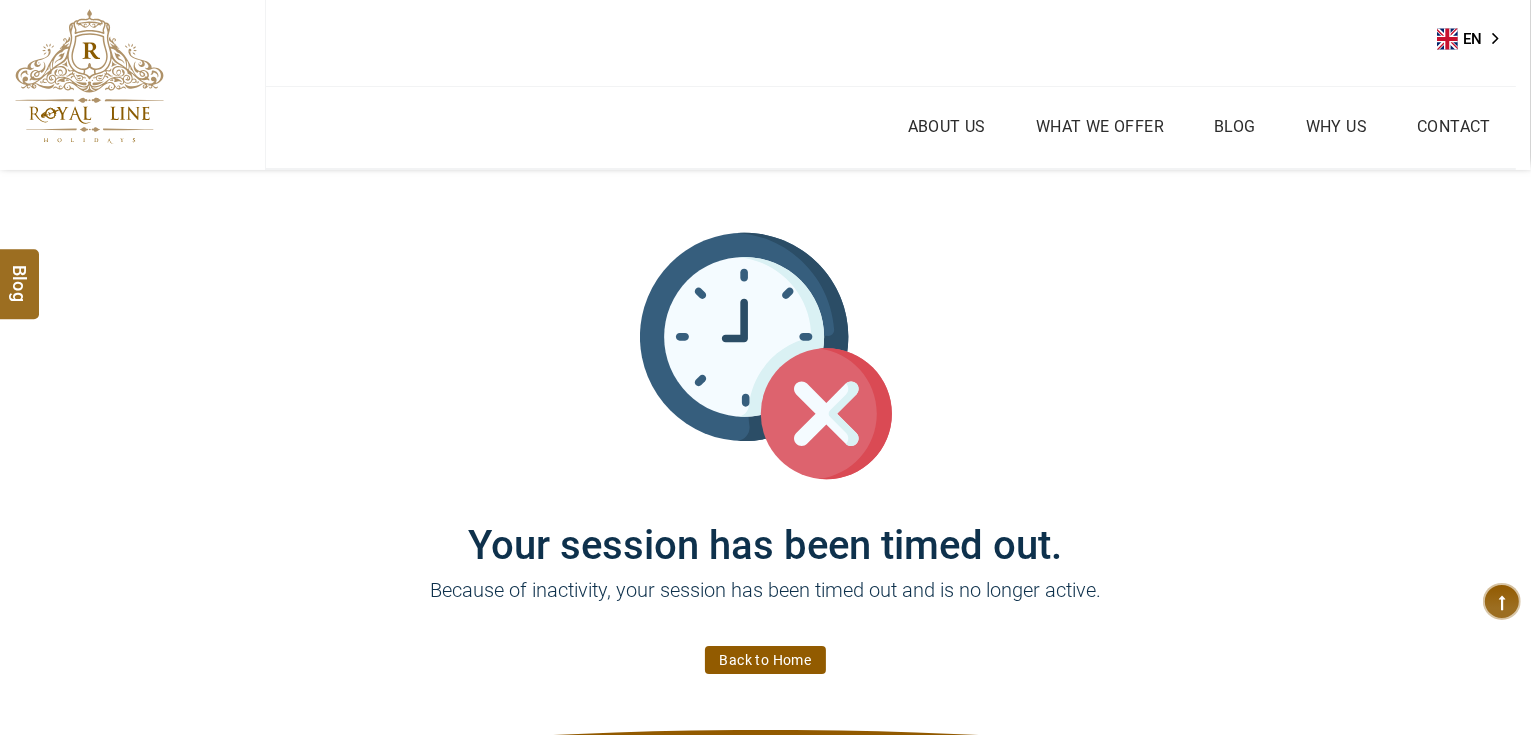 click on "Back to Home" at bounding box center (766, 660) 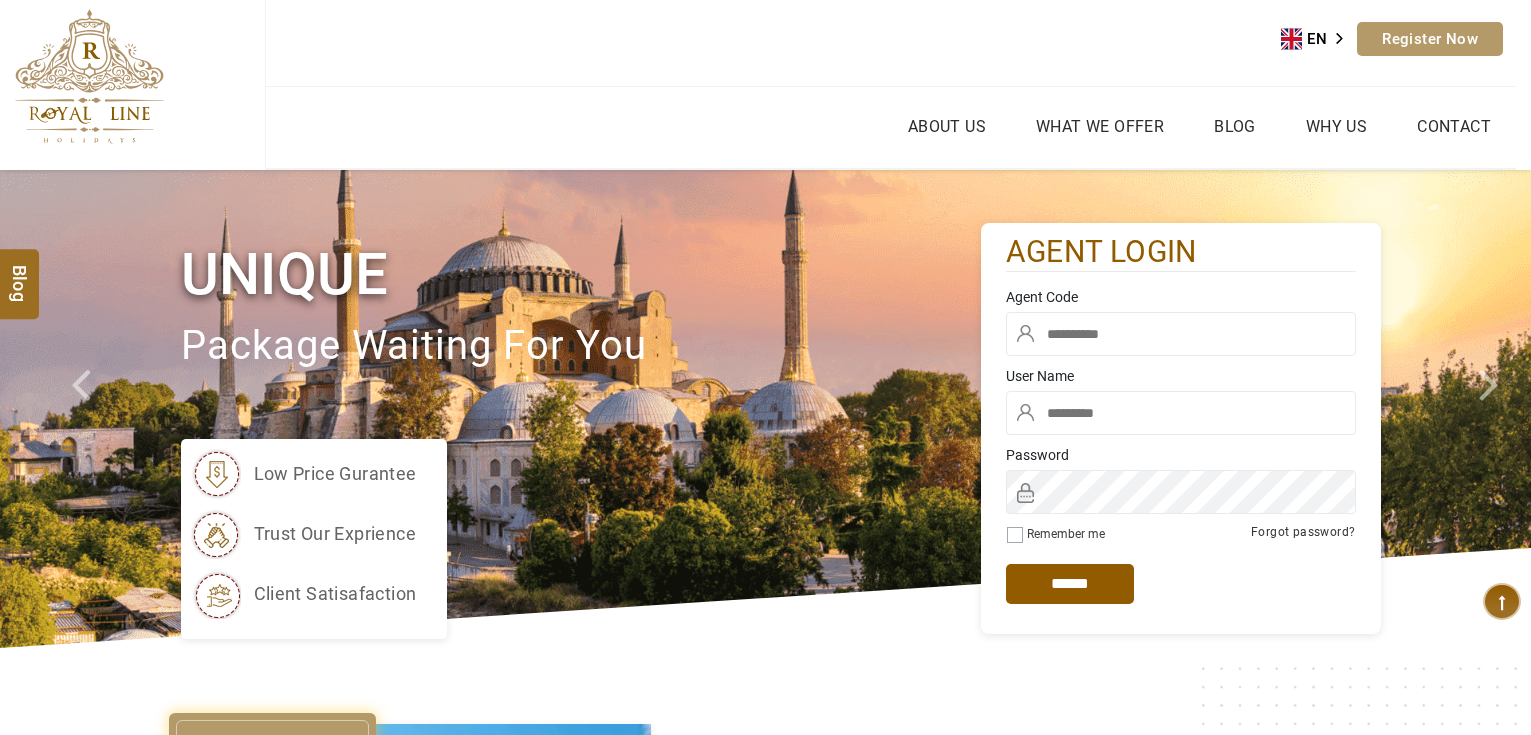 scroll, scrollTop: 0, scrollLeft: 0, axis: both 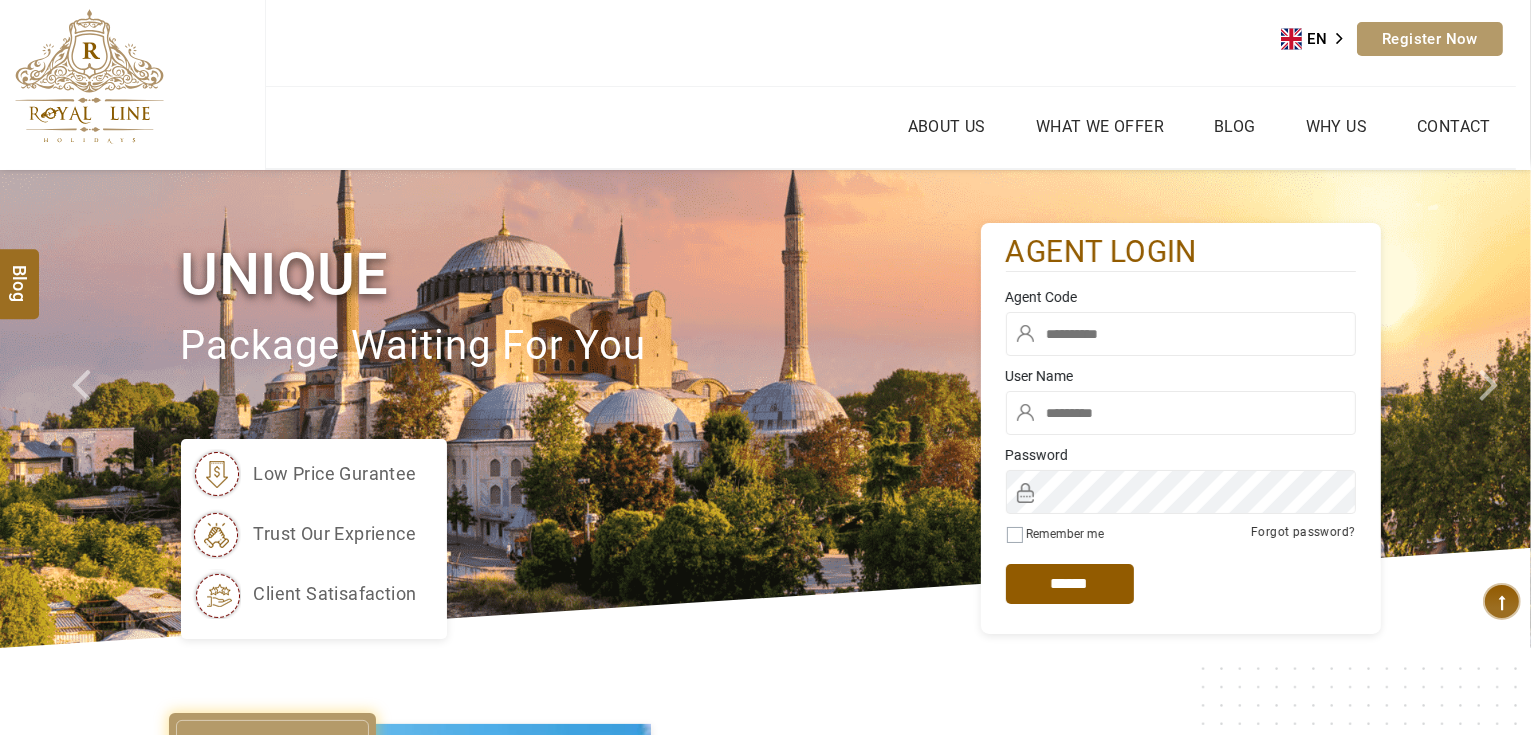 type on "*******" 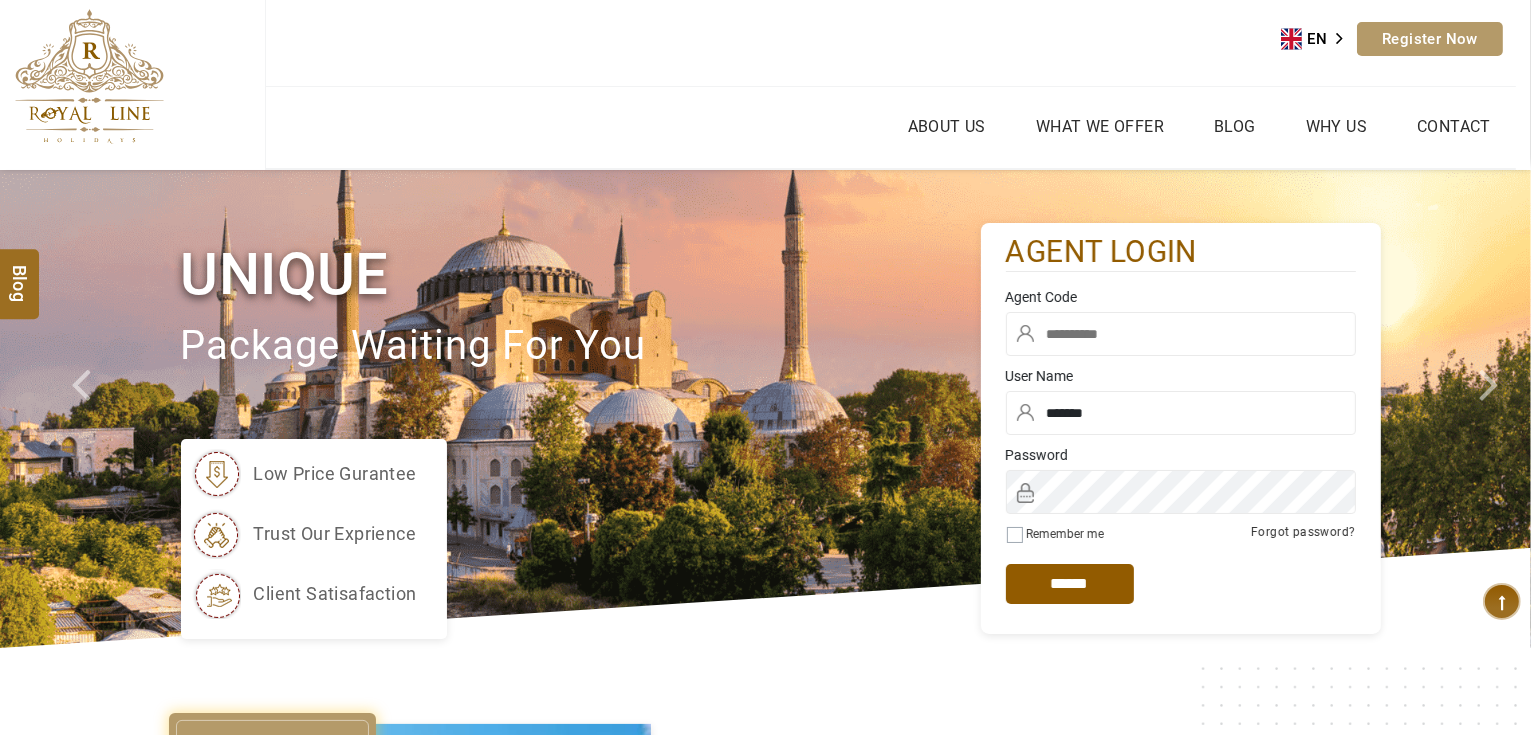click at bounding box center (1181, 334) 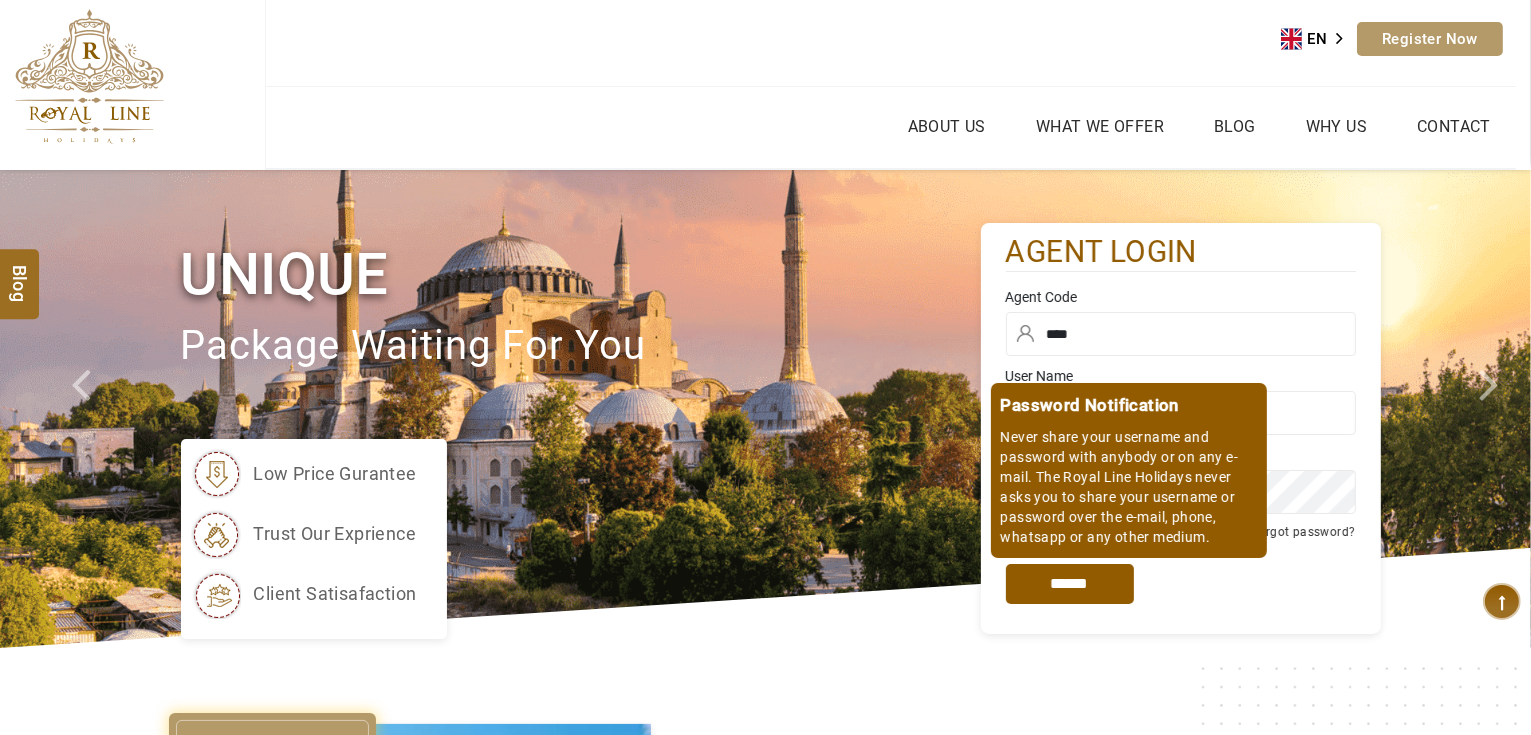 type on "****" 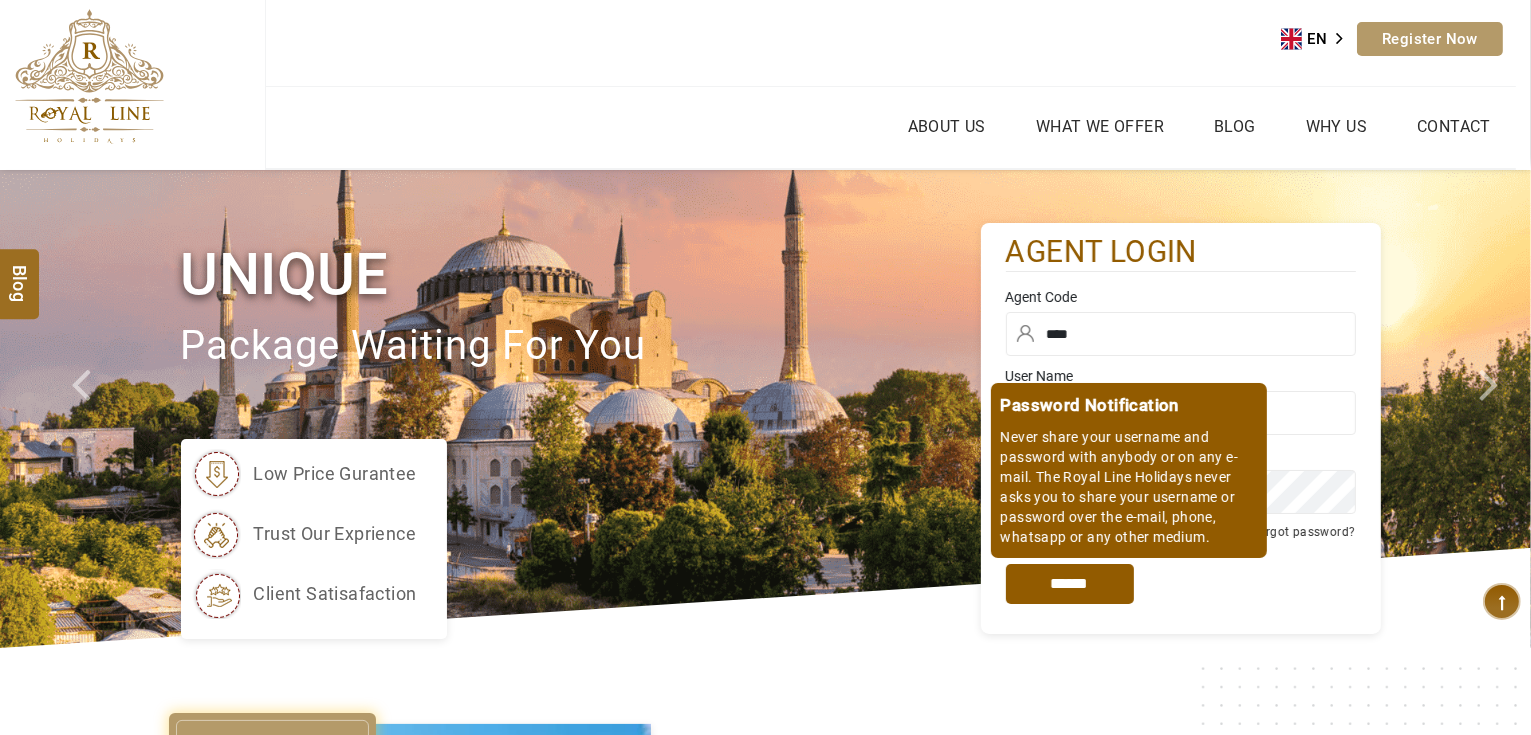 click on "*****" at bounding box center [1070, 584] 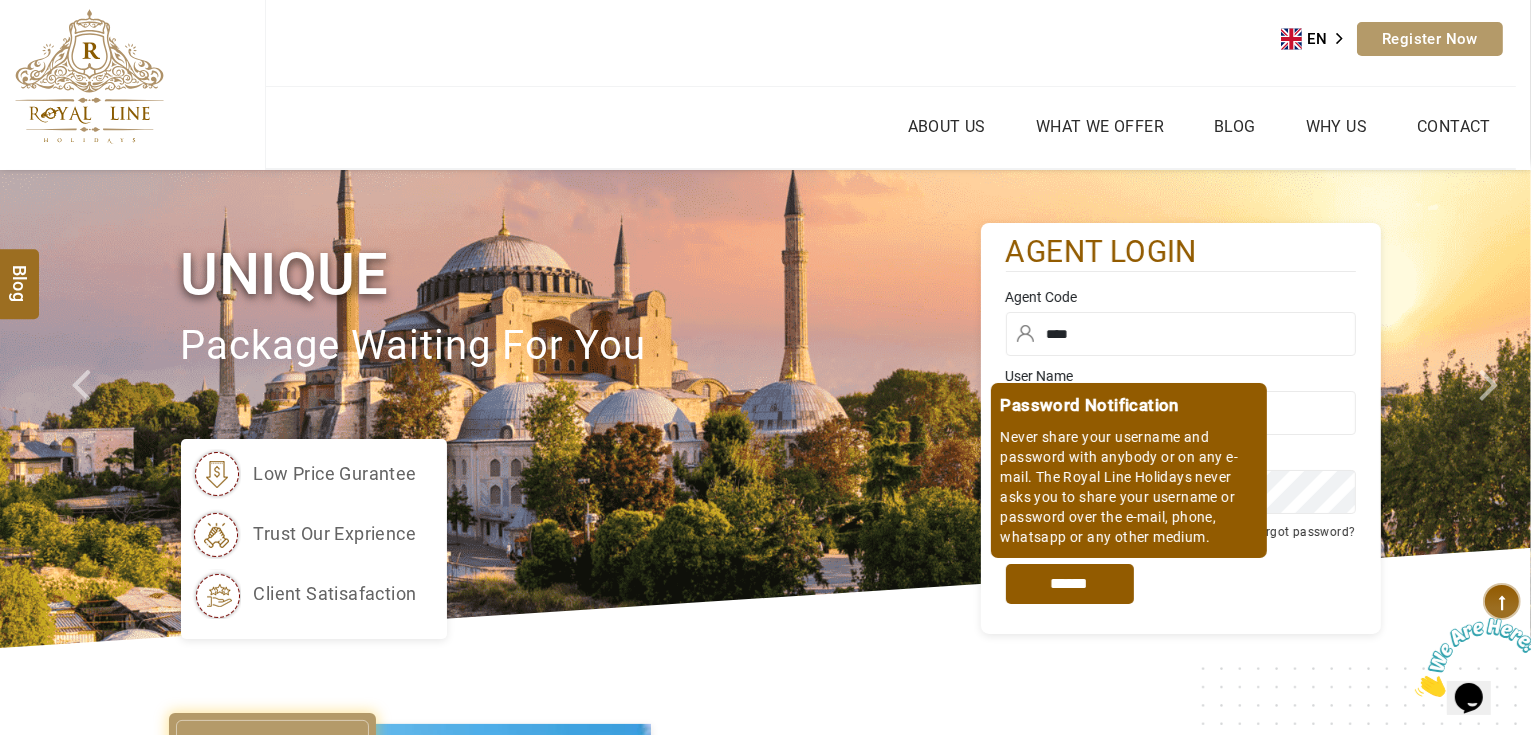 scroll, scrollTop: 0, scrollLeft: 0, axis: both 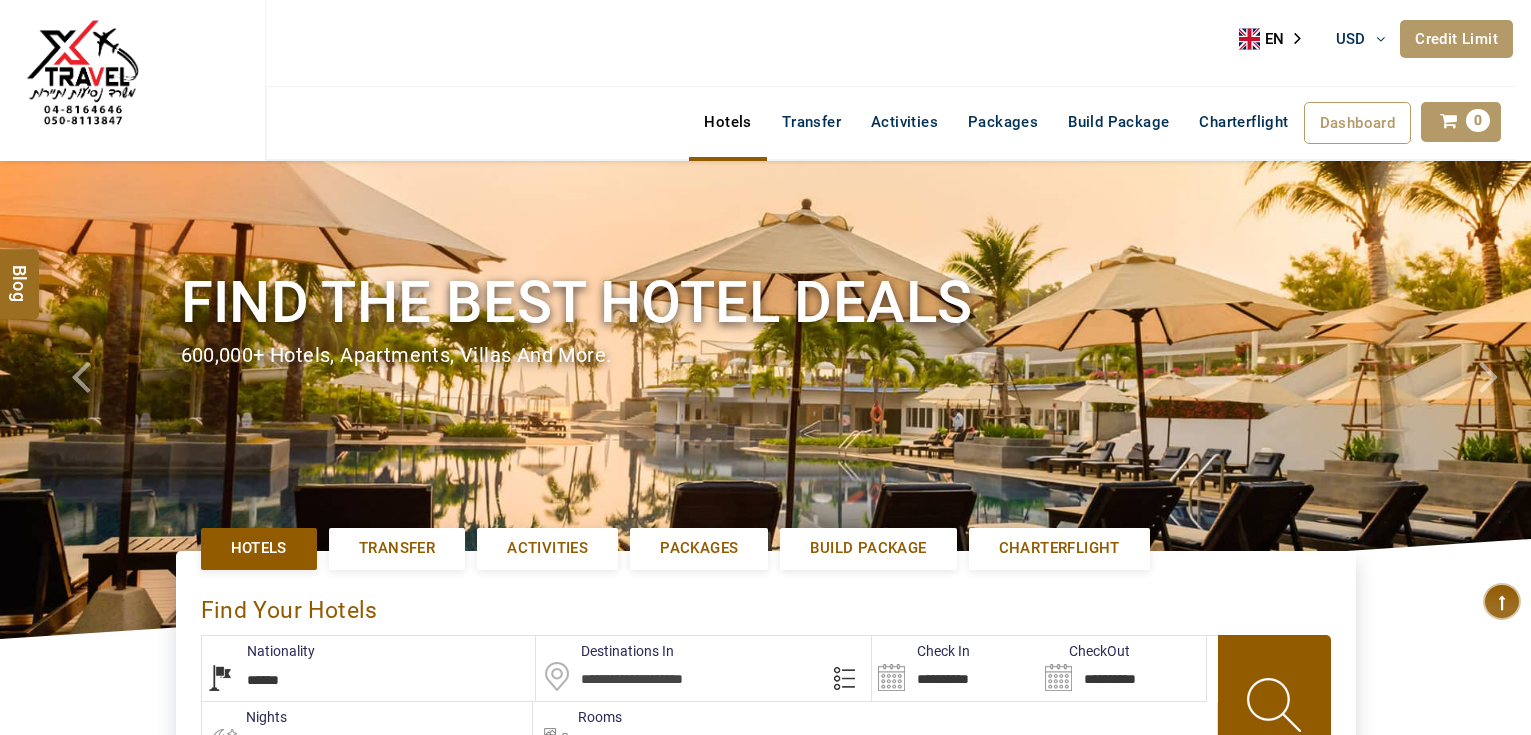 select on "******" 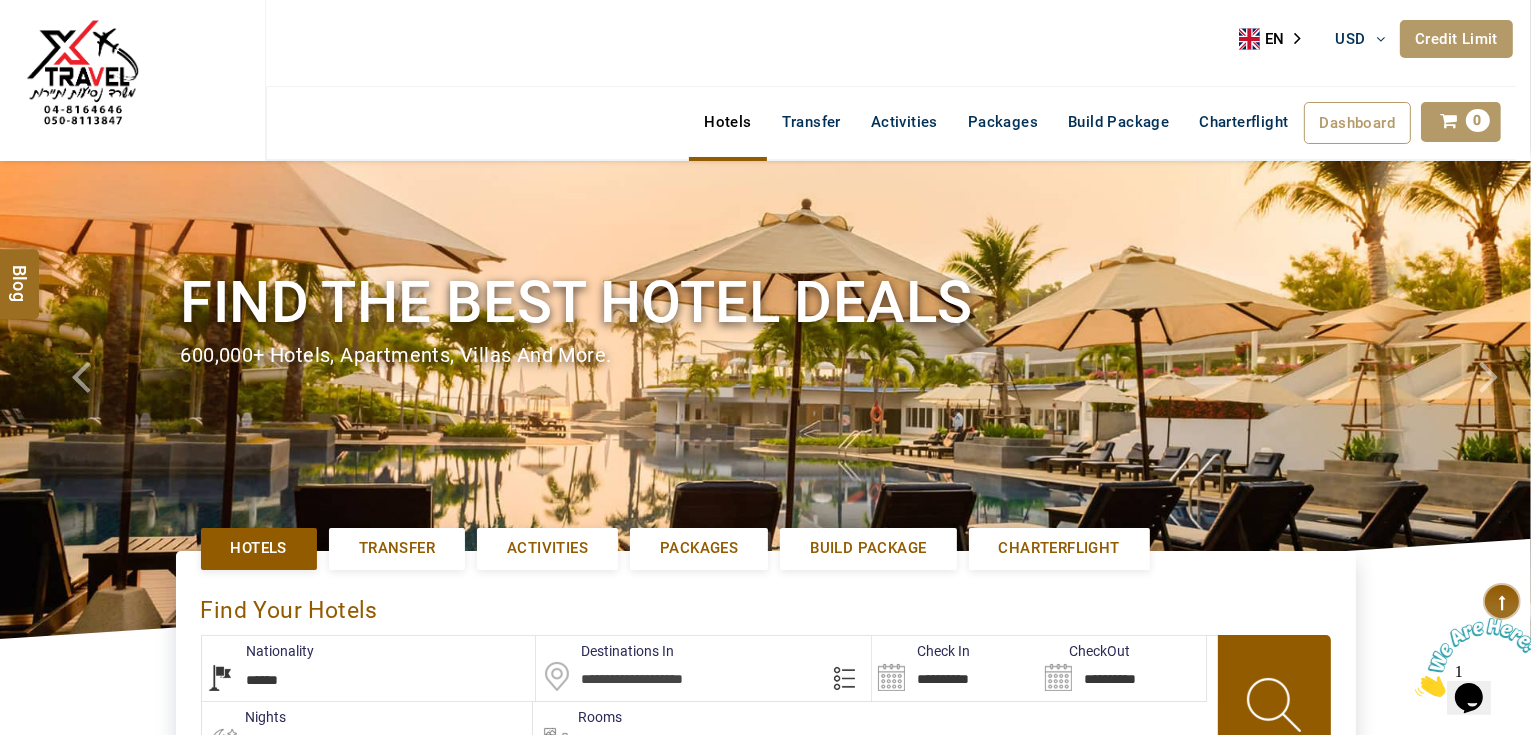 scroll, scrollTop: 0, scrollLeft: 0, axis: both 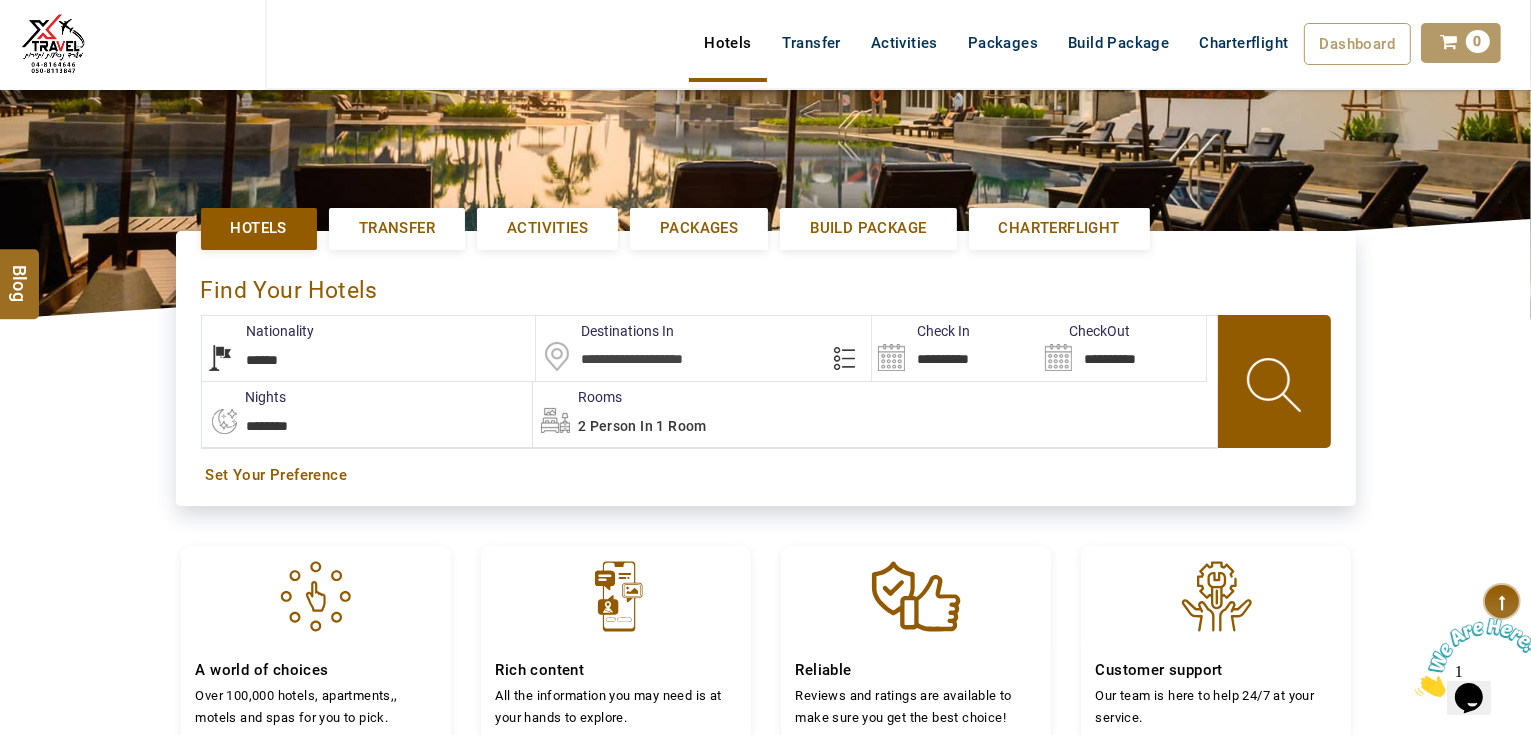 click at bounding box center (703, 348) 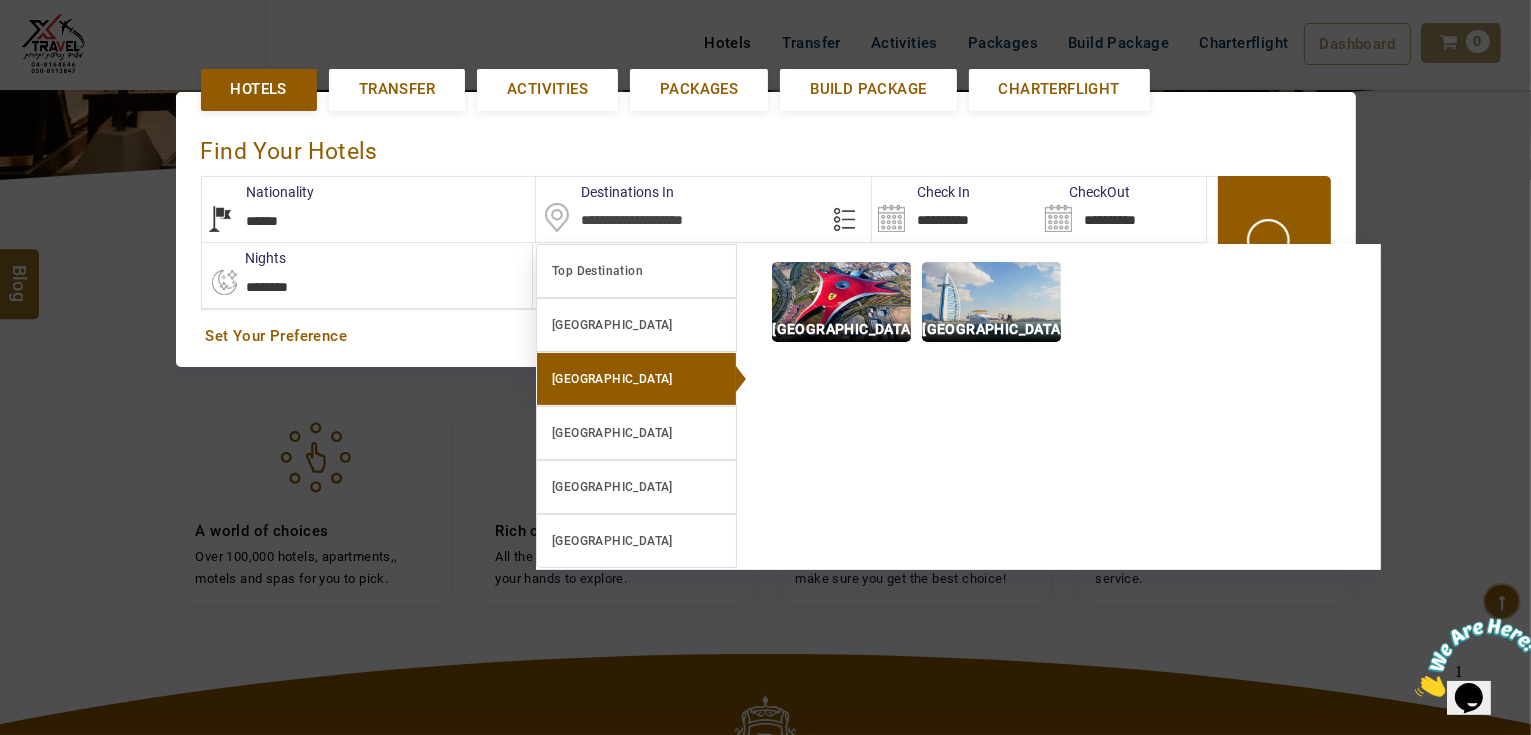 scroll, scrollTop: 460, scrollLeft: 0, axis: vertical 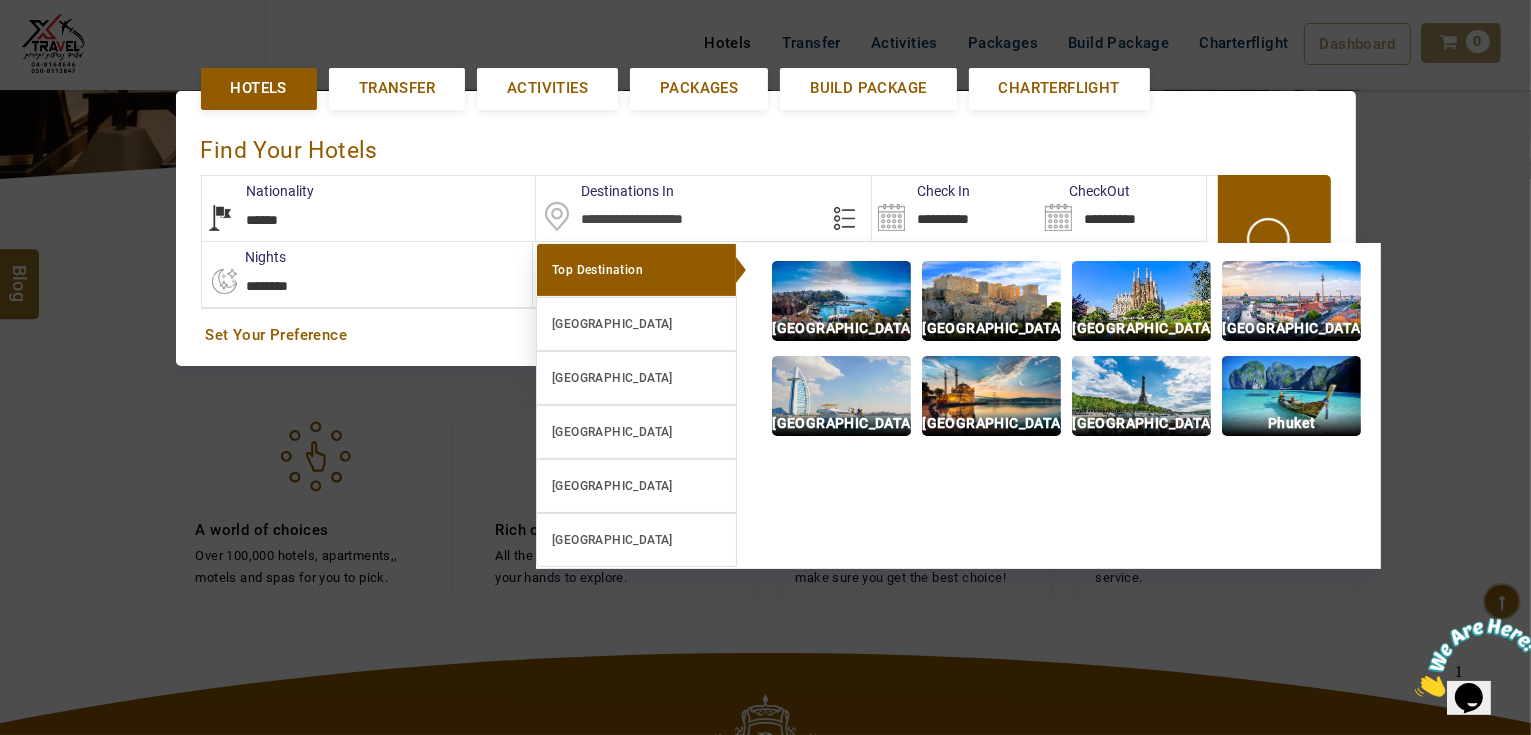 type on "*" 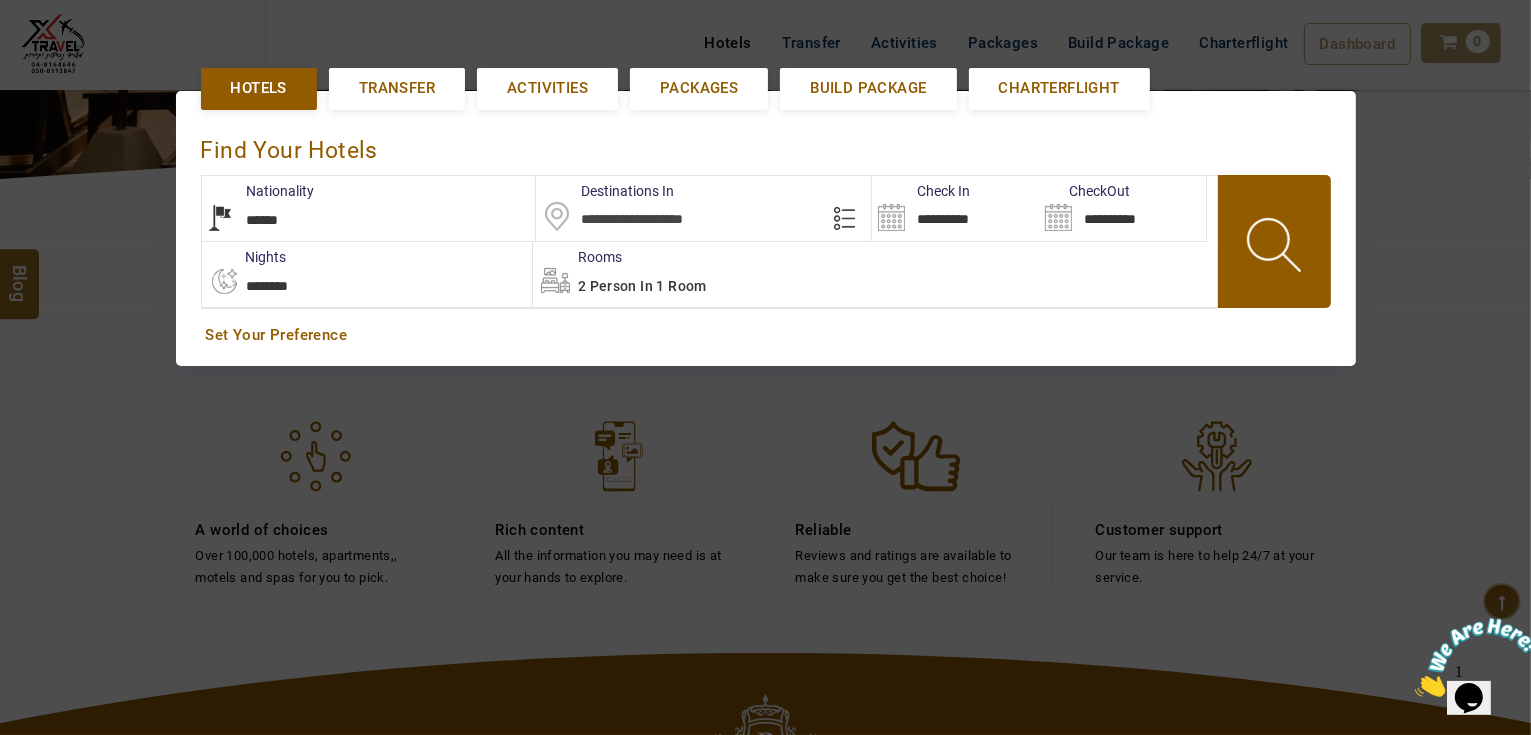 paste on "**********" 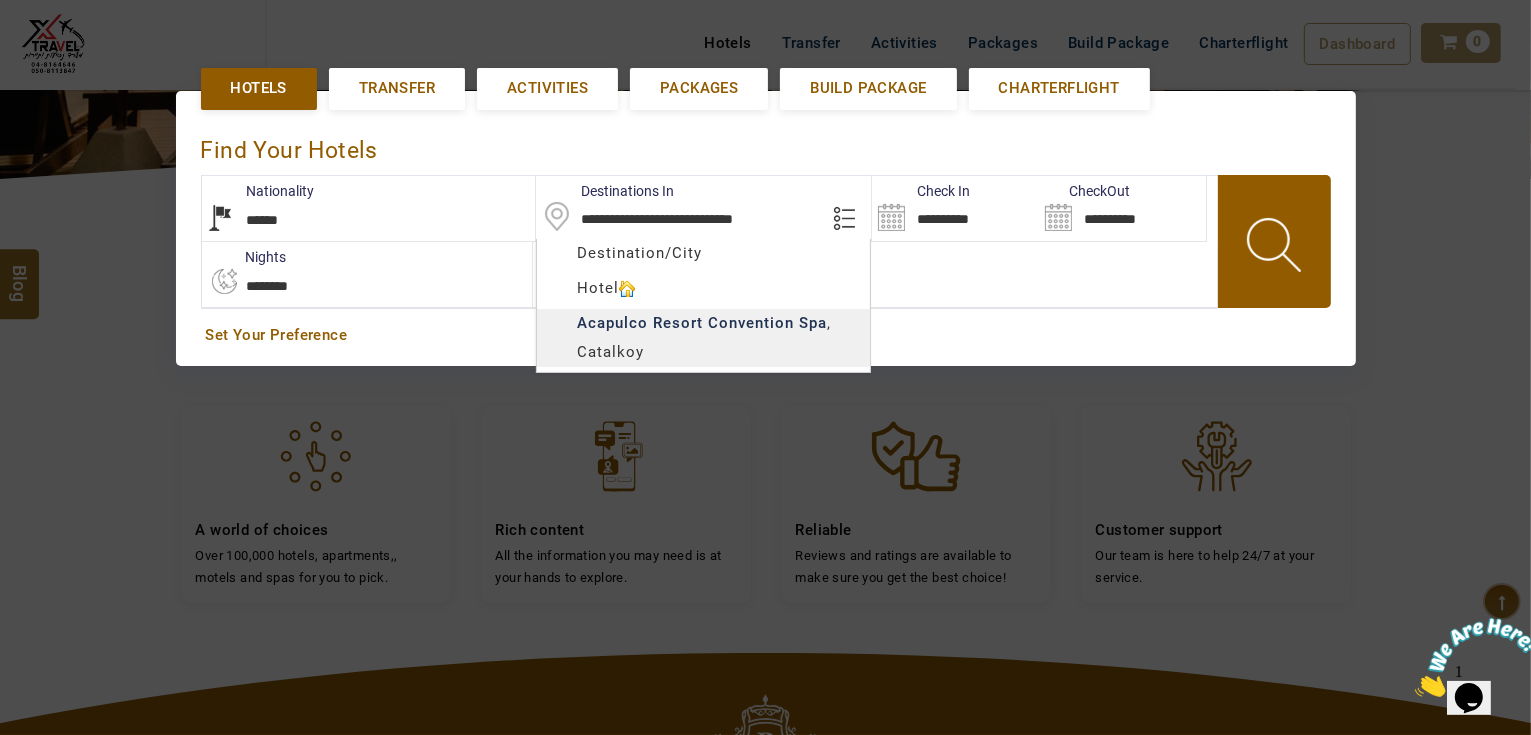 type on "**********" 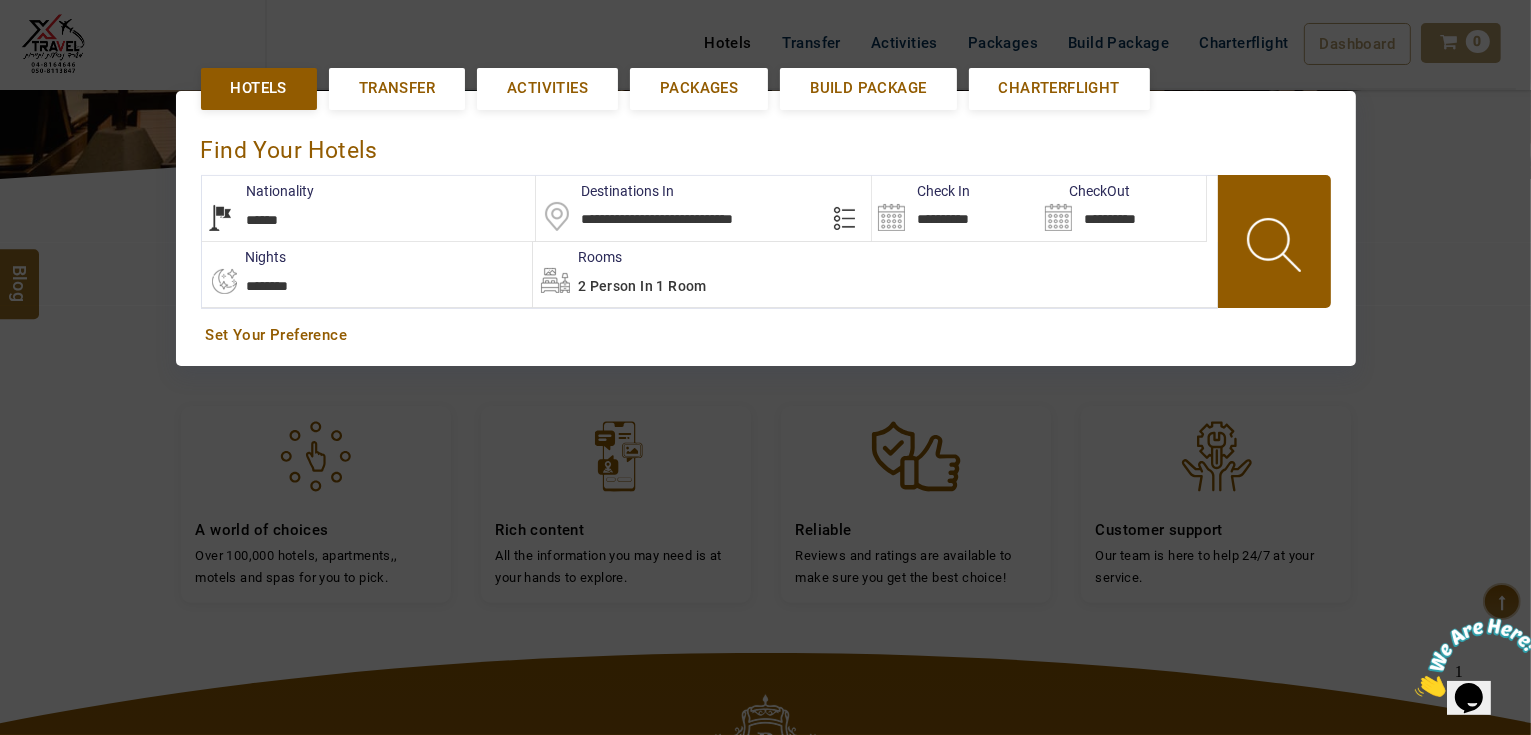 click on "AHMAD JINDAWY USD AED  AED EUR  € USD  $ INR  ₹ THB  ฿ IDR  Rp BHD  BHD TRY  ₺ Credit Limit EN HE AR ES PT ZH Helpline
+971 55 344 0168 Register Now +971 55 344 0168 info@royallineholidays.com About Us What we Offer Blog Why Us Contact Hotels  Transfer Activities Packages Build Package Charterflight Dashboard My Profile My Booking My Reports My Quotation Sign Out 0 Points Redeem Now To Redeem 33539 Points Future Points  4240   Points Credit Limit Credit Limit USD 30000.00 70% Complete Used USD 20976.14 Available USD 9023.86 Setting  Looks like you haven't added anything to your cart yet Countinue Shopping ******* ****** Please Wait.. Blog demo
Remember me Forgot
password? LOG IN Don't have an account?   Register Now My Booking View/ Print/Cancel Your Booking without Signing in Submit demo
In A Few Moment, You Will Be Celebrating Best Hotel options galore ! Check In   CheckOut Rooms Rooms Please Wait Find the best hotel deals Hotels  Transfer Activities Packages" at bounding box center (765, 358) 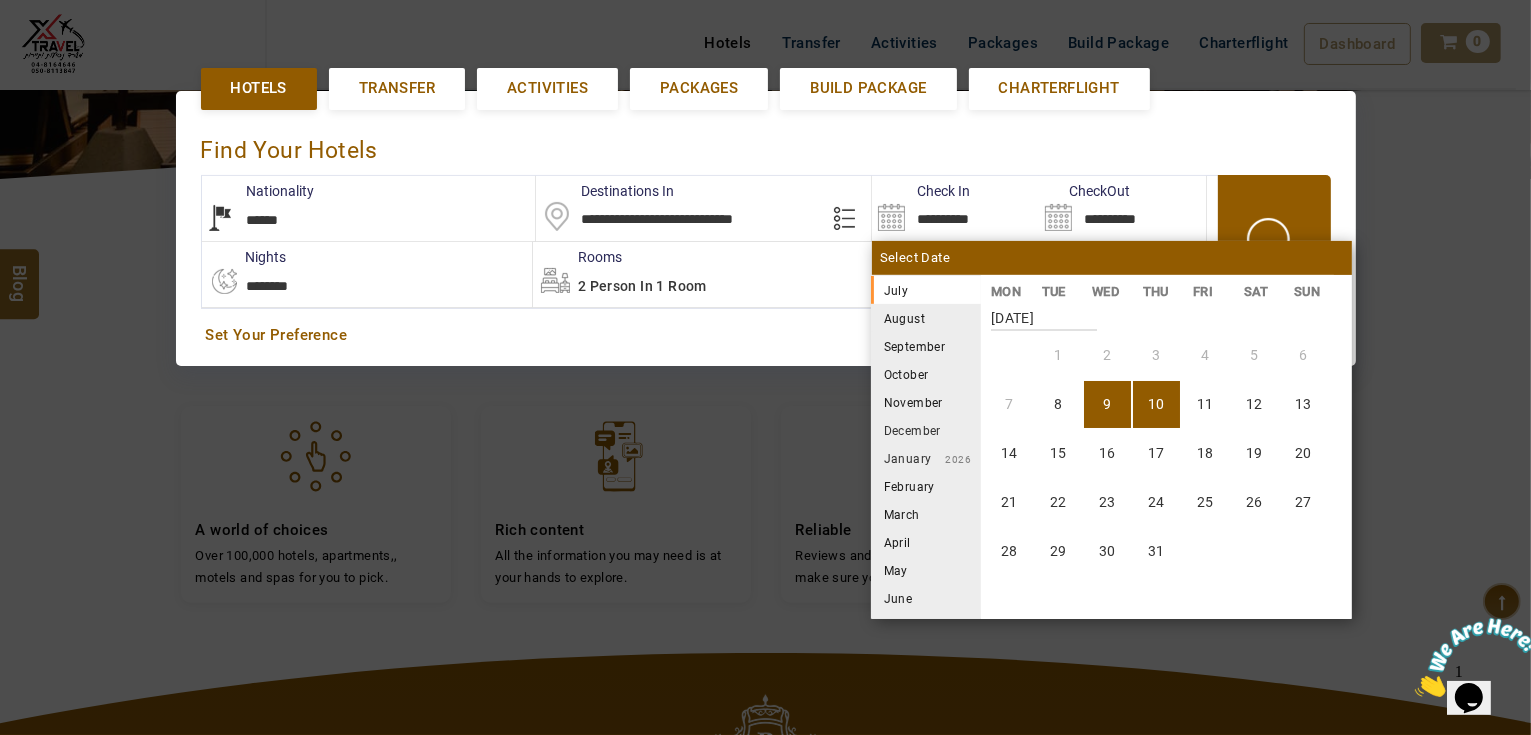 click on "10" at bounding box center (1156, 404) 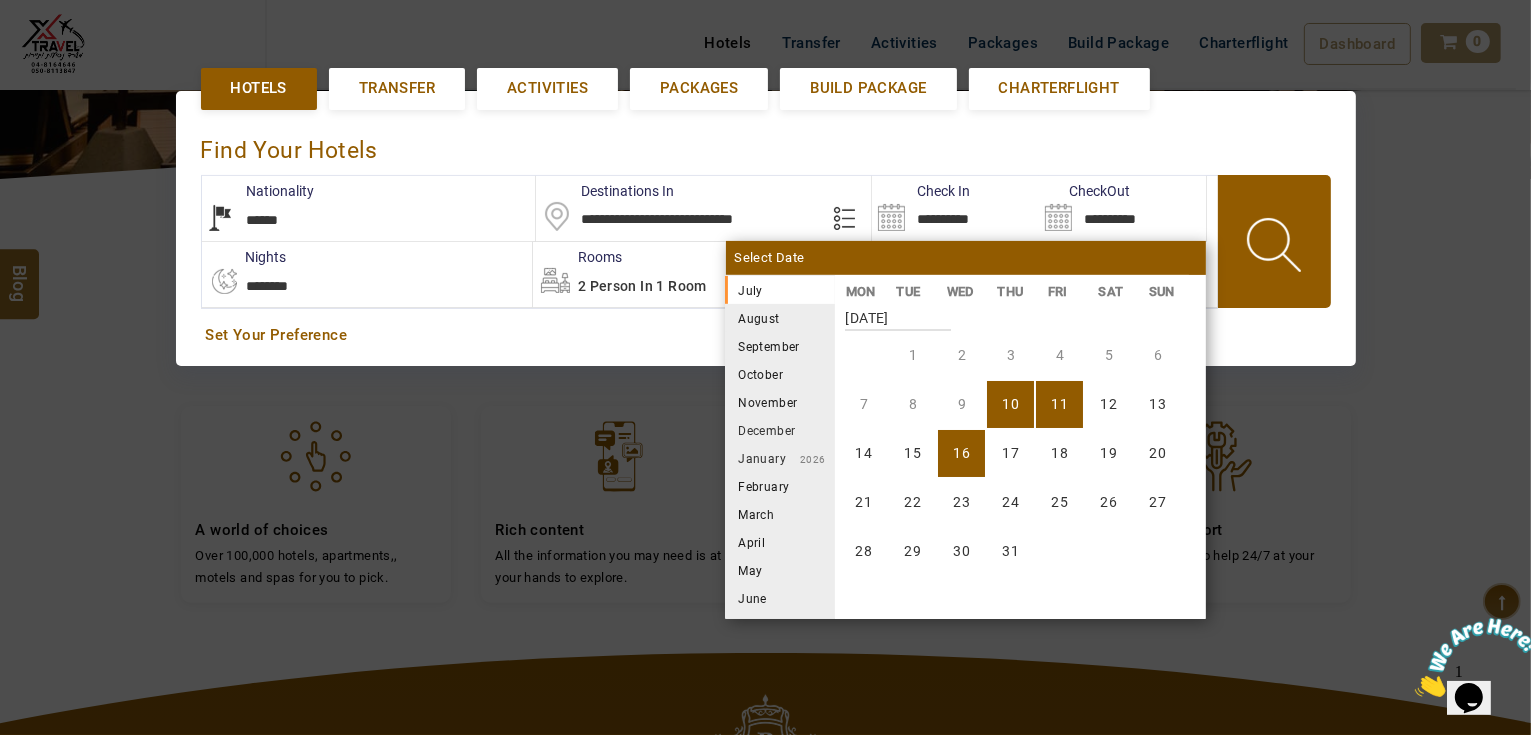 click on "16" at bounding box center [961, 453] 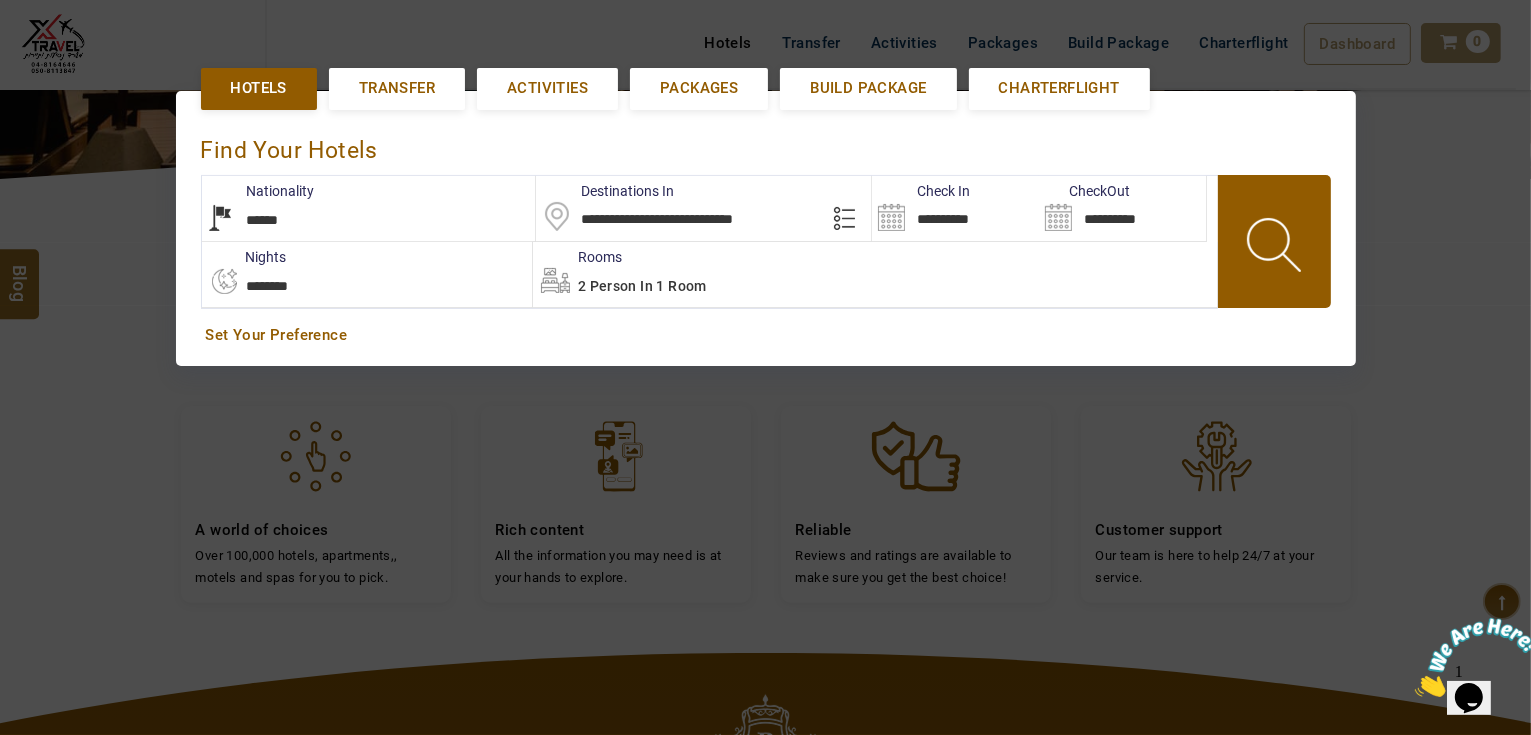click on "2 Person in    1 Room" at bounding box center [875, 274] 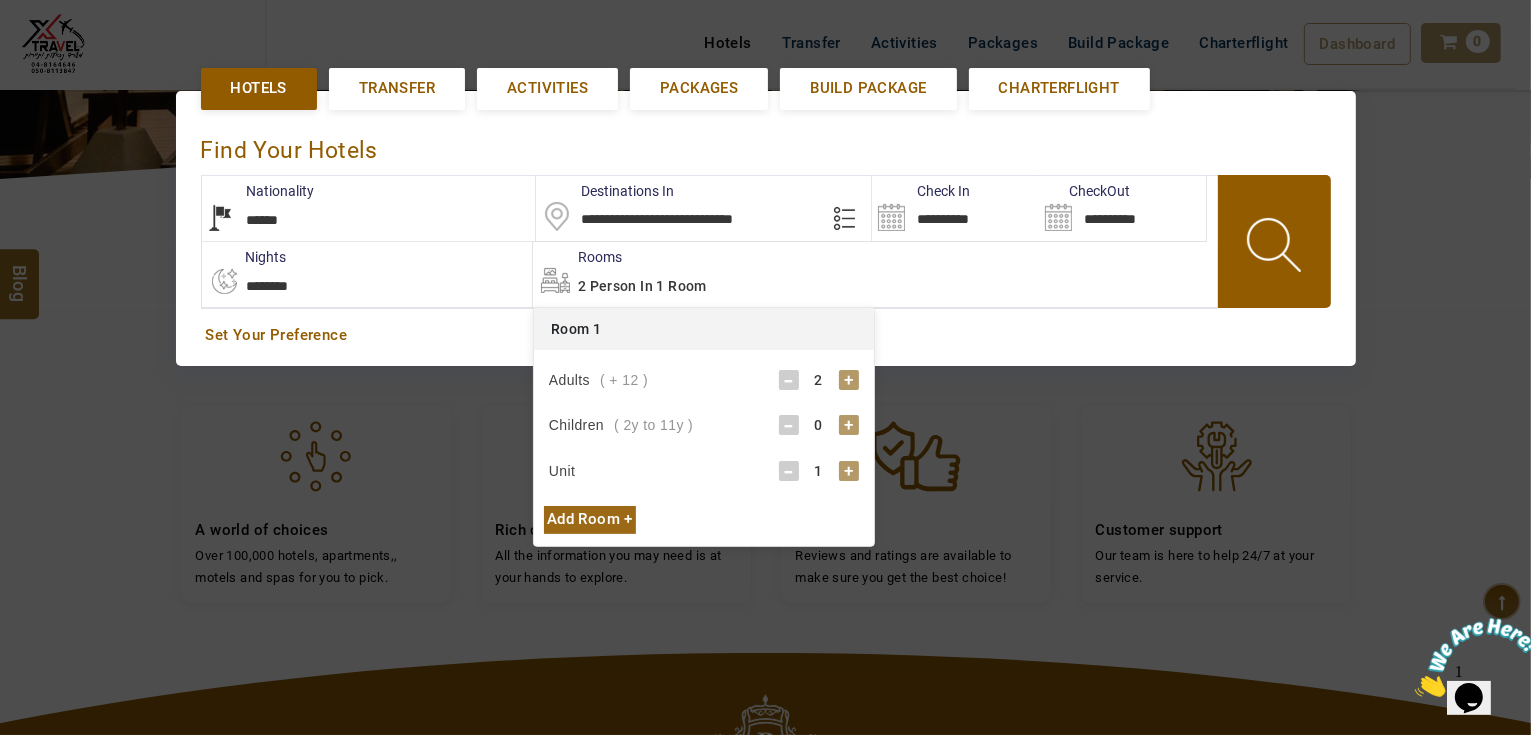click on "Add Room +" at bounding box center [590, 519] 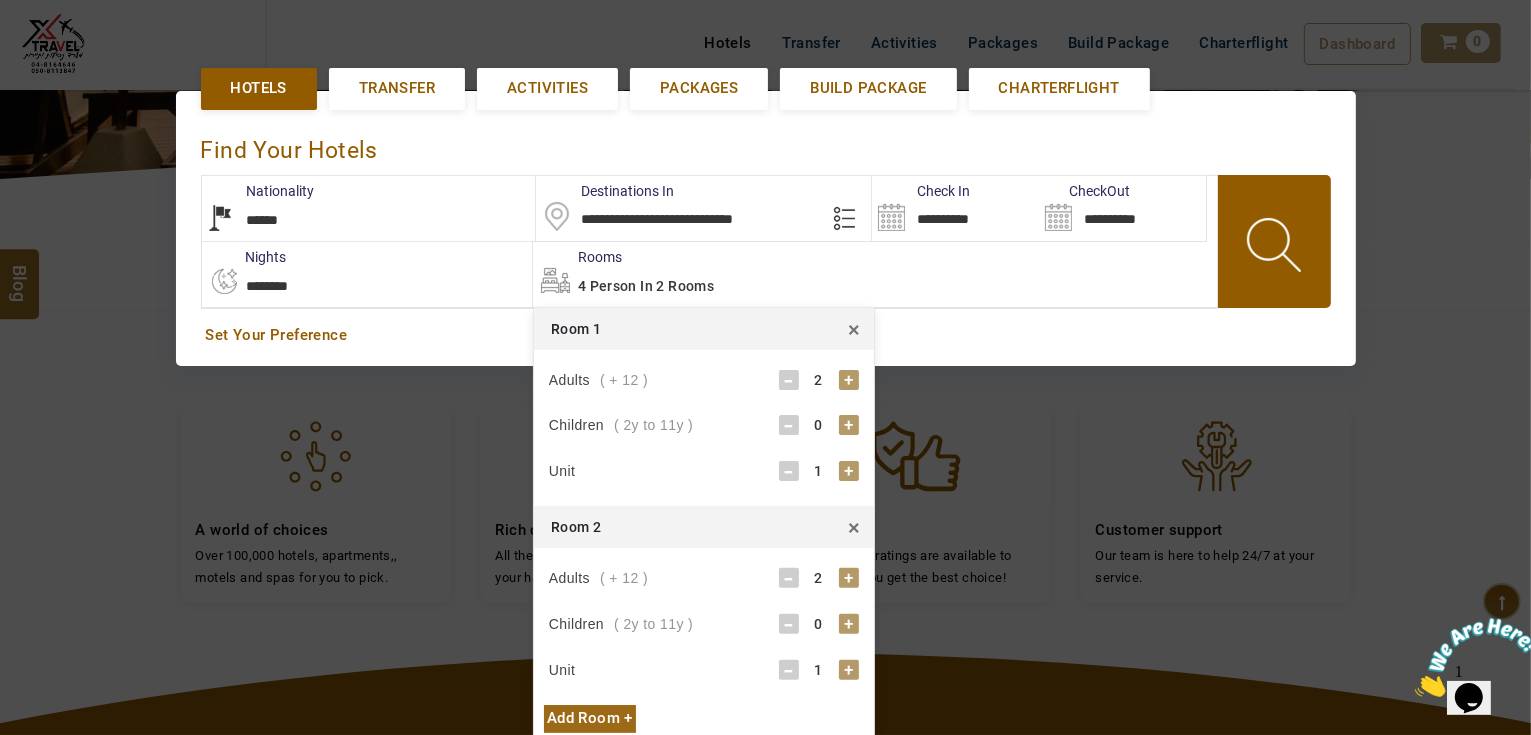 click on "-" at bounding box center [789, 578] 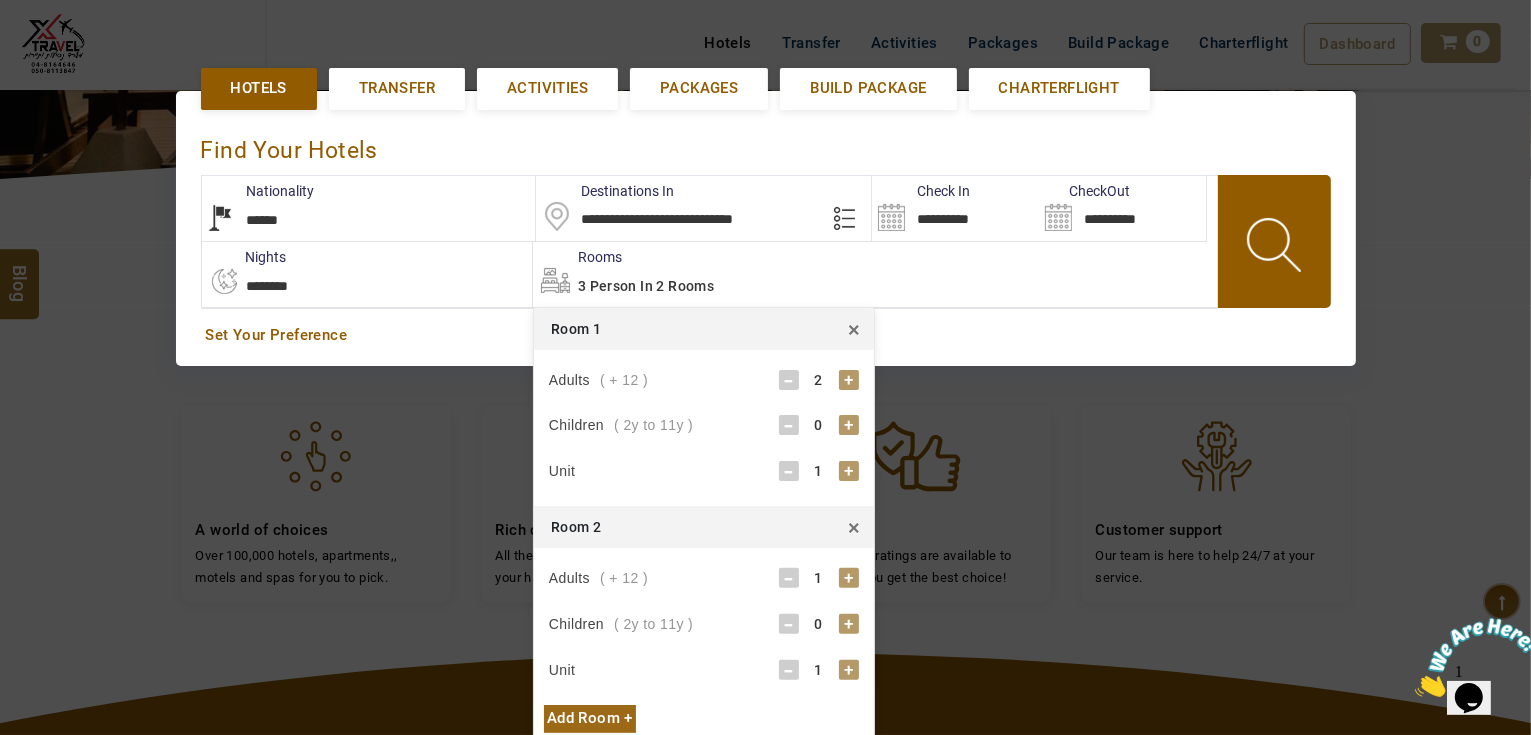 click on "Adults ( + 12 ) - 2 + Children ( 2y to 11y ) - 0 + Unit - 1 + Ages of Children - 0 + - 0 + - 0 + - 0 +" at bounding box center (704, 428) 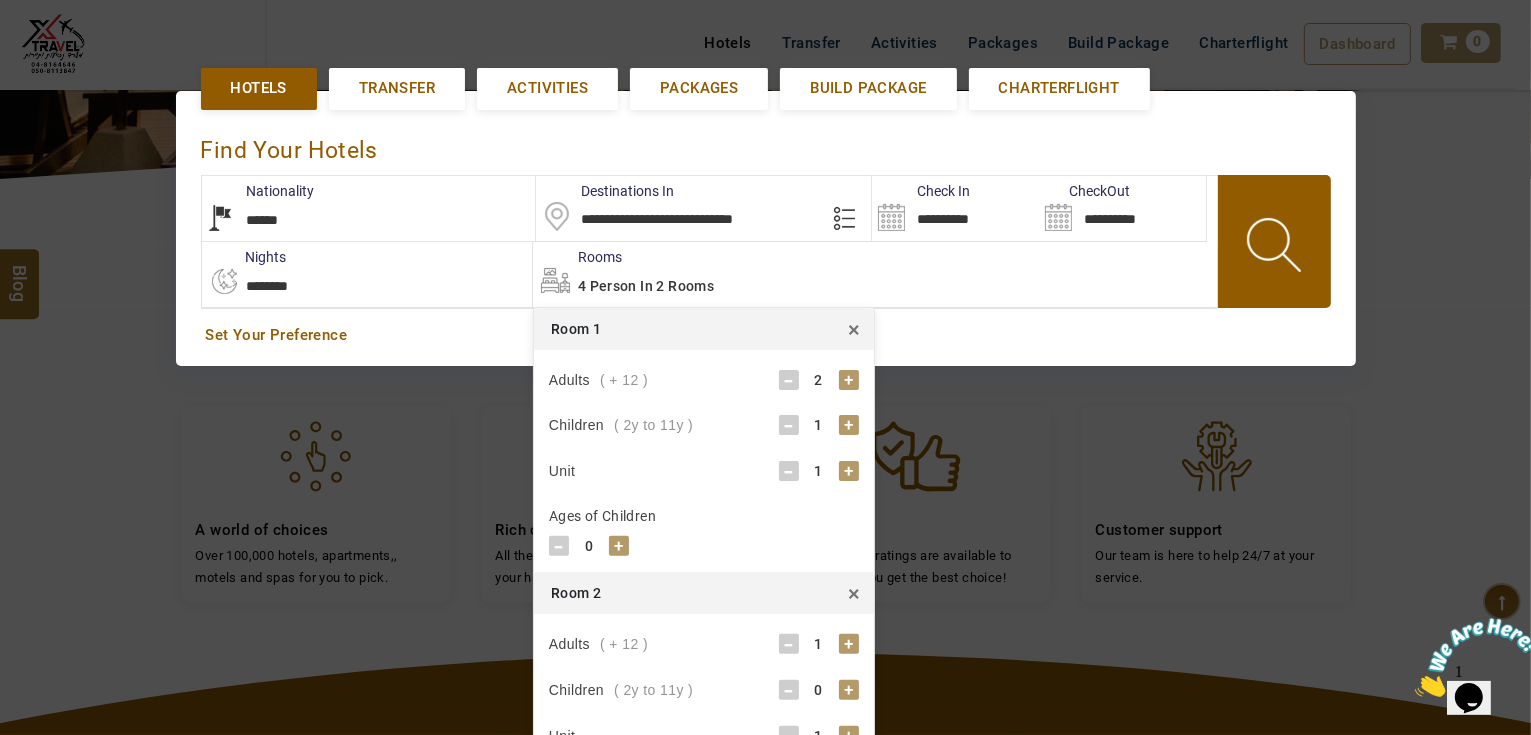 click on "+" at bounding box center (619, 546) 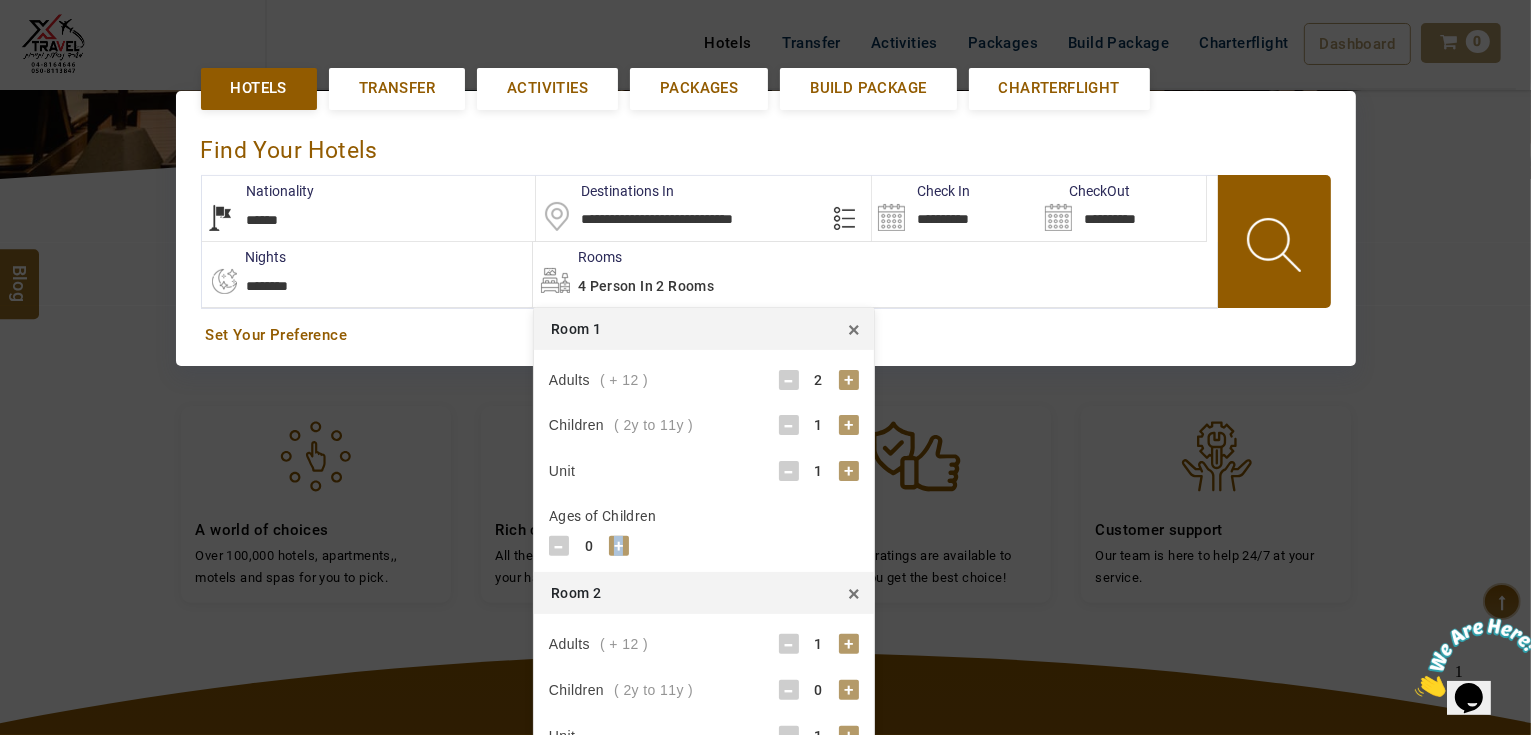 click on "+" at bounding box center (619, 546) 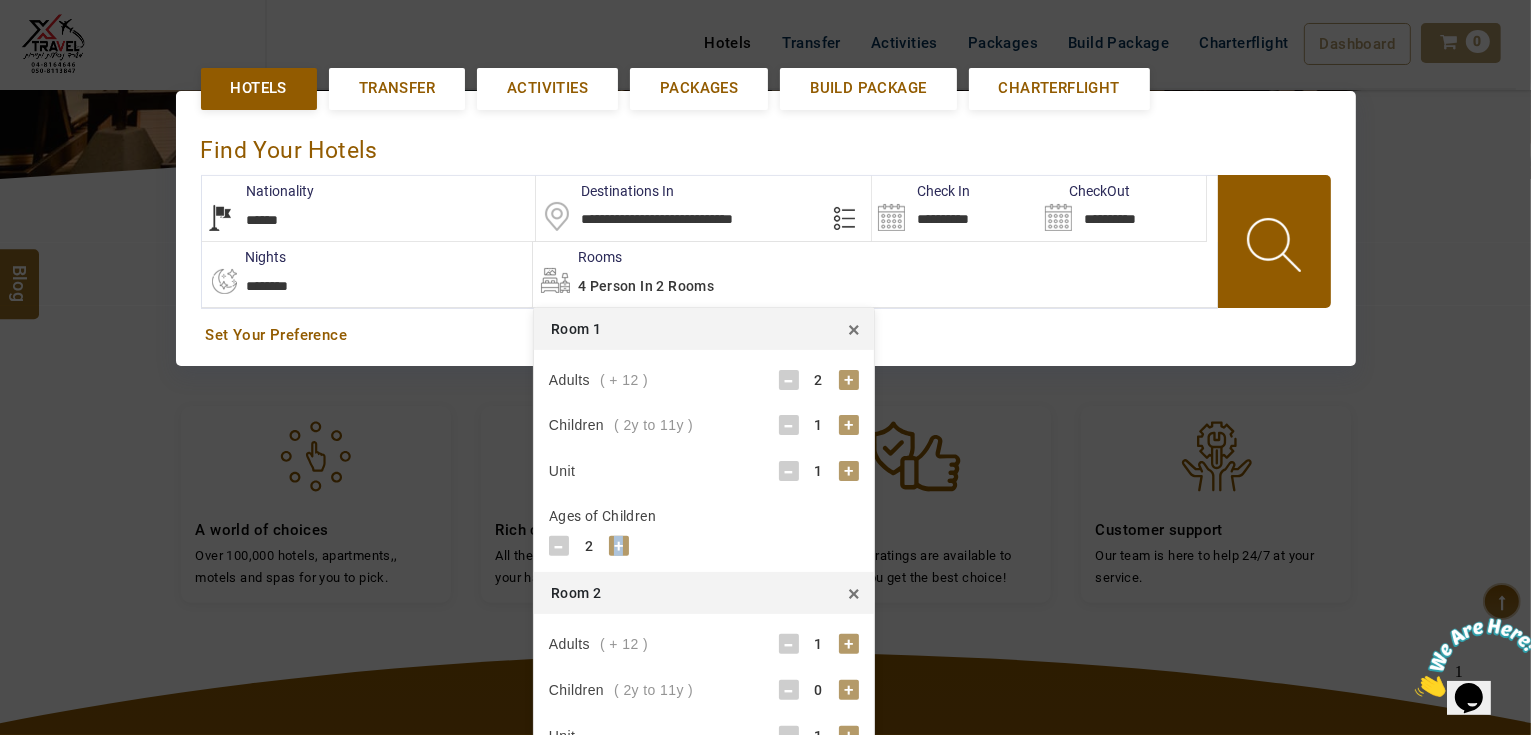 click on "+" at bounding box center [619, 546] 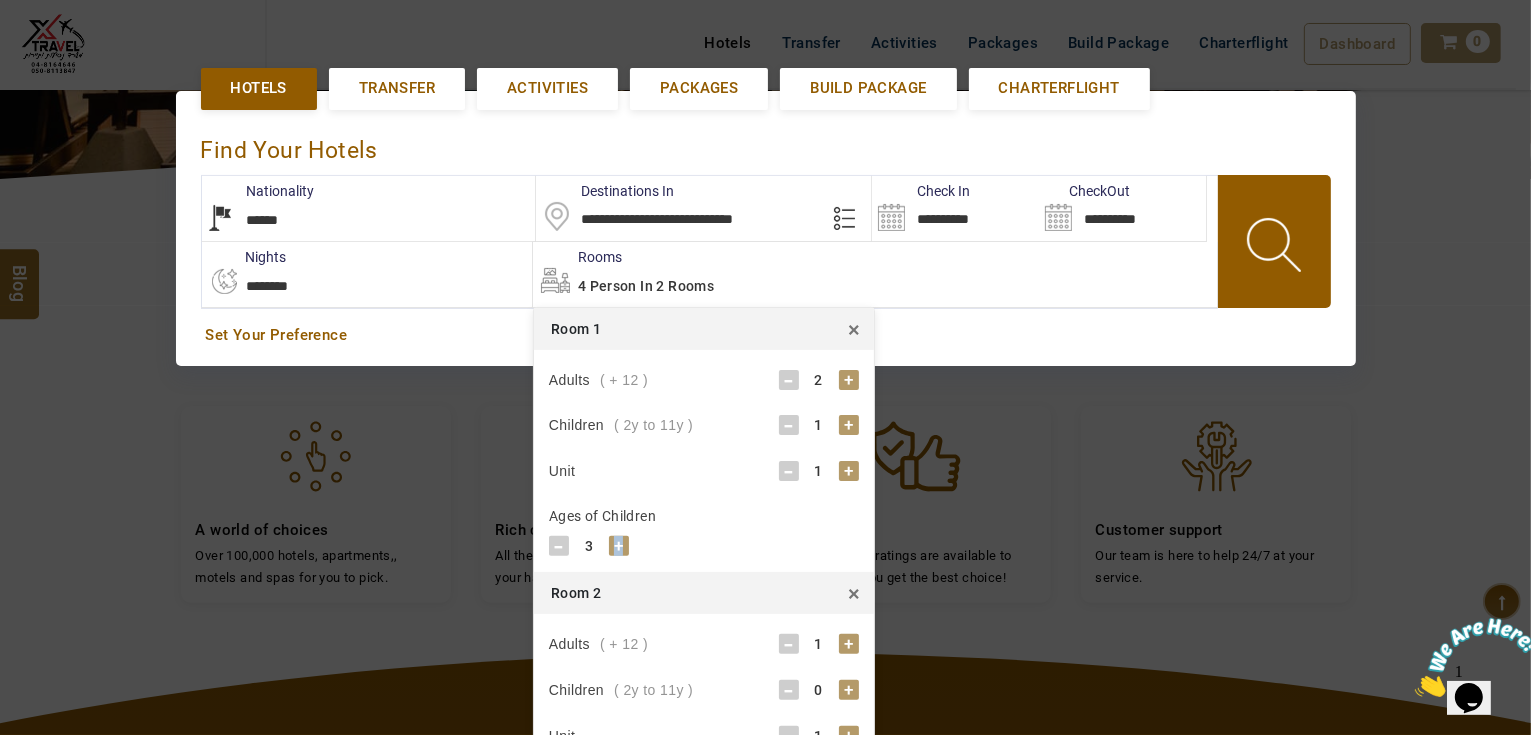 click on "+" at bounding box center [619, 546] 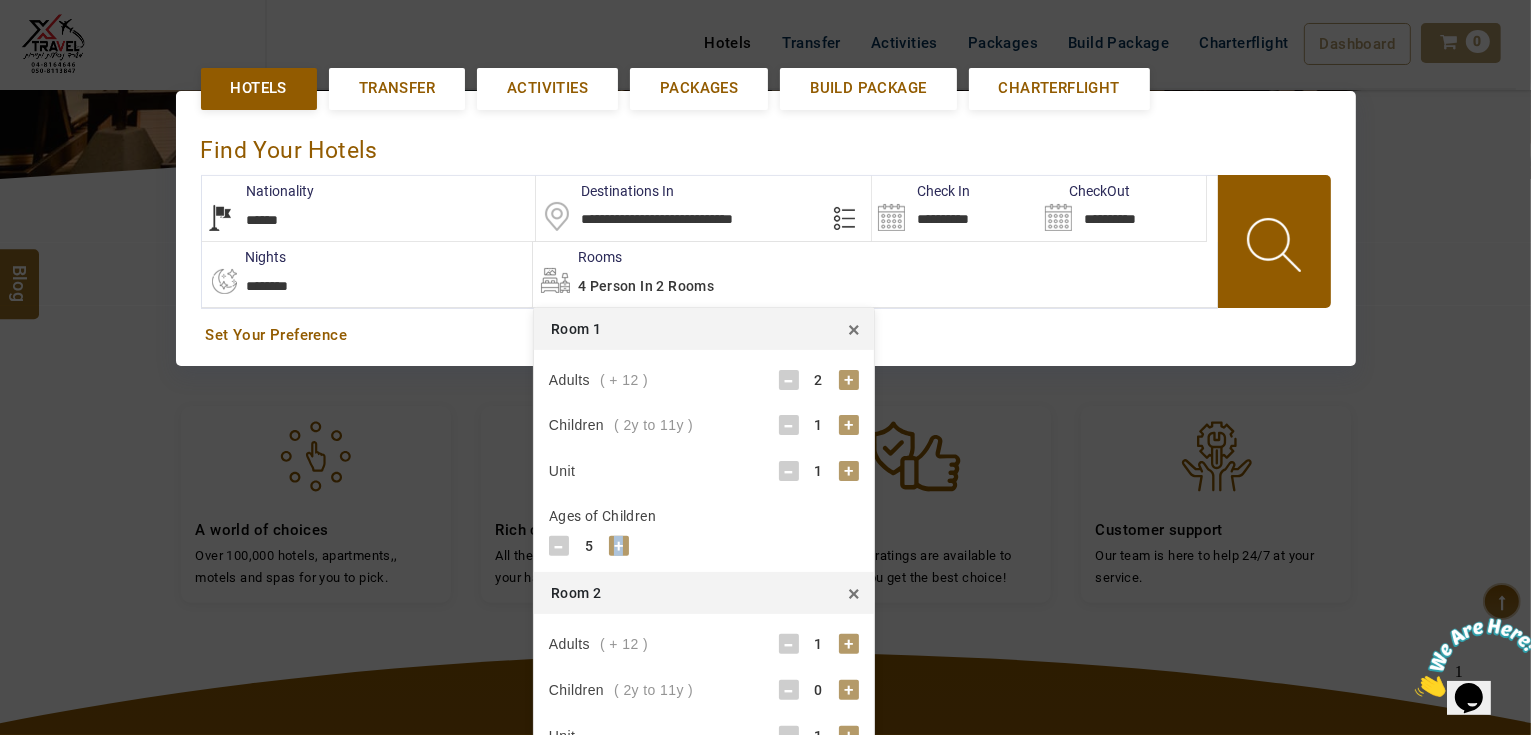 click on "+" at bounding box center (619, 546) 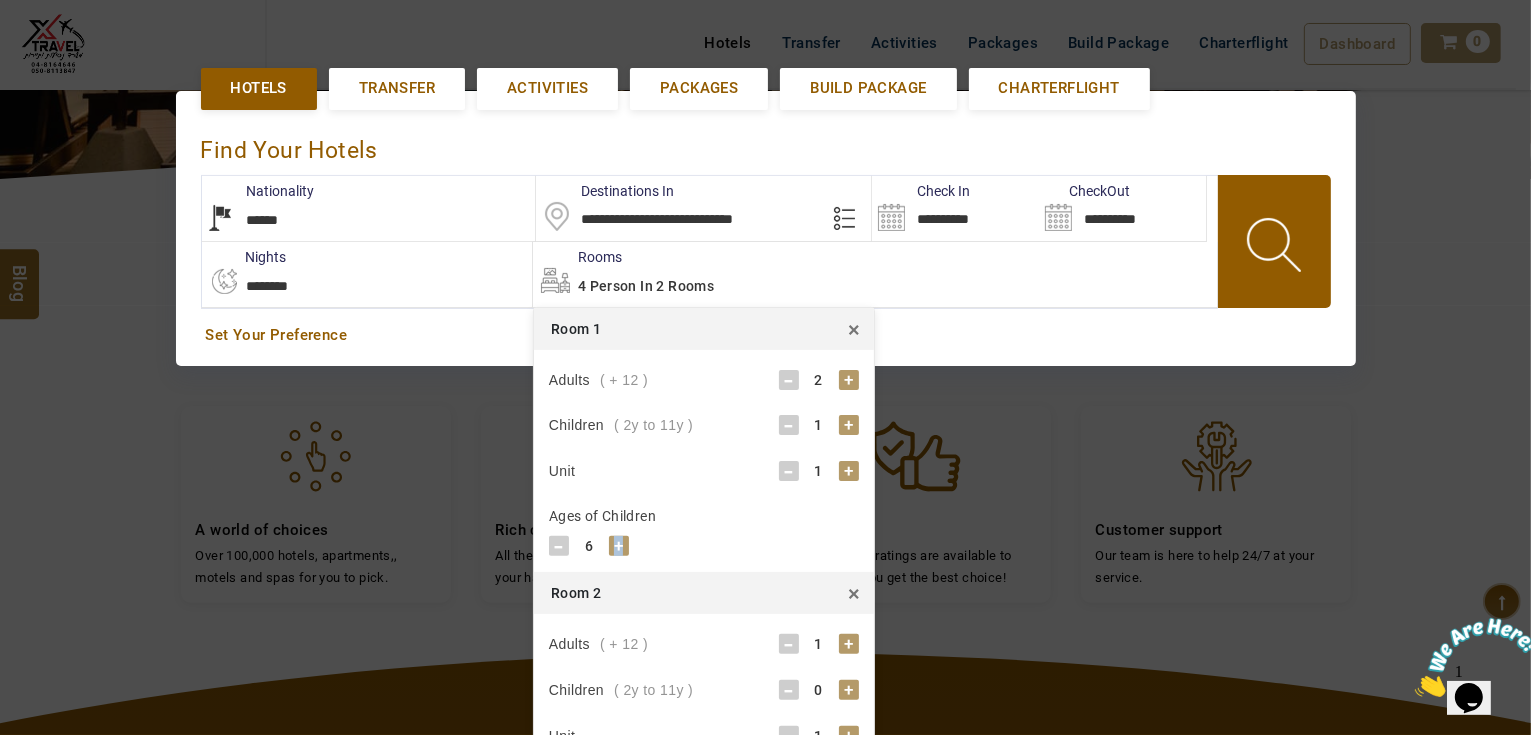 click on "+" at bounding box center [619, 546] 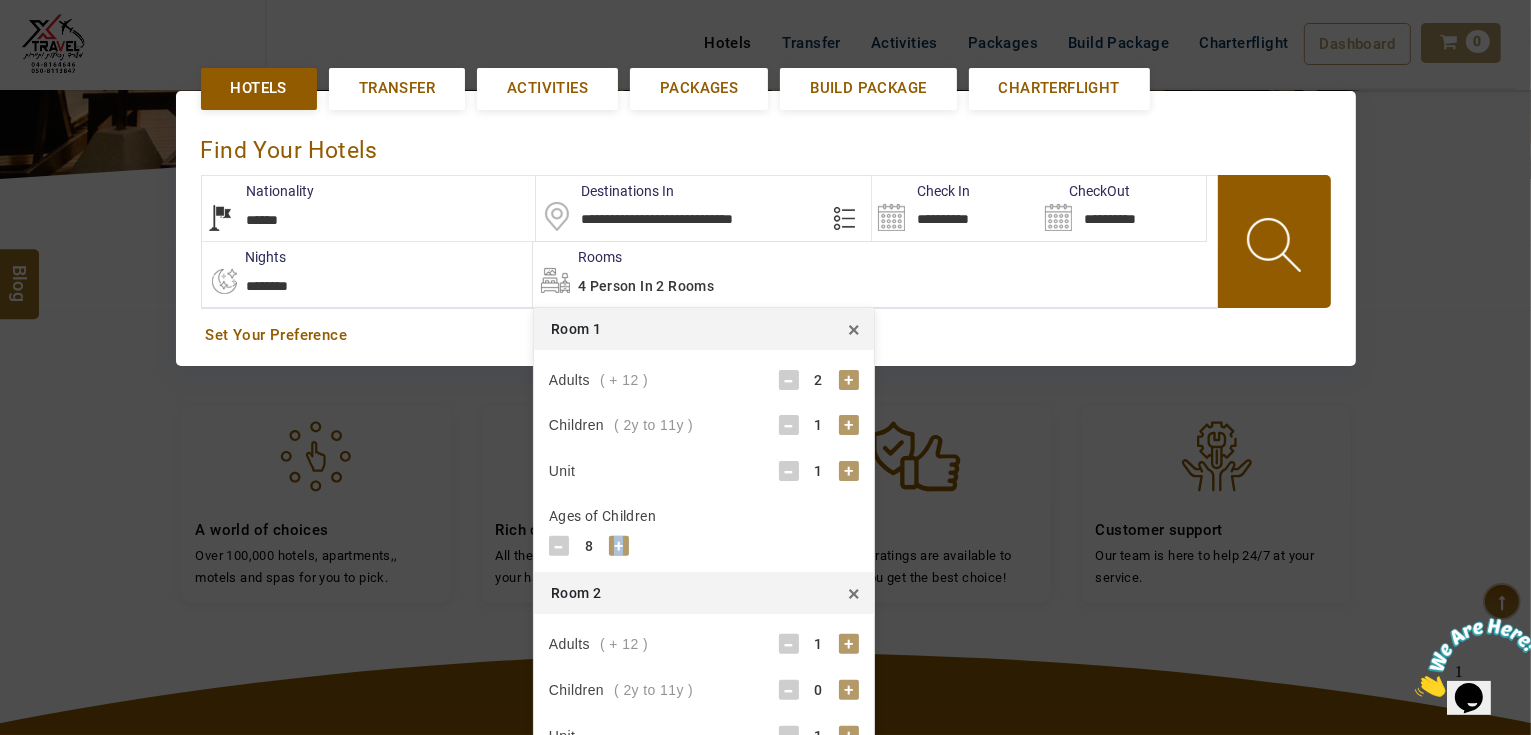 click on "+" at bounding box center (619, 546) 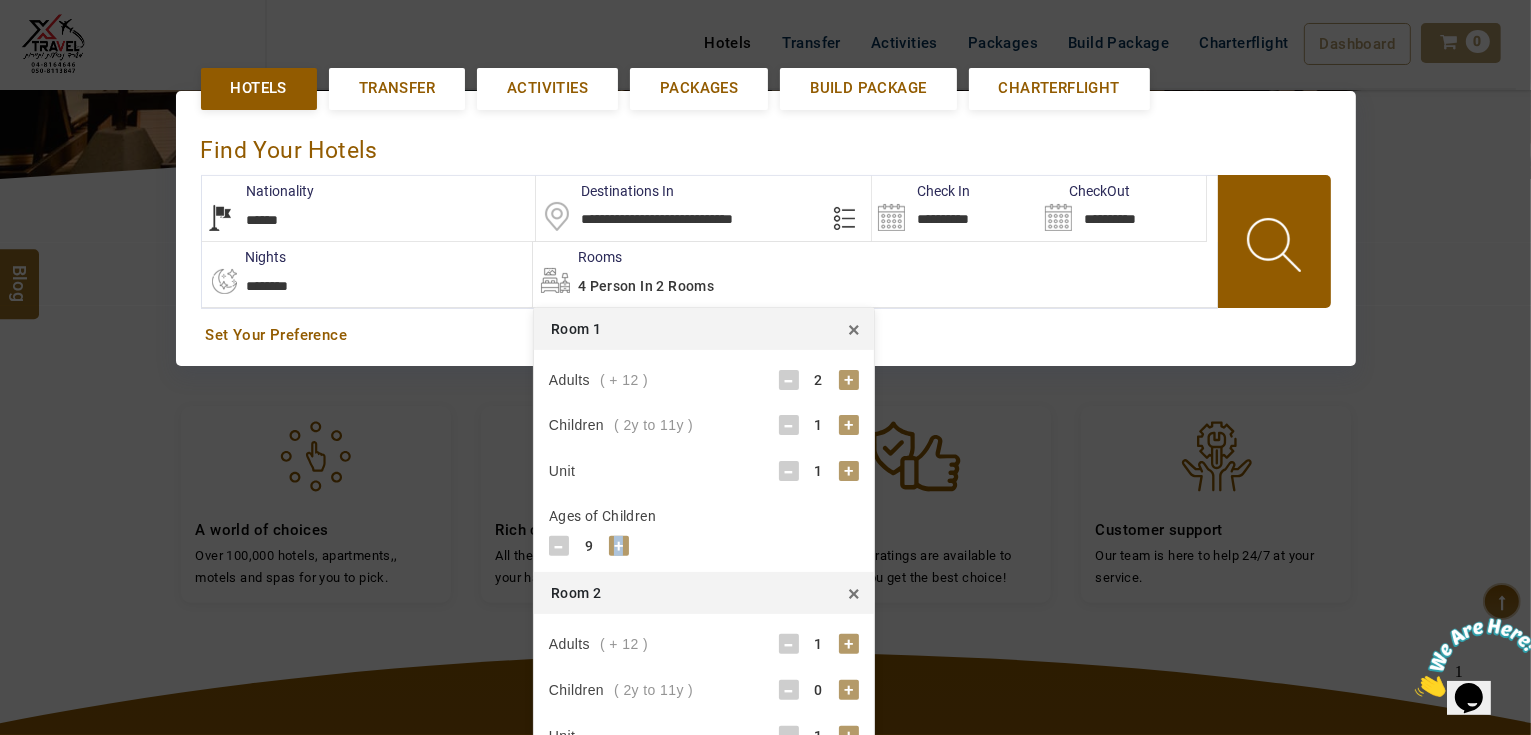 click on "+" at bounding box center (619, 546) 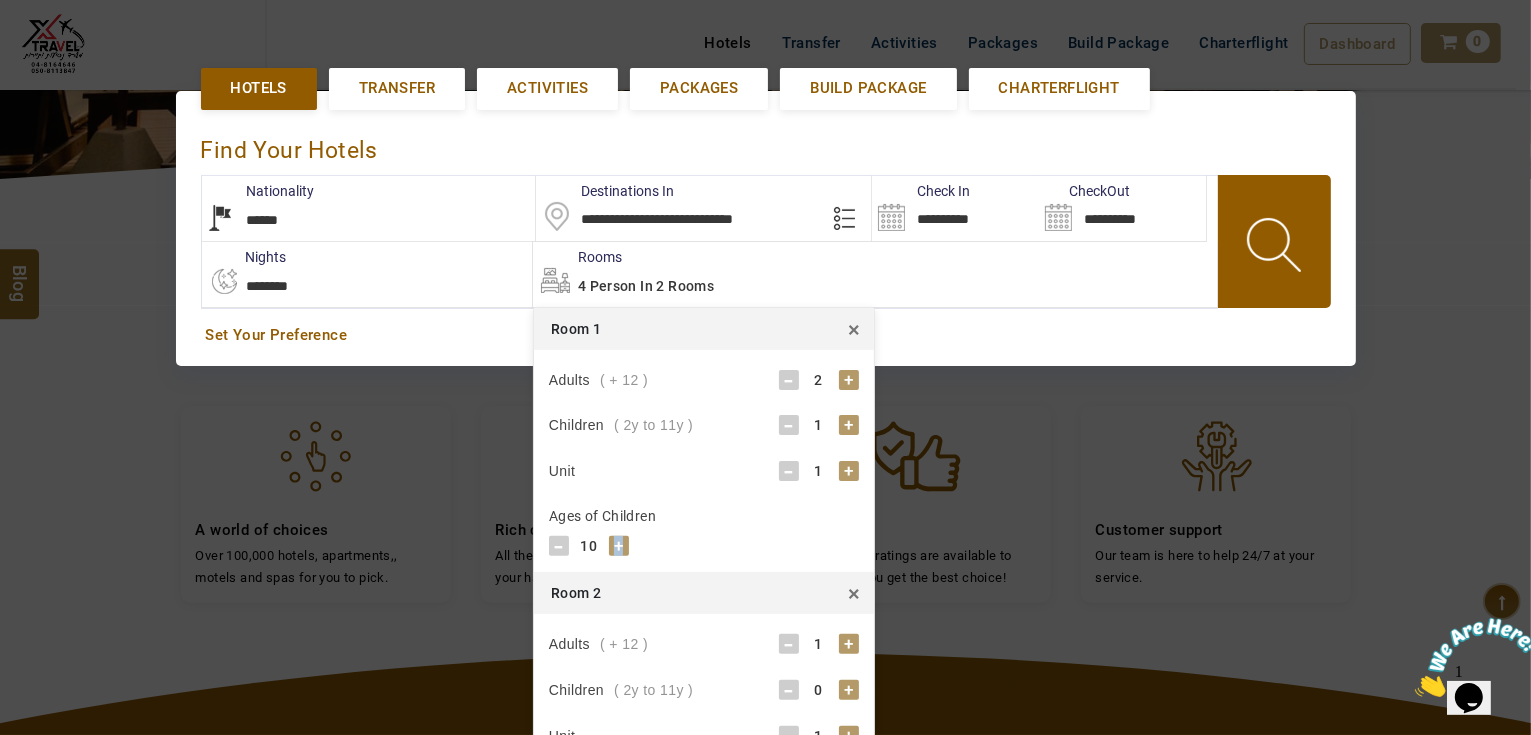 click at bounding box center (1276, 248) 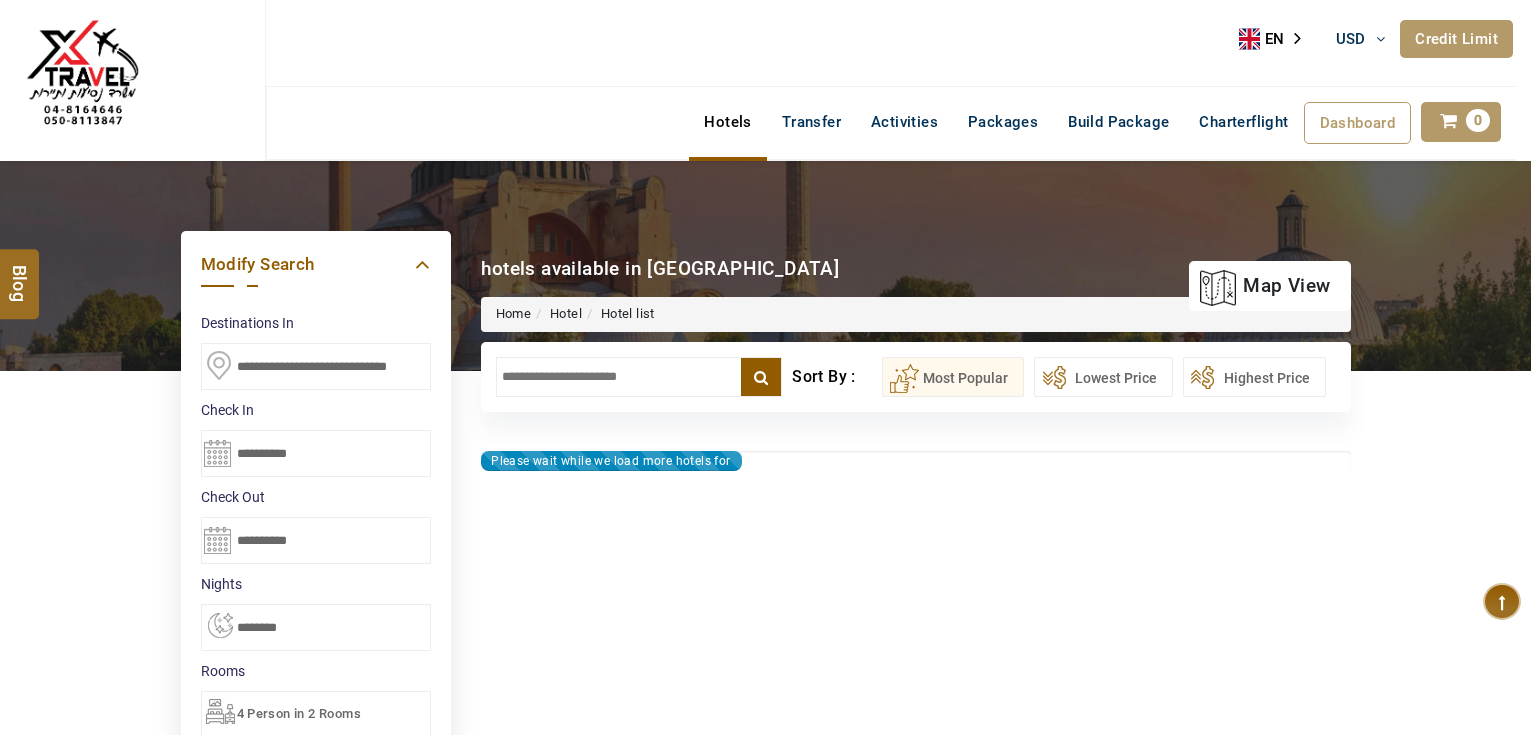 select on "*" 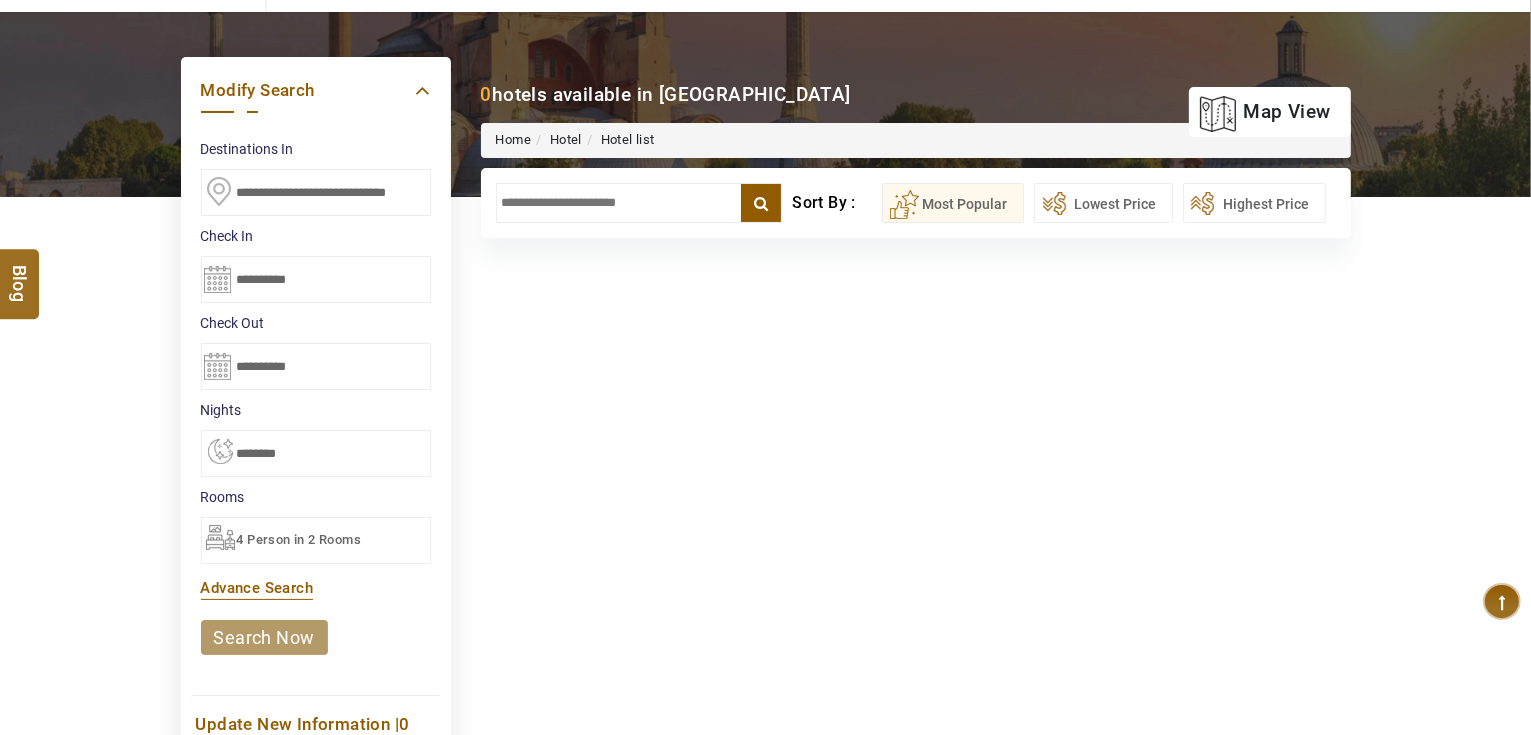 scroll, scrollTop: 240, scrollLeft: 0, axis: vertical 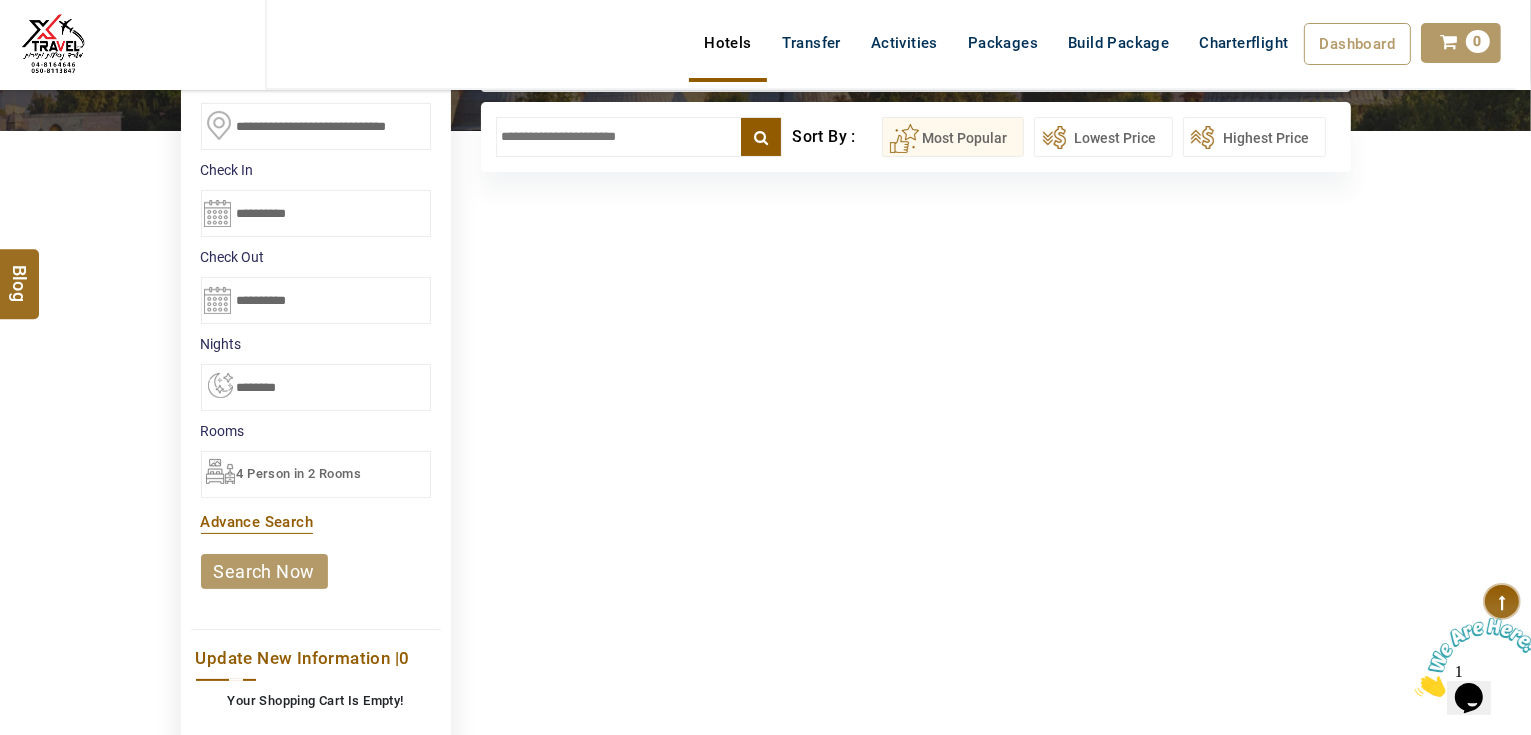 click on "4 Person in    2 Rooms" at bounding box center (299, 473) 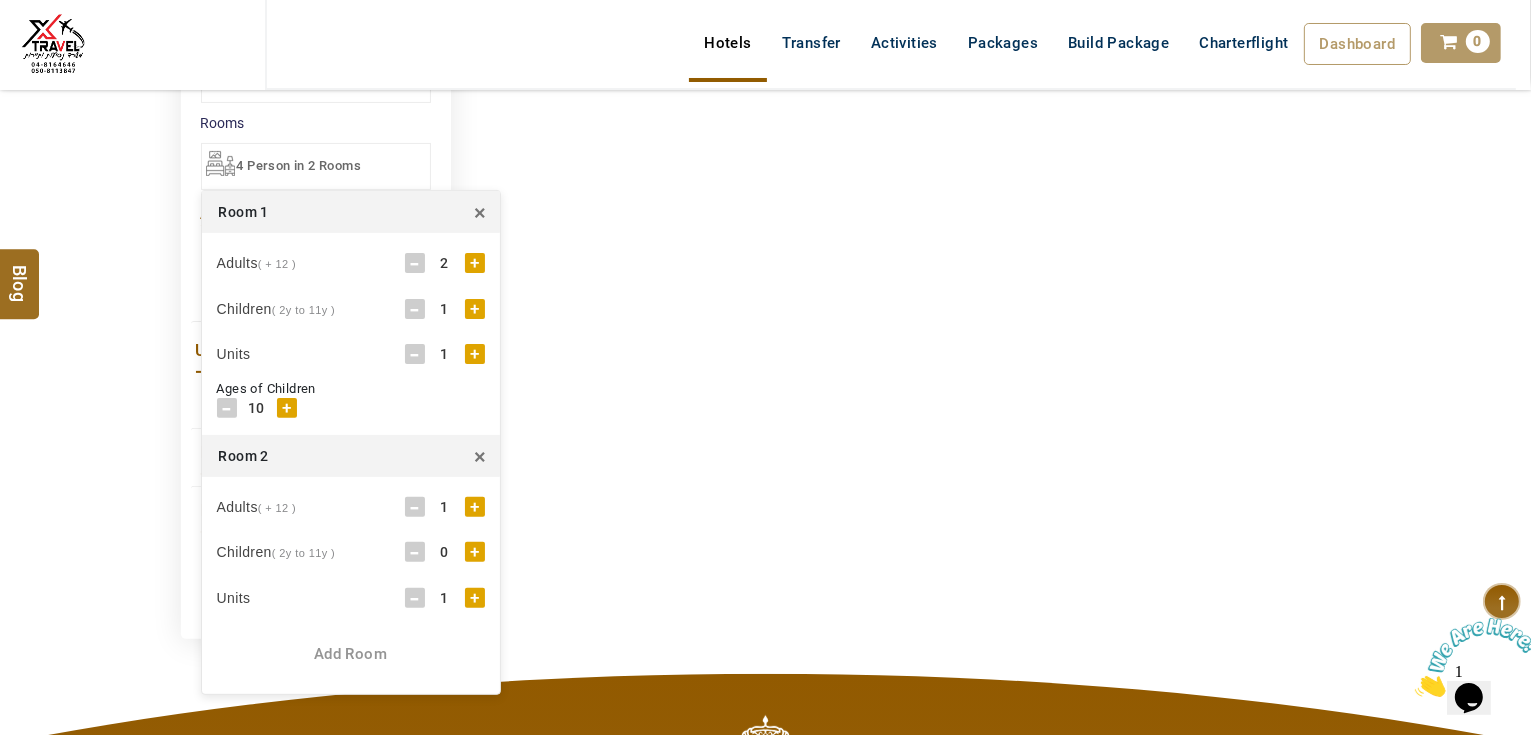 scroll, scrollTop: 560, scrollLeft: 0, axis: vertical 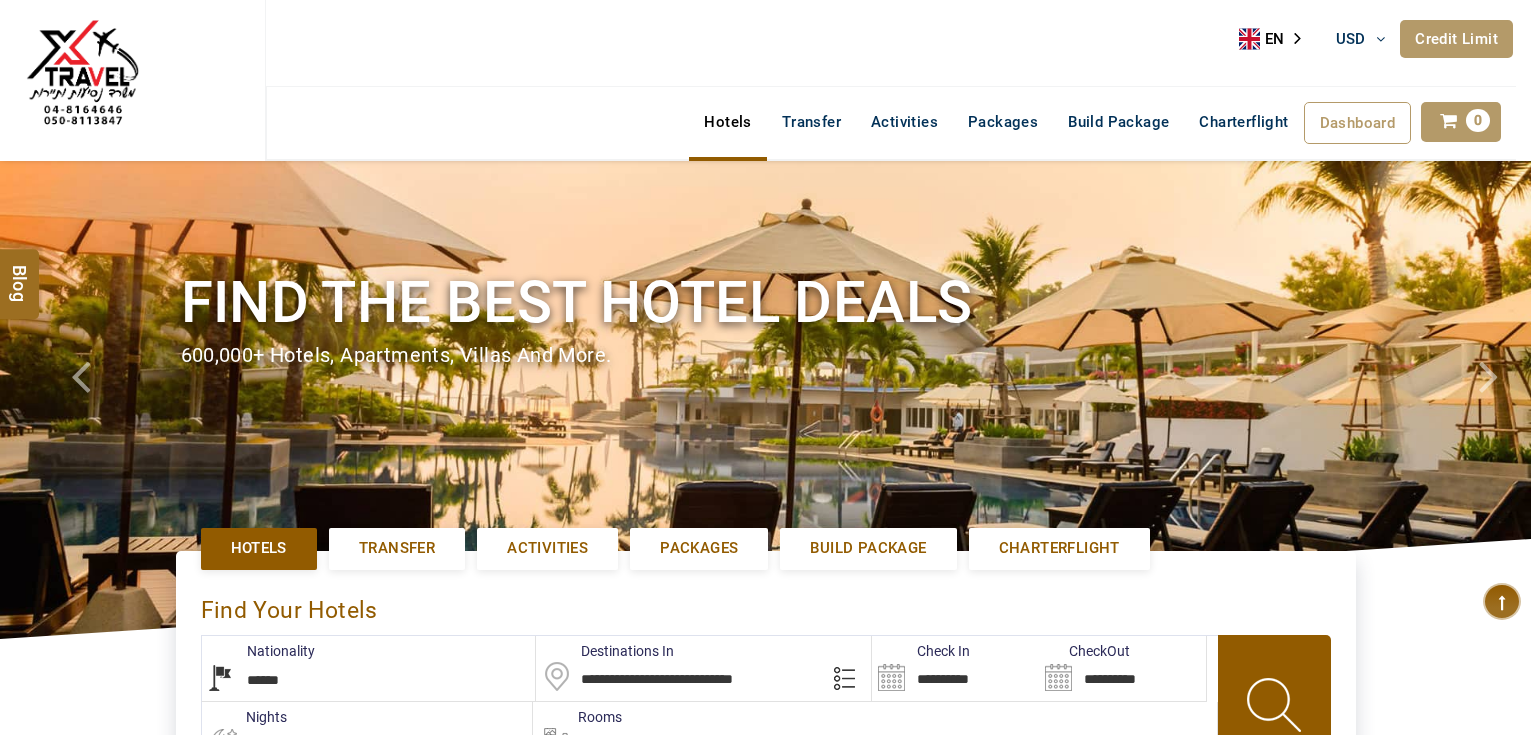 select on "******" 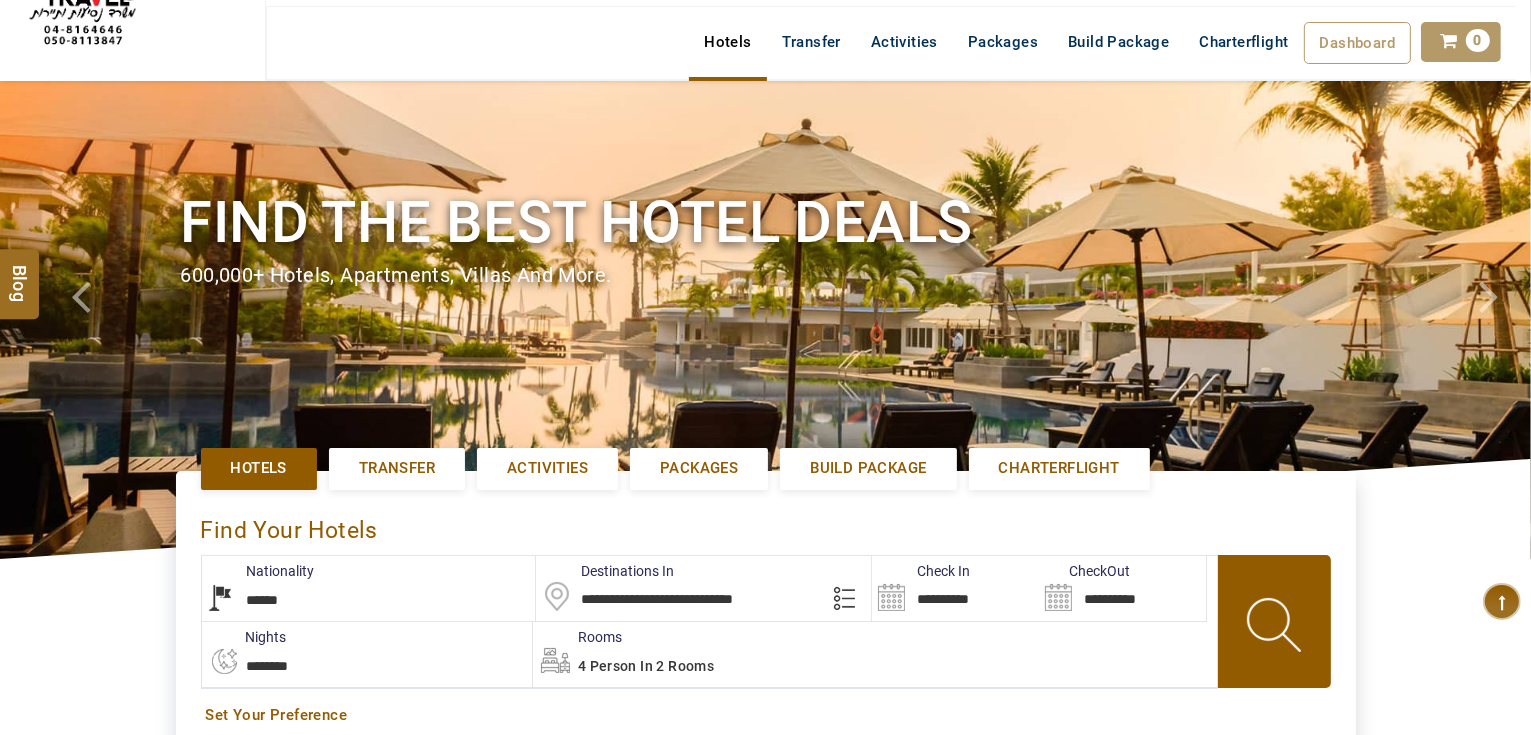 scroll, scrollTop: 80, scrollLeft: 0, axis: vertical 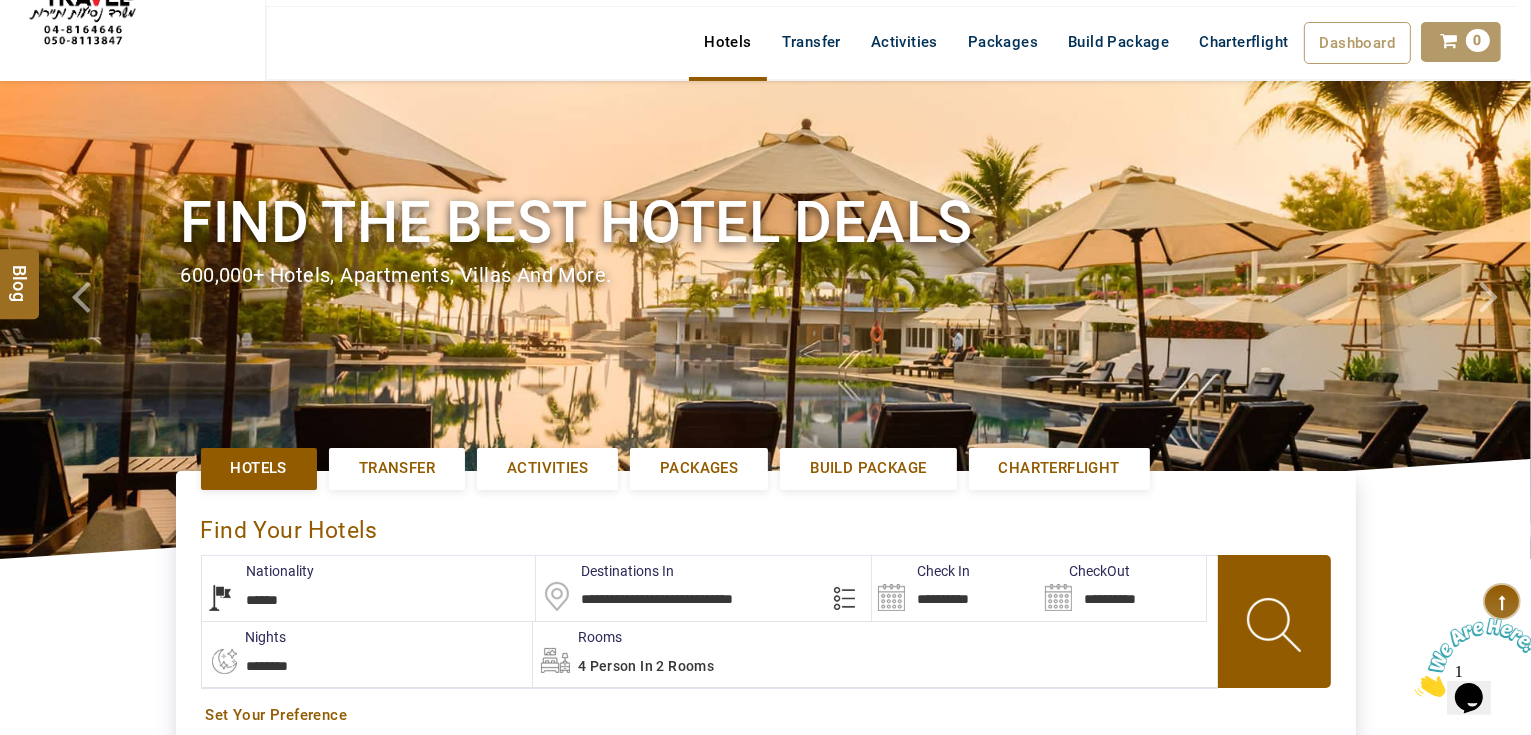 click on "**********" at bounding box center [703, 588] 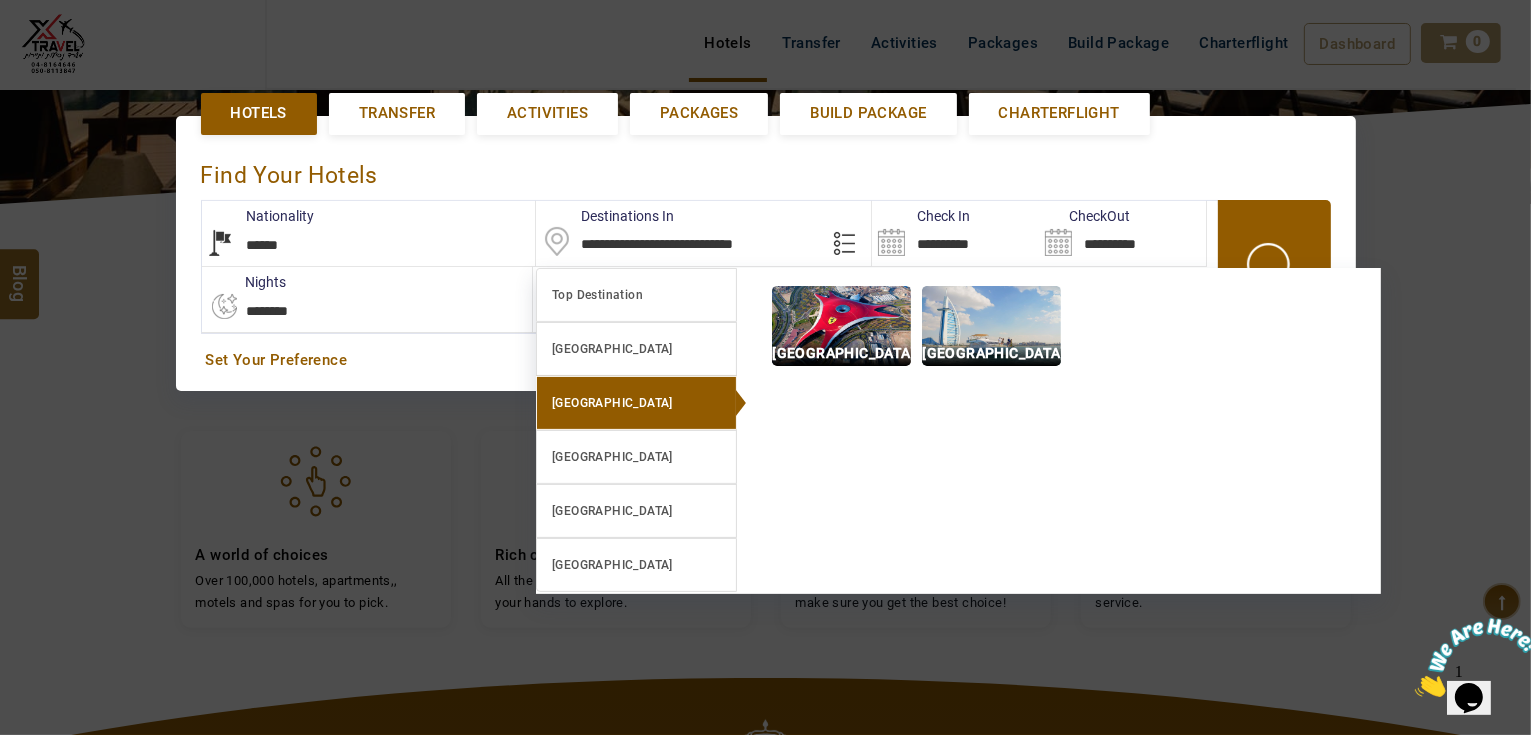 scroll, scrollTop: 460, scrollLeft: 0, axis: vertical 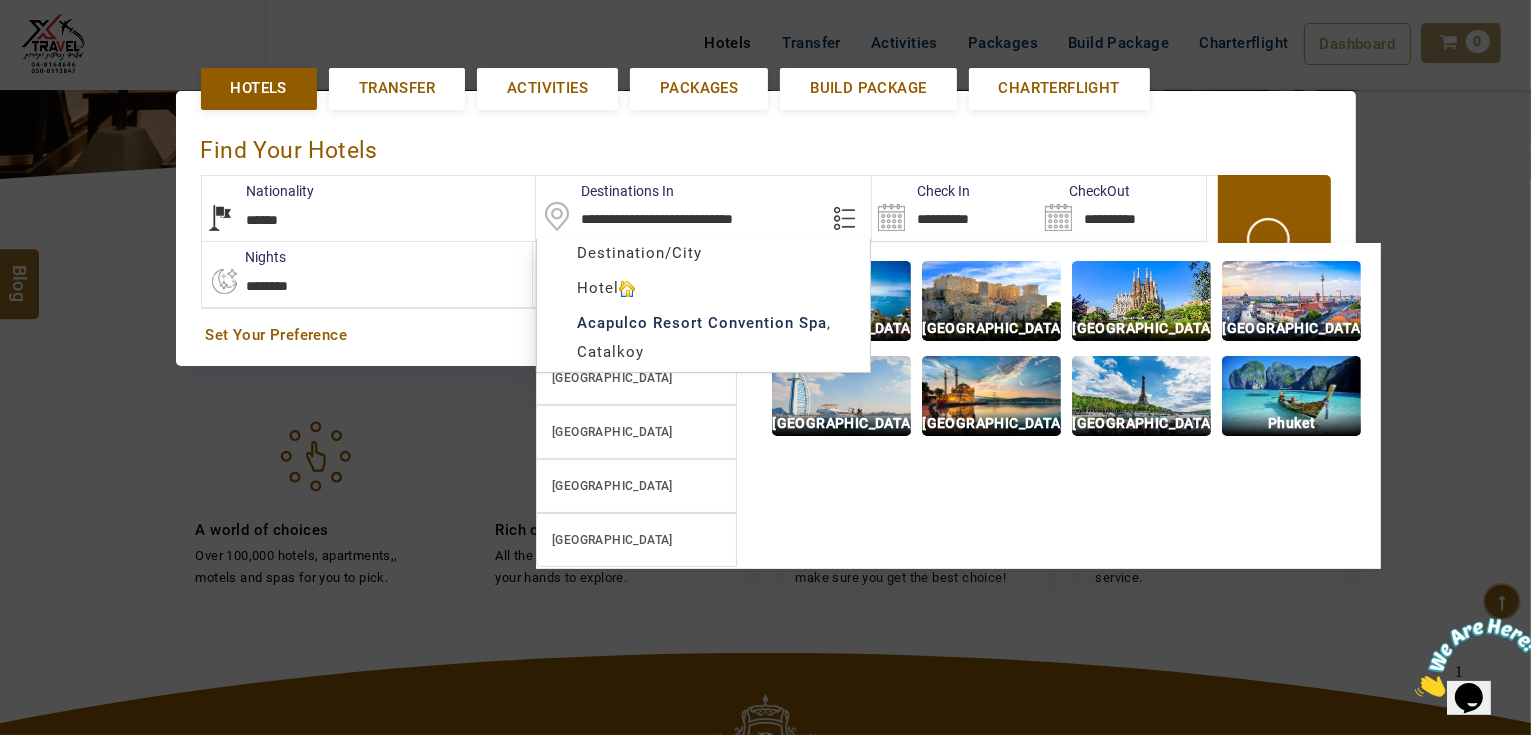 paste 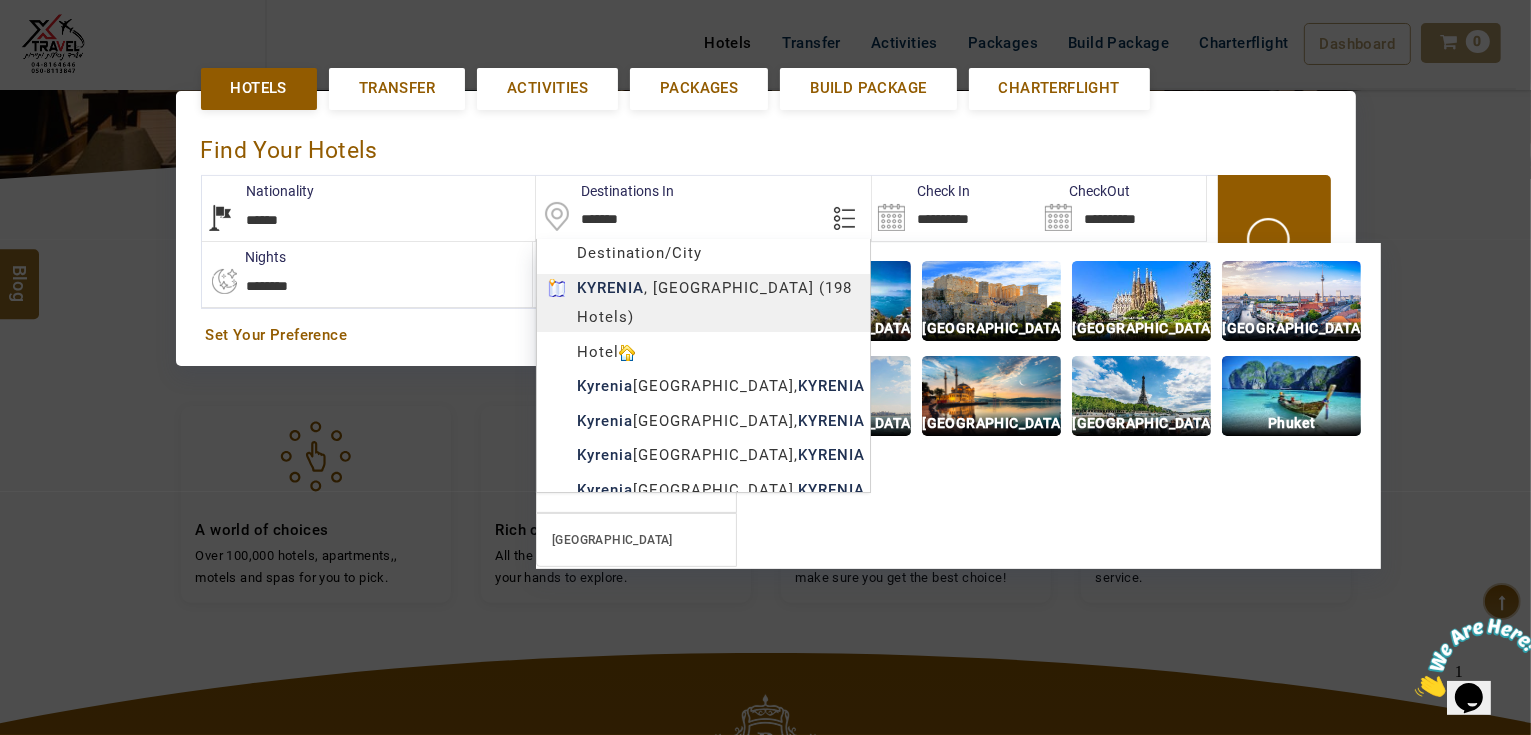 type on "*******" 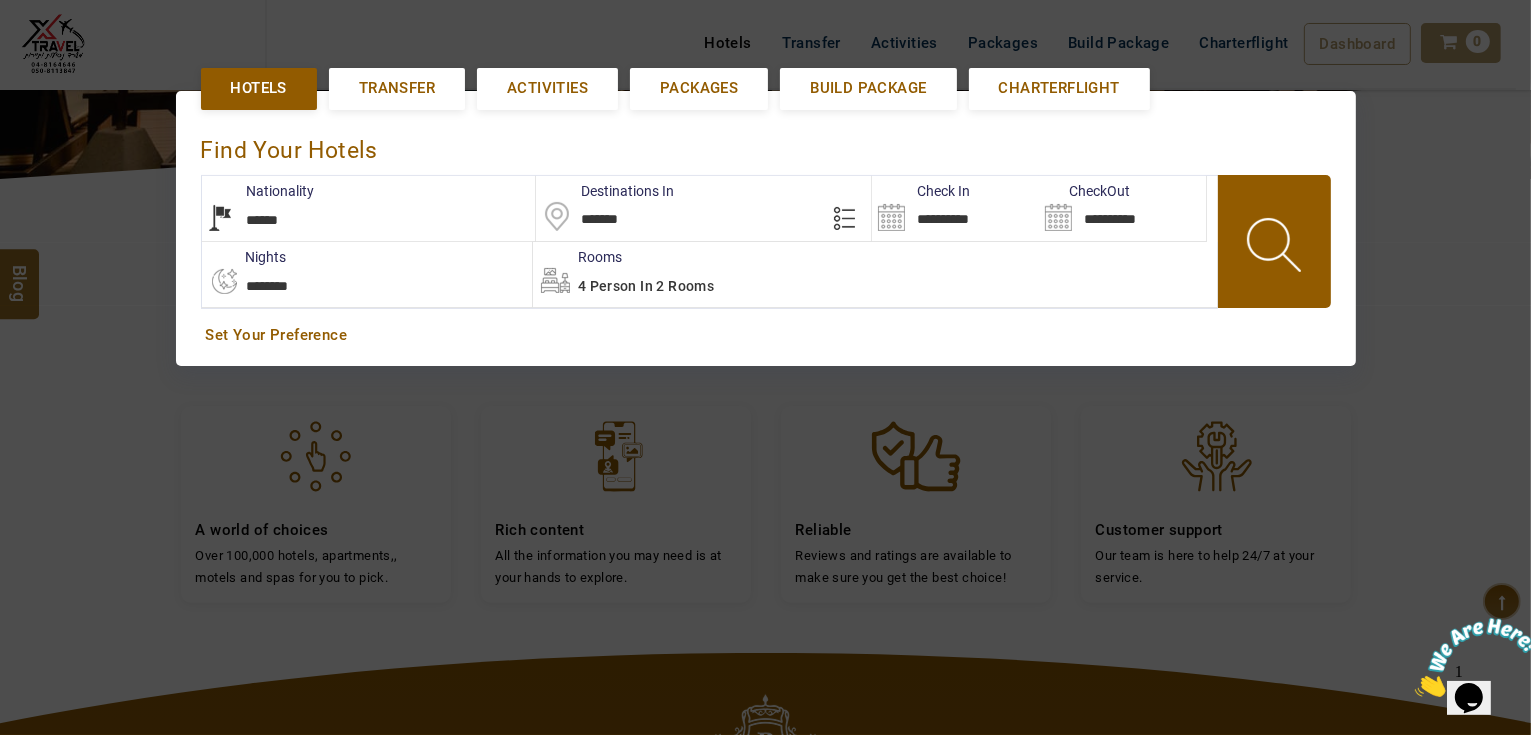 click on "**********" at bounding box center [955, 208] 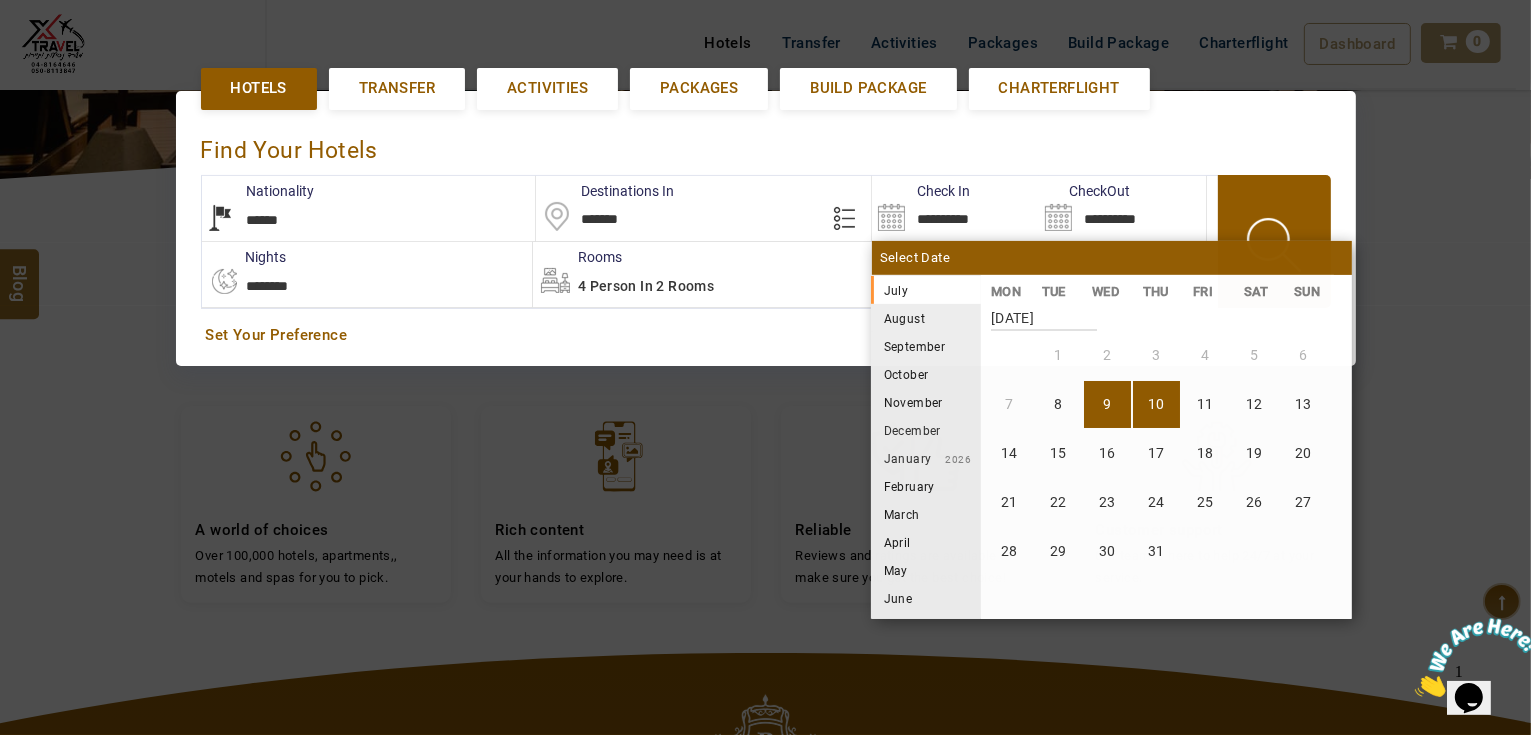 click on "10" at bounding box center [1156, 404] 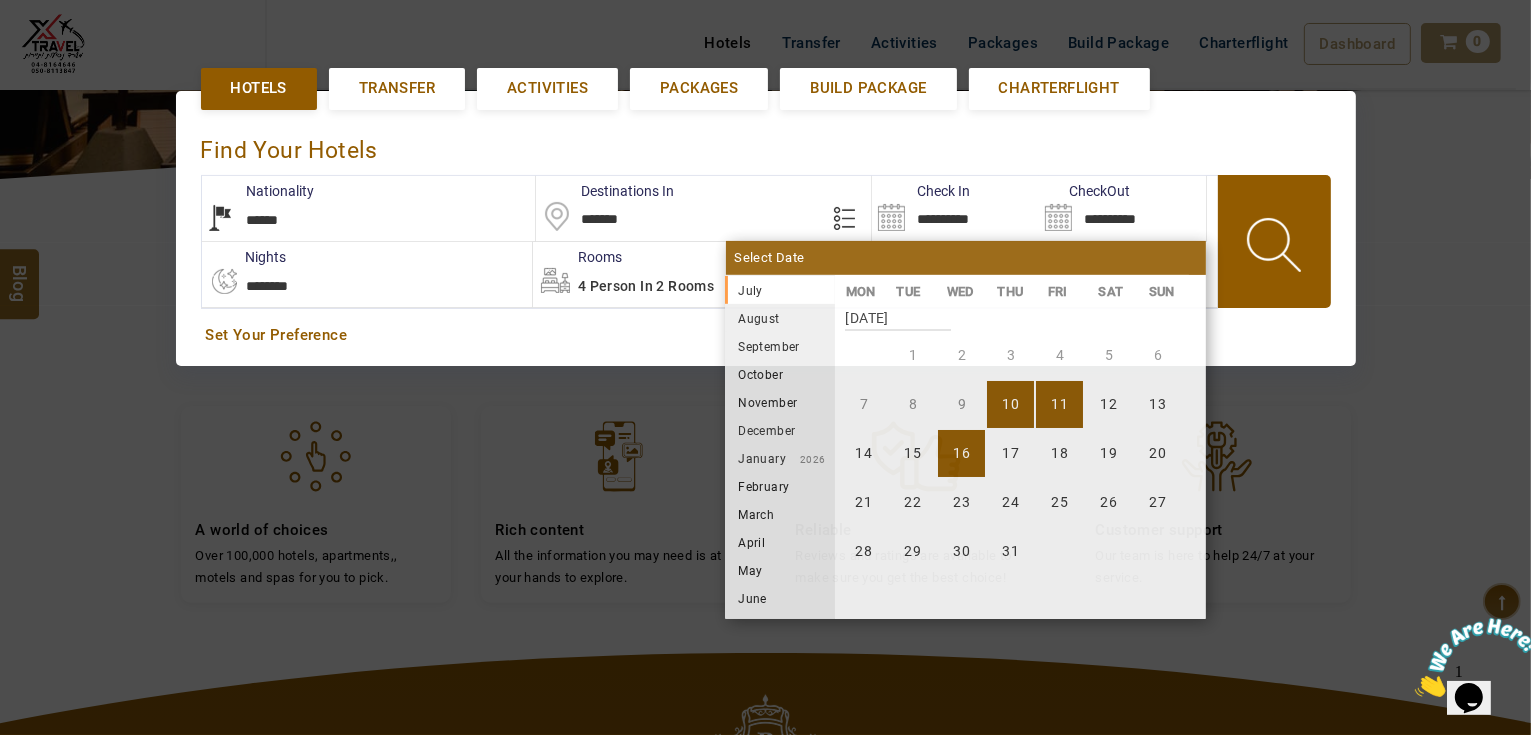 click on "16" at bounding box center (961, 453) 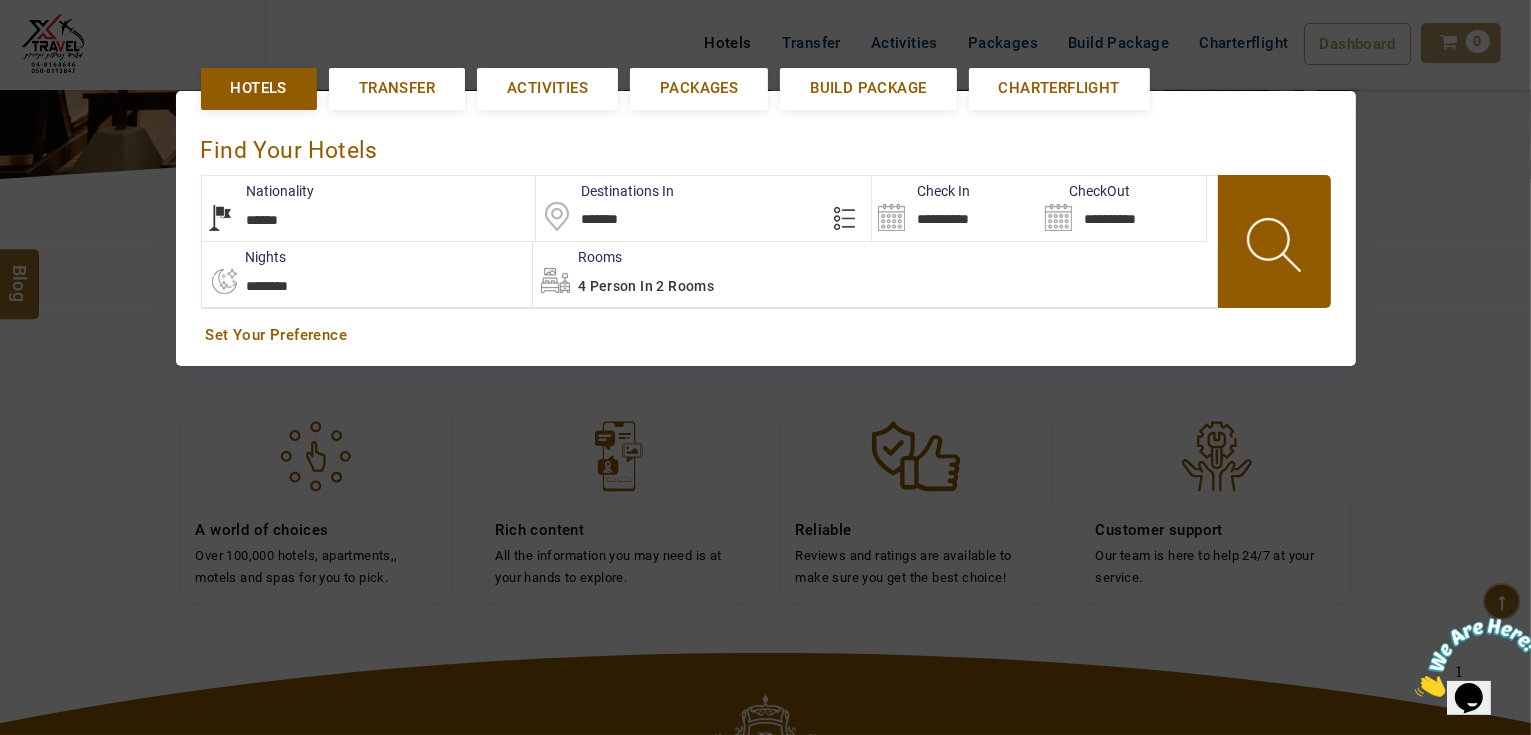 click on "4 Person in    2 Rooms" at bounding box center [646, 286] 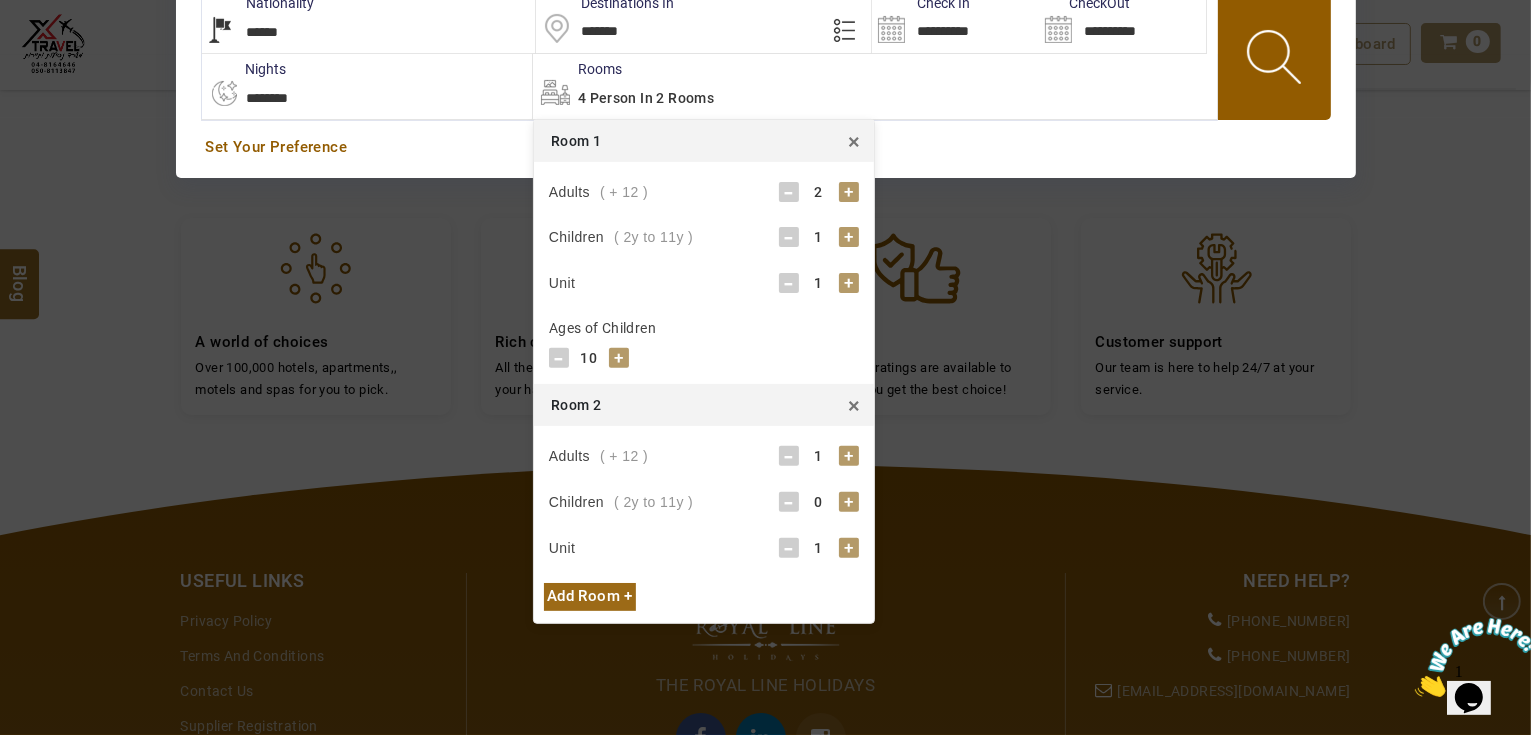 scroll, scrollTop: 620, scrollLeft: 0, axis: vertical 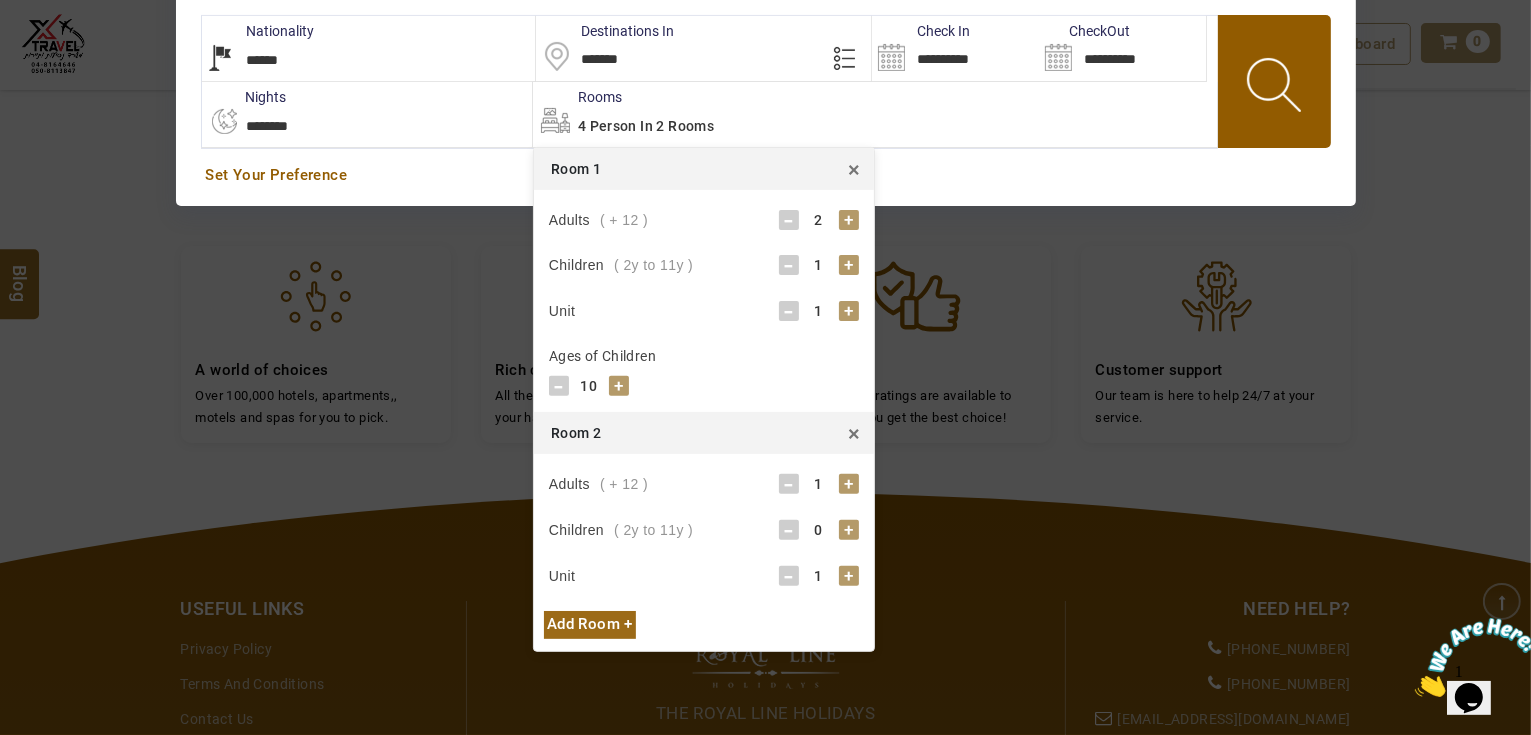 click at bounding box center [1276, 88] 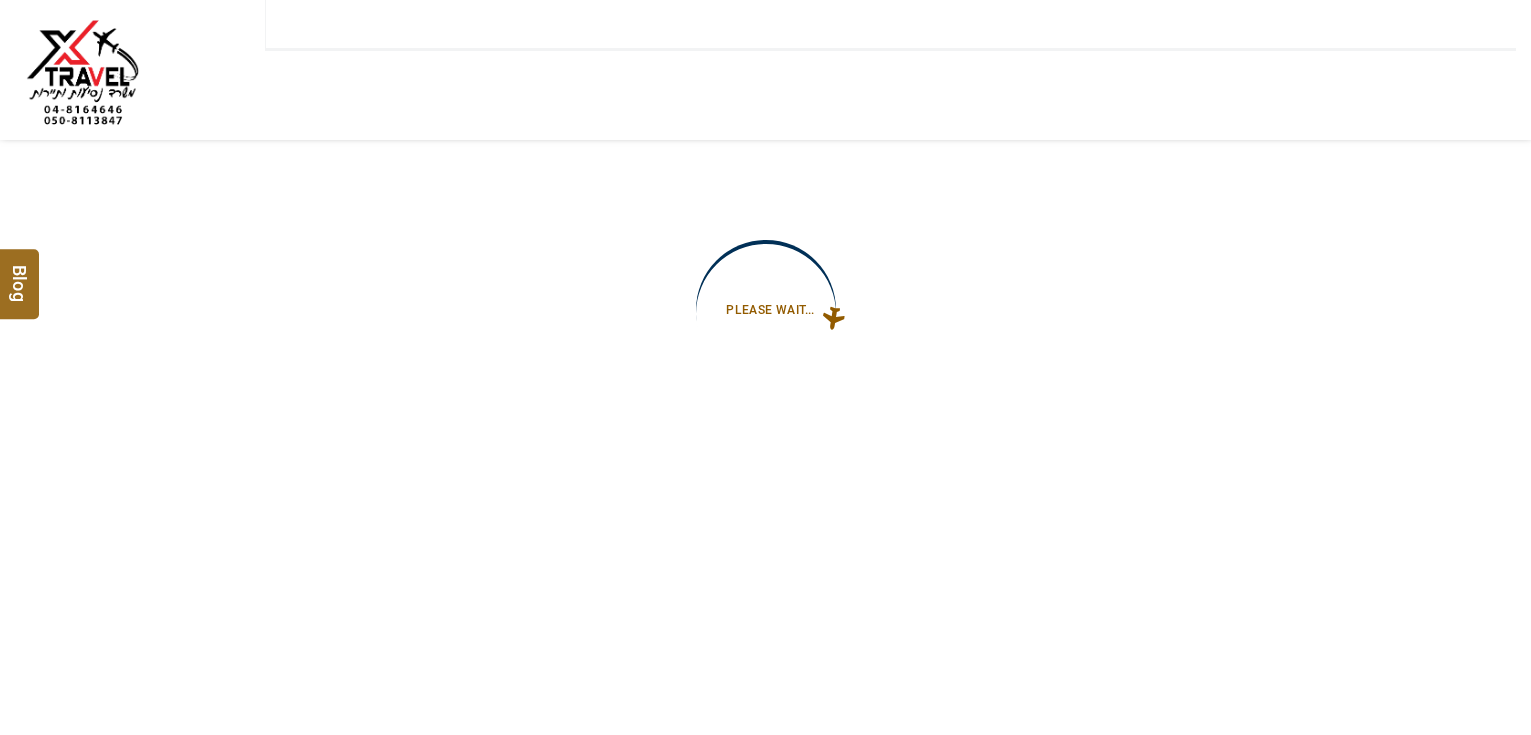 type on "**********" 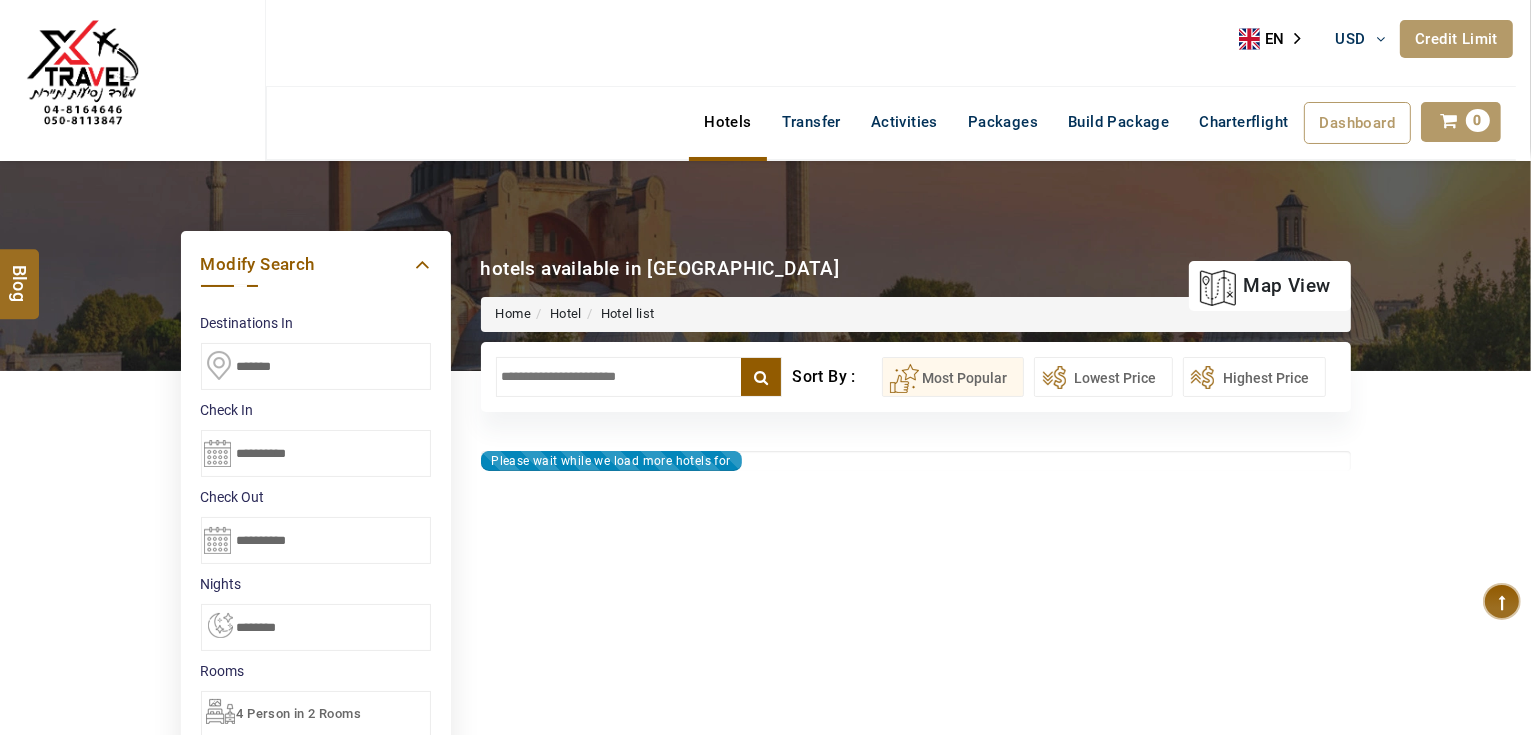 type on "**********" 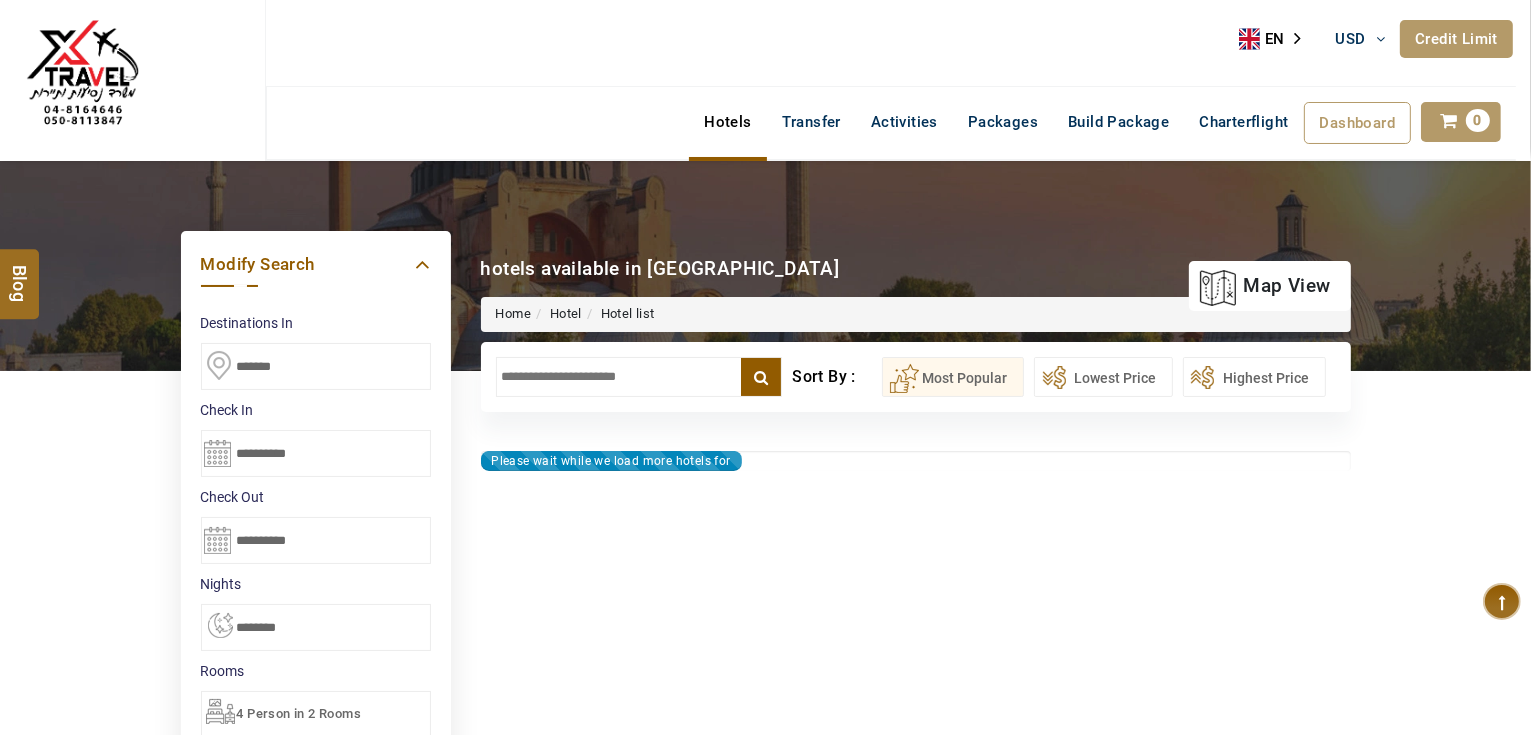 type on "**********" 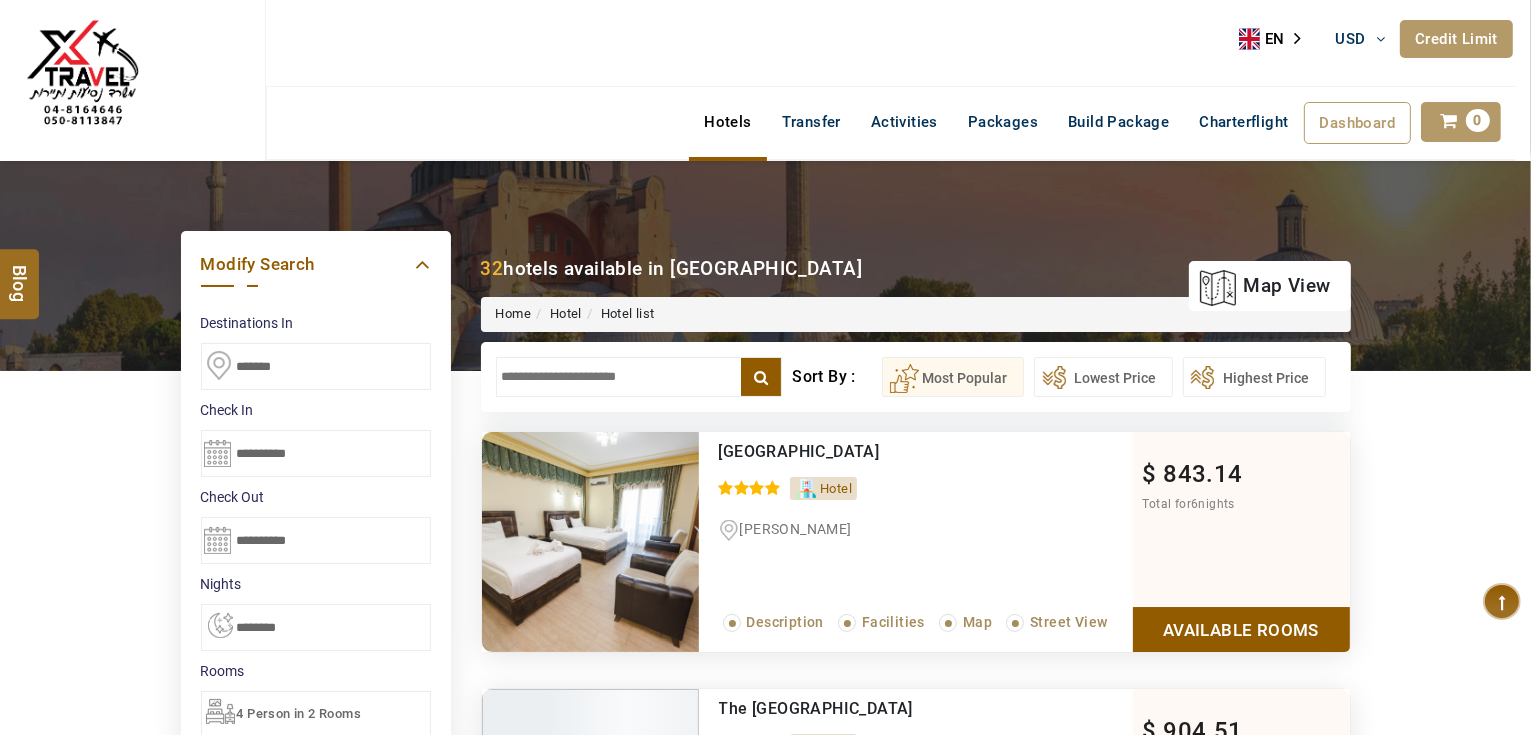 click at bounding box center (639, 377) 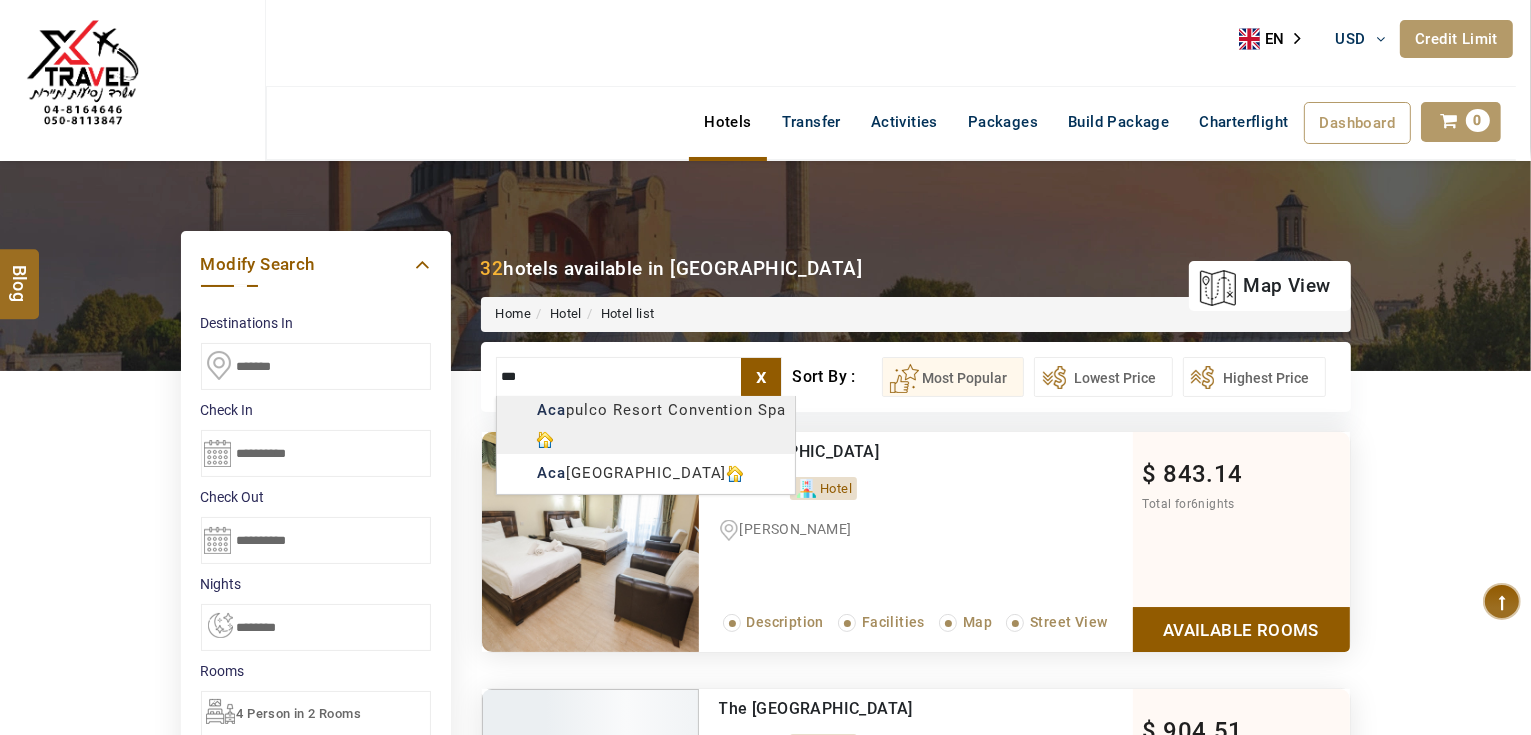 click on "AHMAD JINDAWY USD AED  AED EUR  € USD  $ INR  ₹ THB  ฿ IDR  Rp BHD  BHD TRY  ₺ Credit Limit EN HE AR ES PT ZH Helpline
+971 55 344 0168 Register Now +971 55 344 0168 info@royallineholidays.com About Us What we Offer Blog Why Us Contact Hotels  Transfer Activities Packages Build Package Charterflight Dashboard My Profile My Booking My Reports My Quotation Sign Out 0 Points Redeem Now To Redeem 33539  Points Future Points  4240   Points Credit Limit Credit Limit USD 30000.00 70% Complete Used USD 20976.14 Available USD 9023.86 Setting  Looks like you haven't added anything to your cart yet Countinue Shopping ******* ****** Please Wait.. Blog demo
Remember me Forgot
password? LOG IN Don't have an account?   Register Now My Booking View/ Print/Cancel Your Booking without Signing in Submit Applying Filters...... Hotels For You Will Be Loading Soon demo
In A Few Moment, You Will Be Celebrating Best Hotel options galore ! Check In   CheckOut Rooms Rooms Please Wait X 1" at bounding box center [765, 1137] 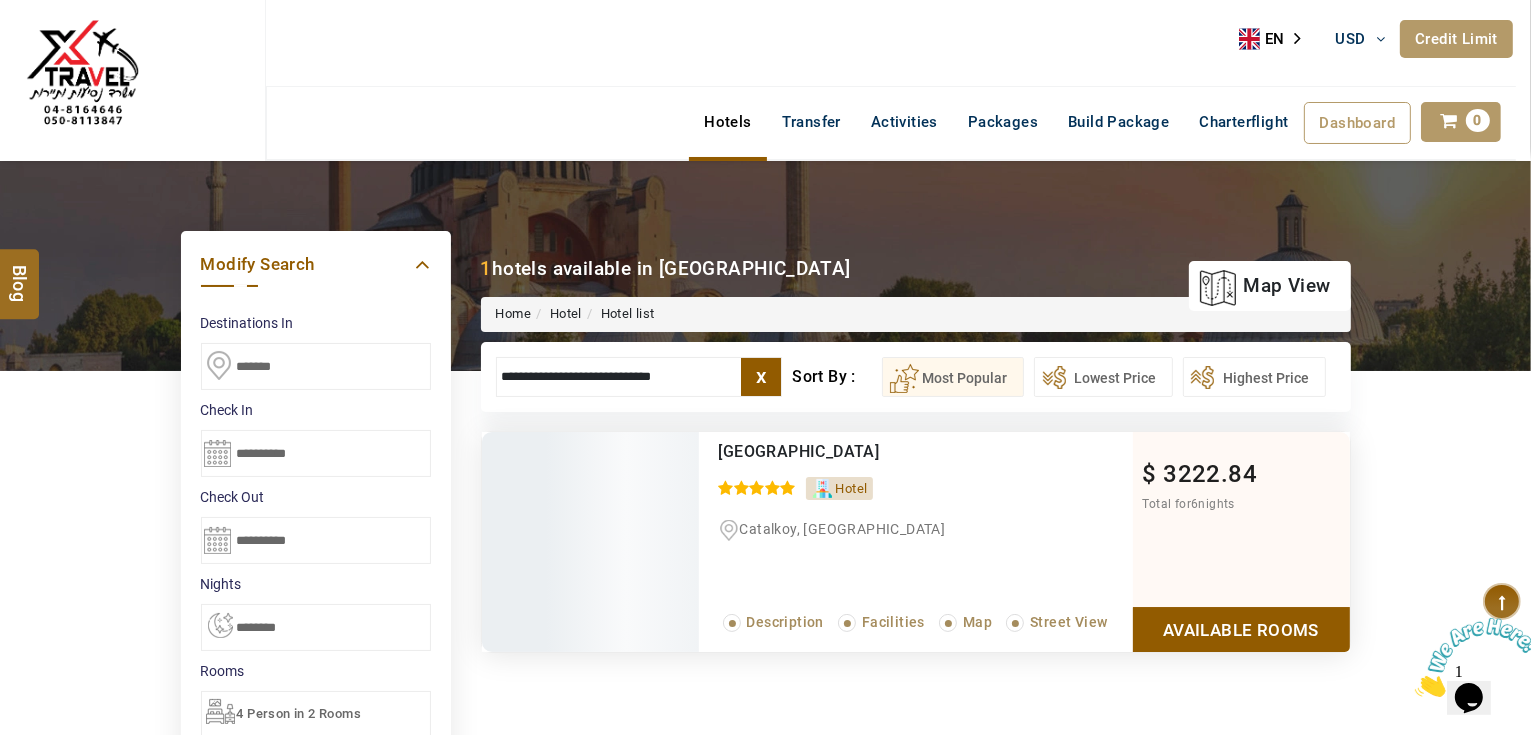 scroll, scrollTop: 0, scrollLeft: 0, axis: both 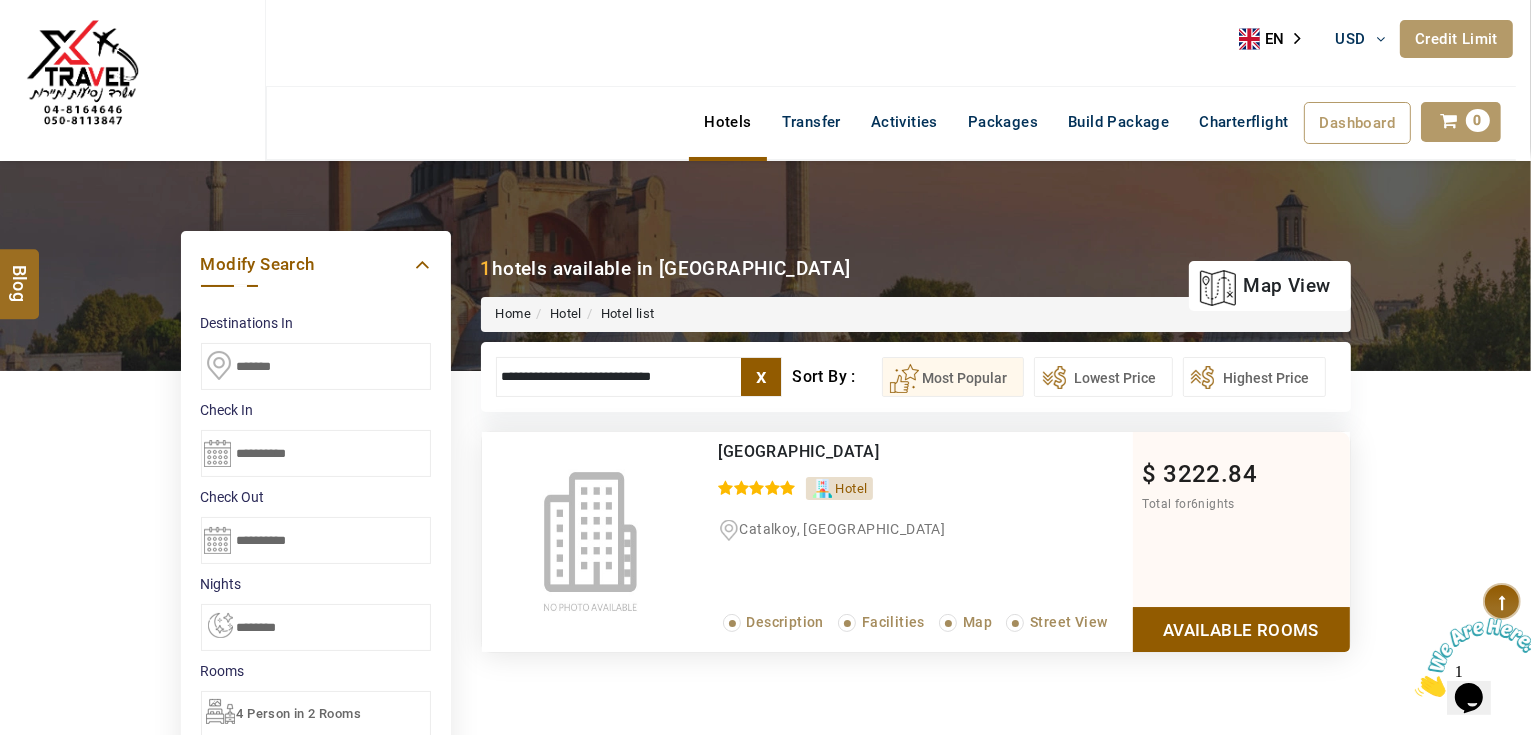 type on "**********" 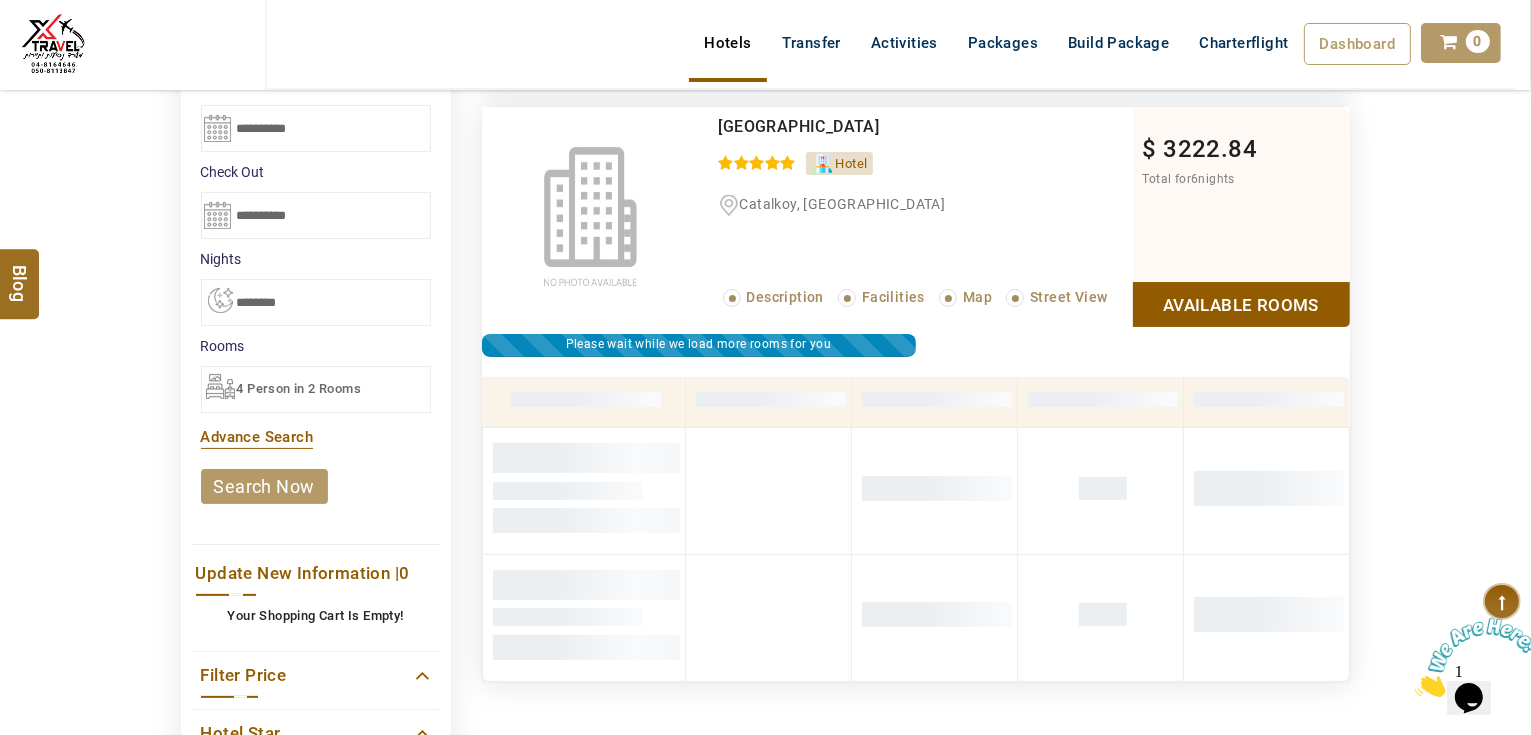 scroll, scrollTop: 220, scrollLeft: 0, axis: vertical 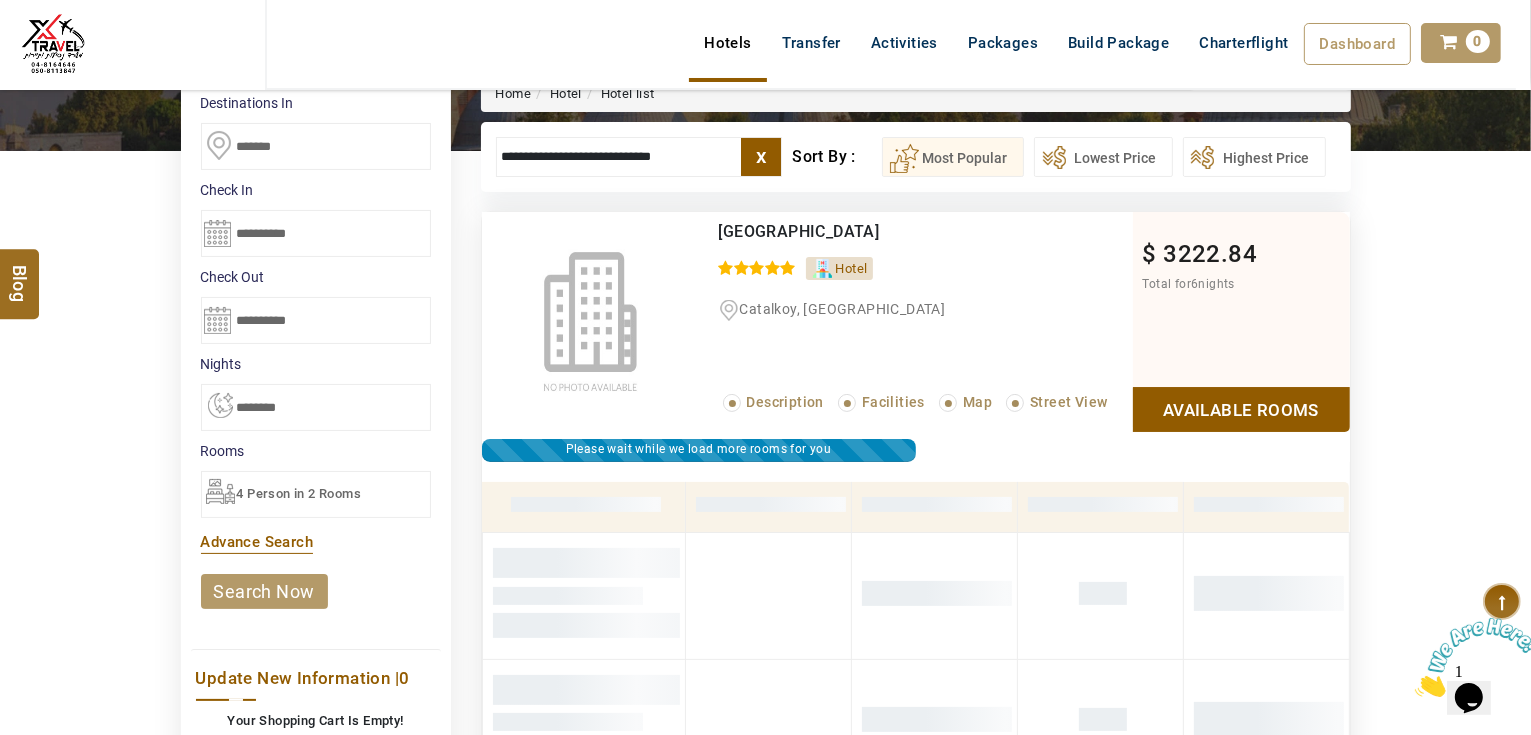 drag, startPoint x: 978, startPoint y: 228, endPoint x: 710, endPoint y: 224, distance: 268.02985 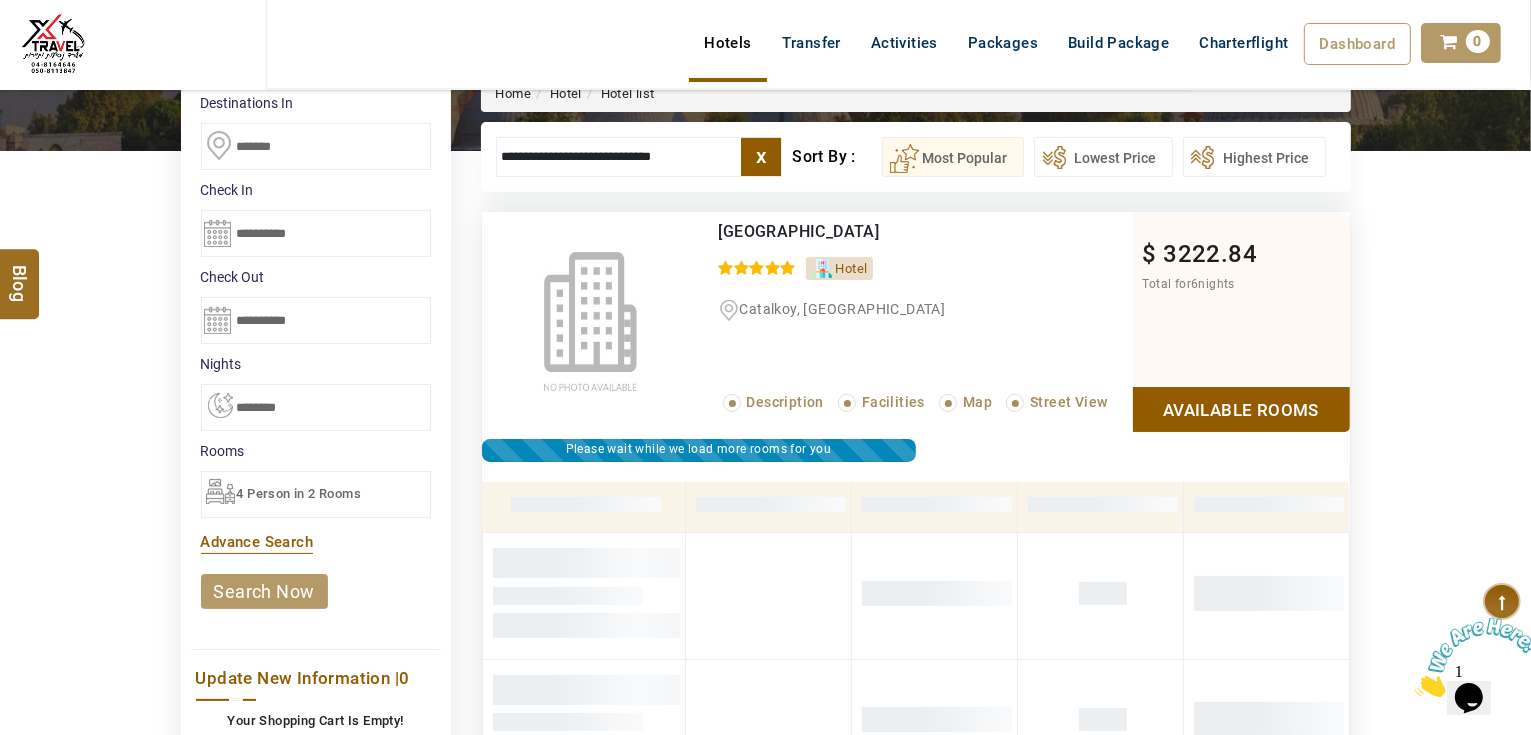 copy on "[GEOGRAPHIC_DATA]" 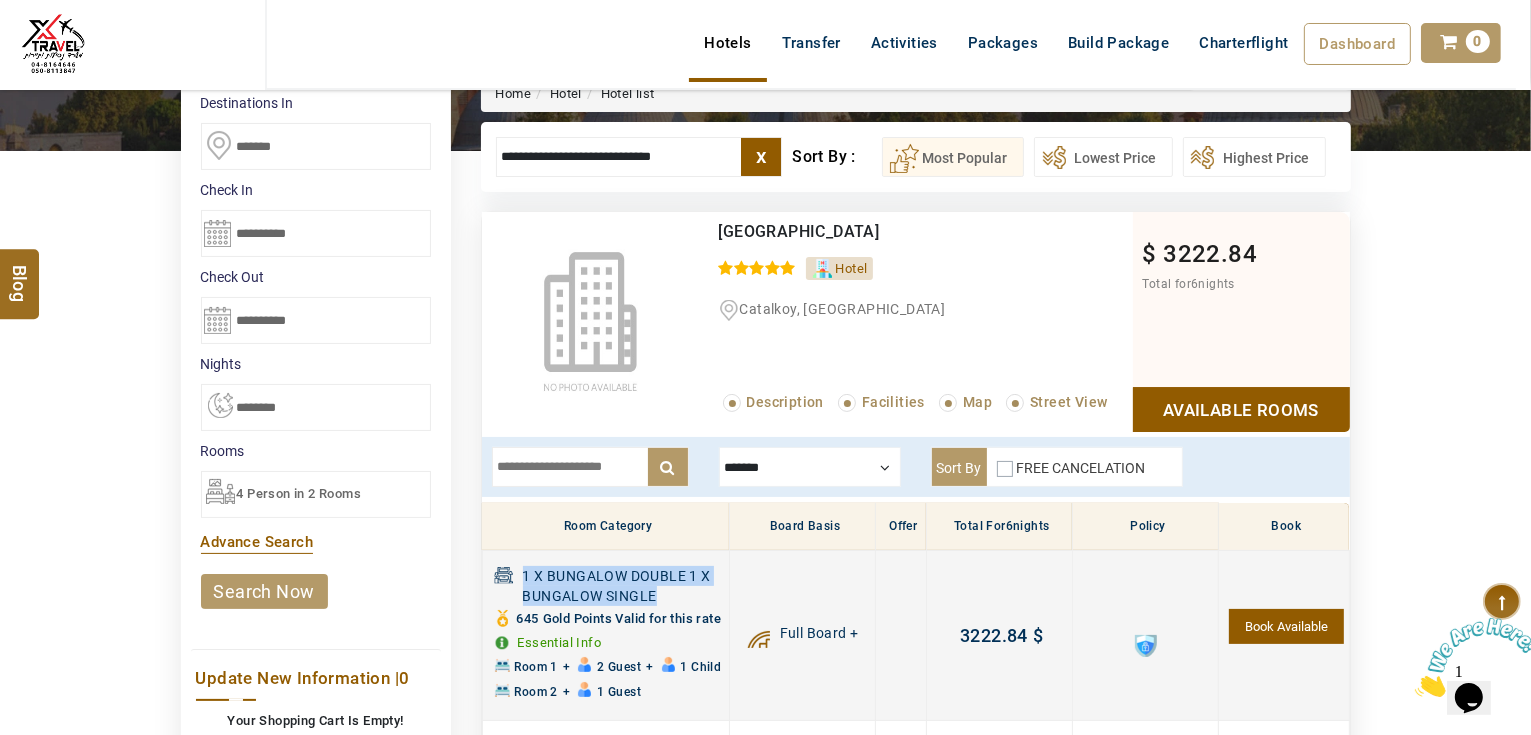 drag, startPoint x: 666, startPoint y: 587, endPoint x: 524, endPoint y: 570, distance: 143.01399 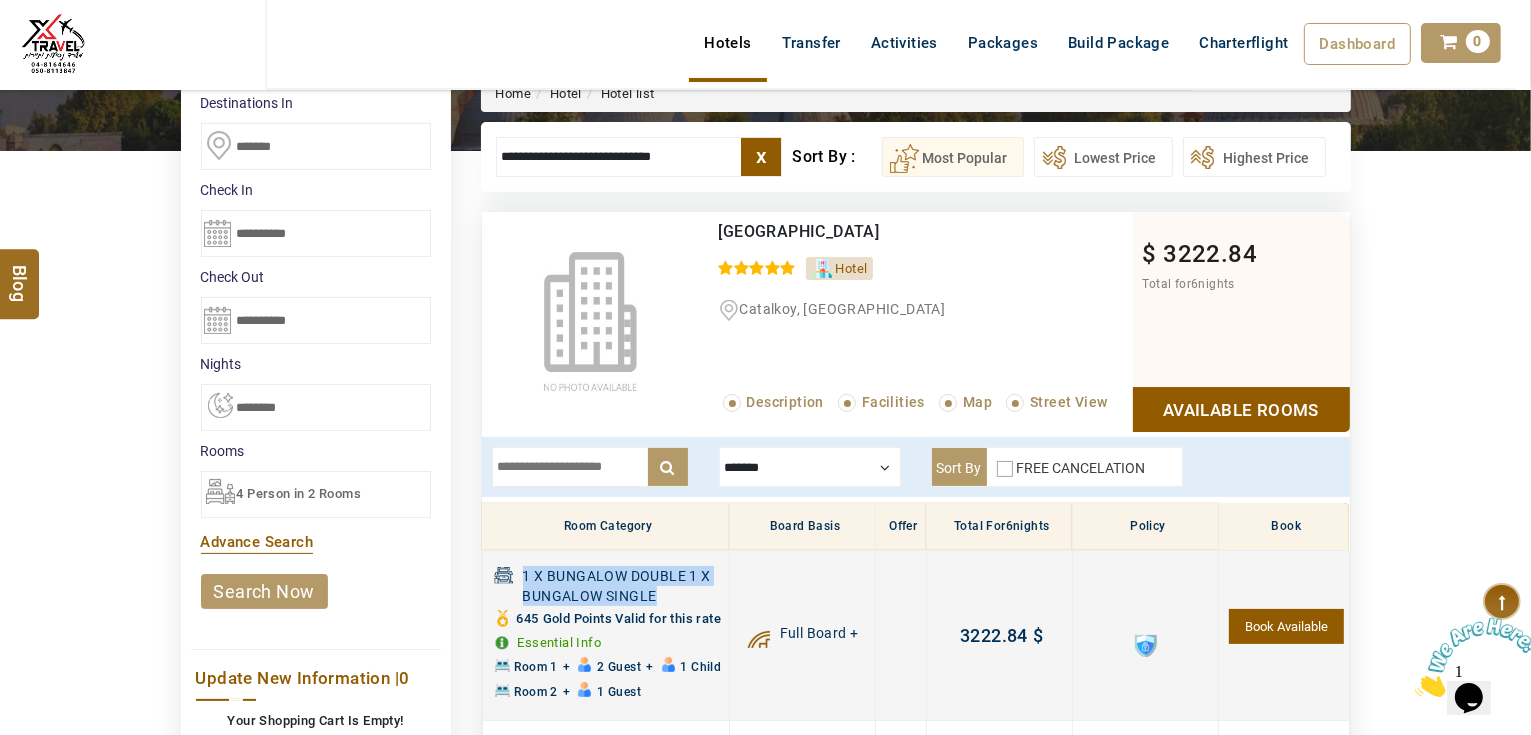 click on "1 X BUNGALOW DOUBLE 1 X BUNGALOW SINGLE" at bounding box center (623, 586) 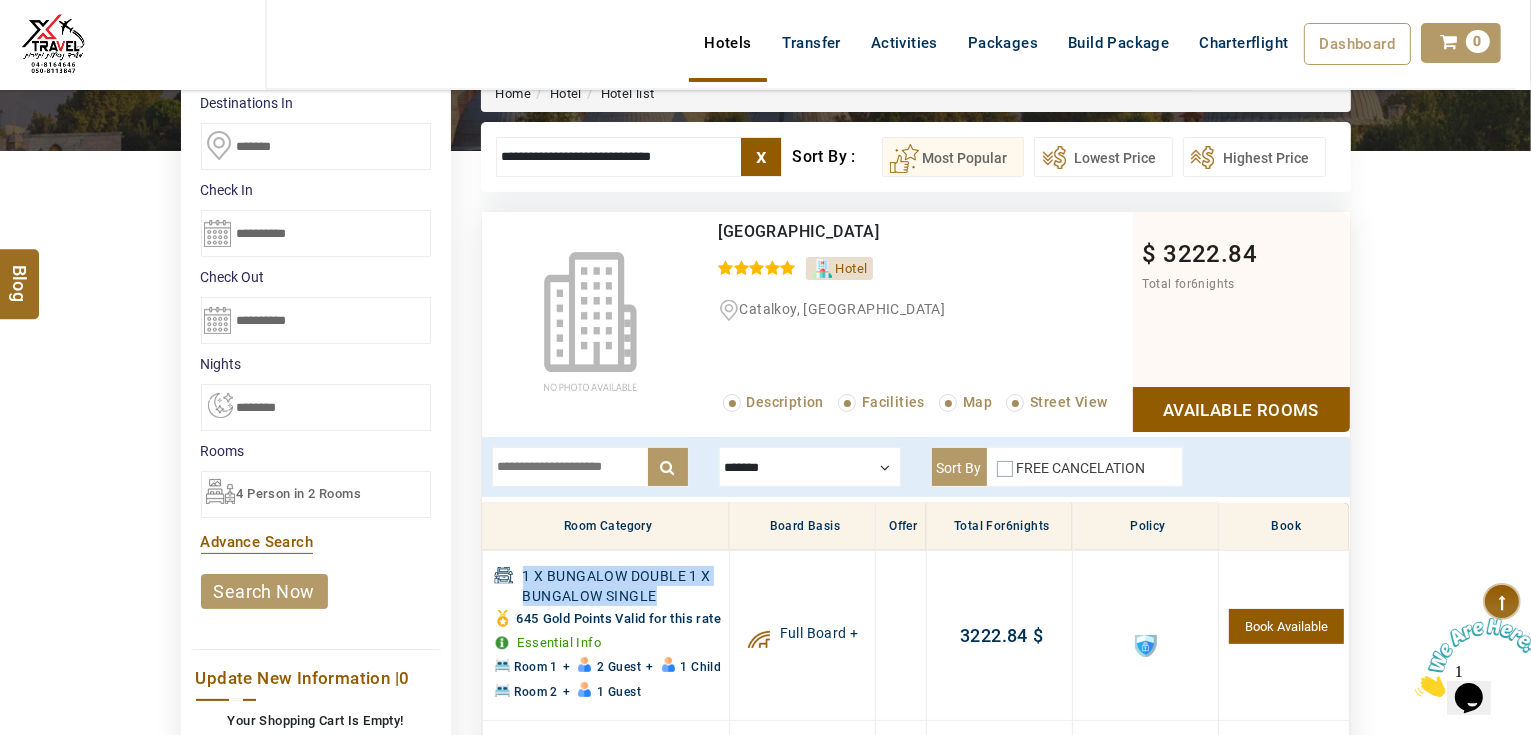 copy on "1 X BUNGALOW DOUBLE 1 X BUNGALOW SINGLE" 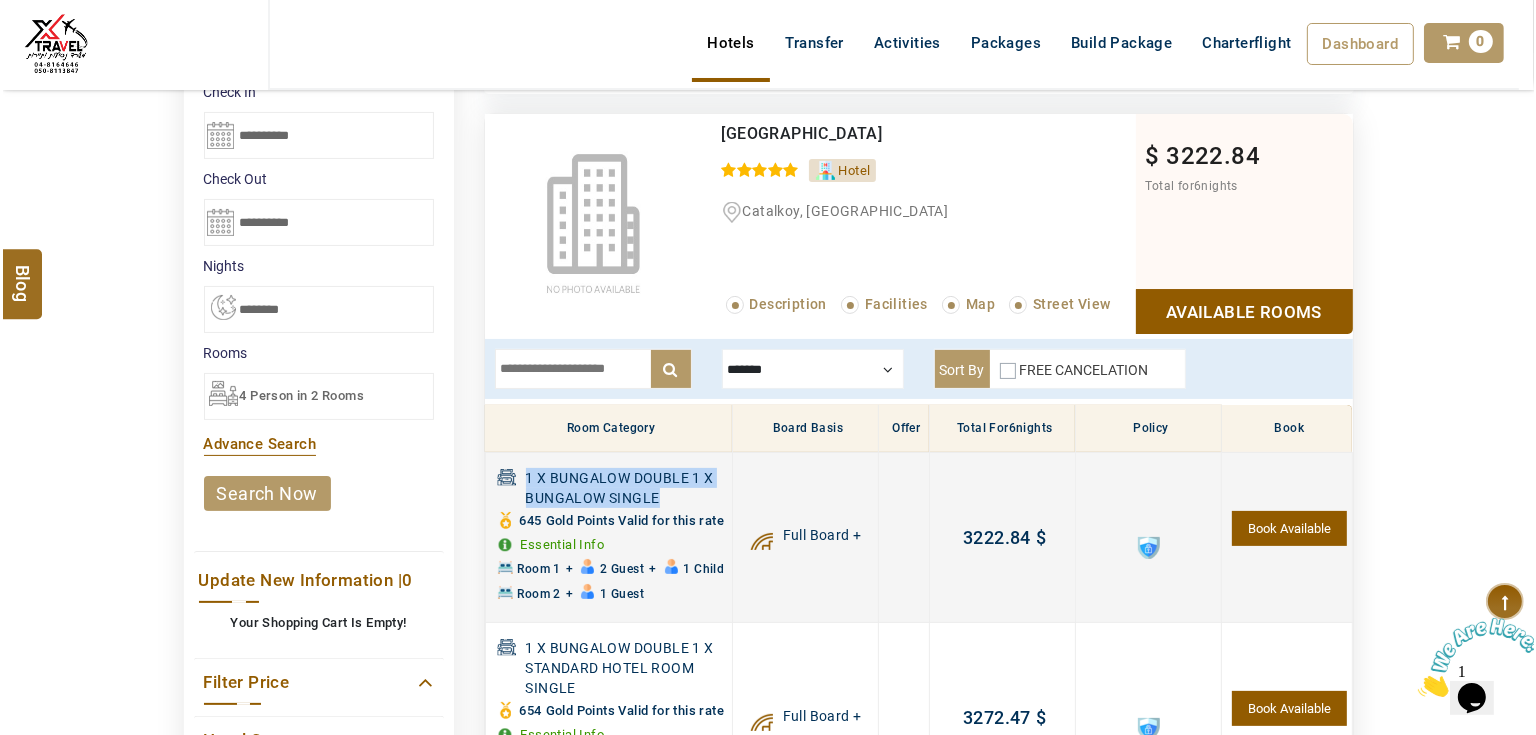 scroll, scrollTop: 460, scrollLeft: 0, axis: vertical 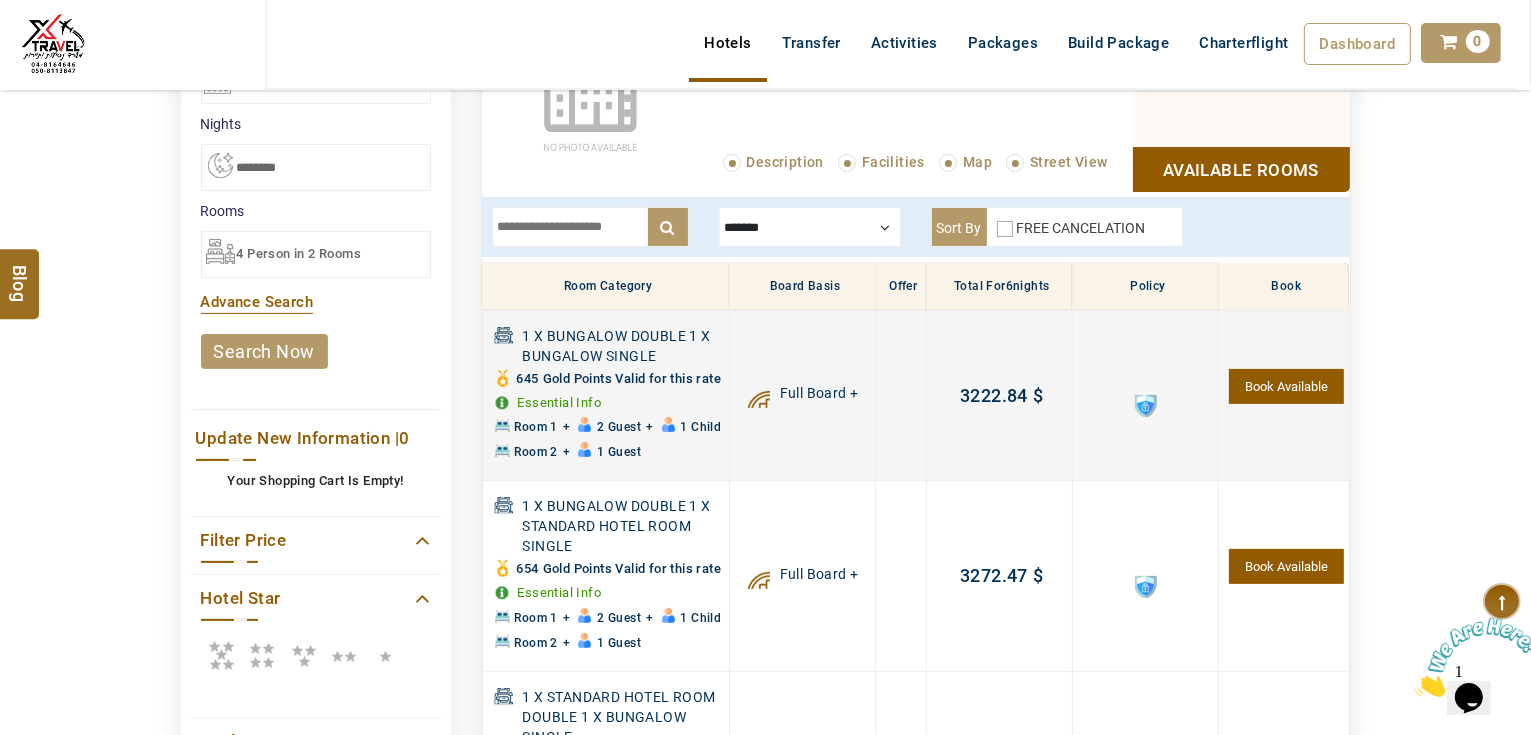 click on "Book Available" at bounding box center [1286, 386] 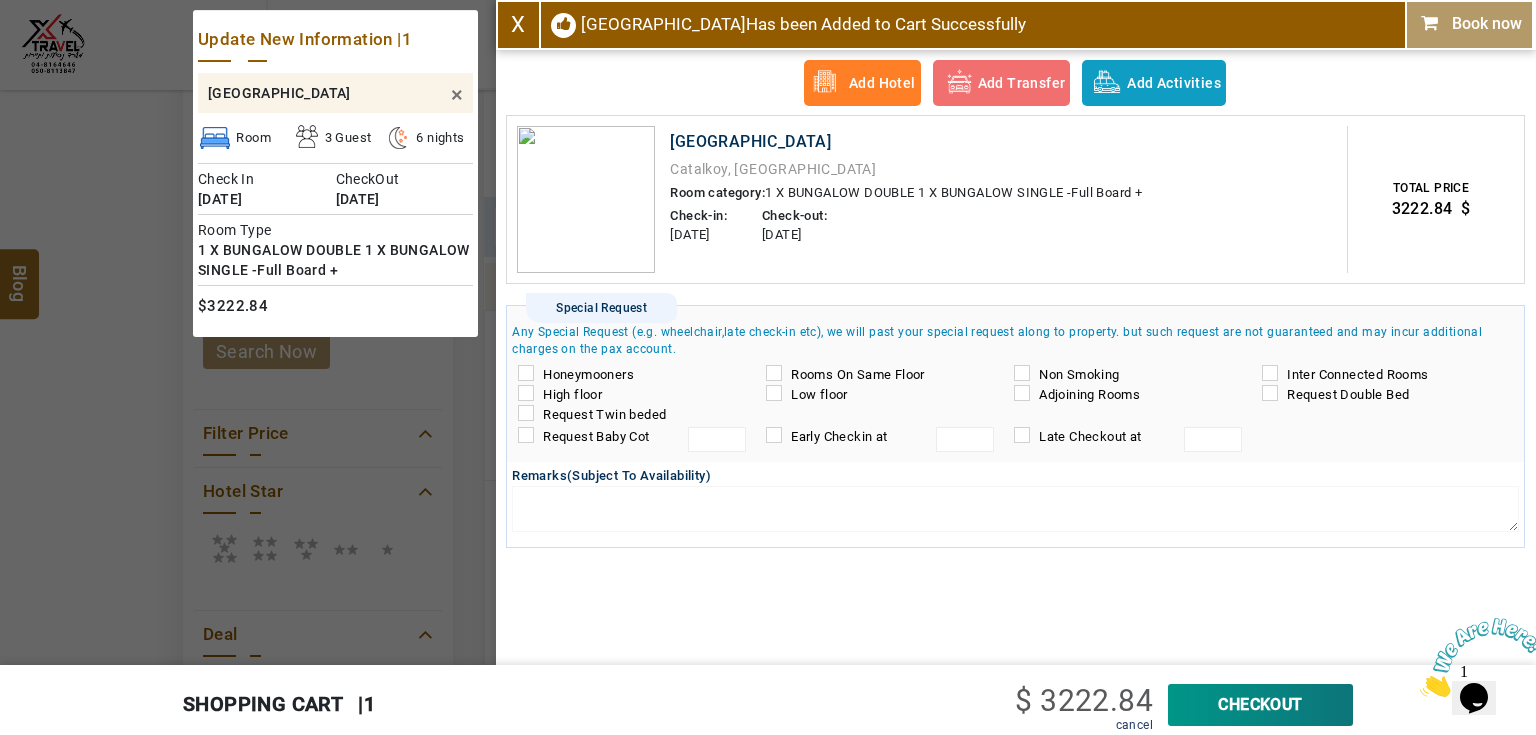 click on "CheckOut" at bounding box center [1260, 705] 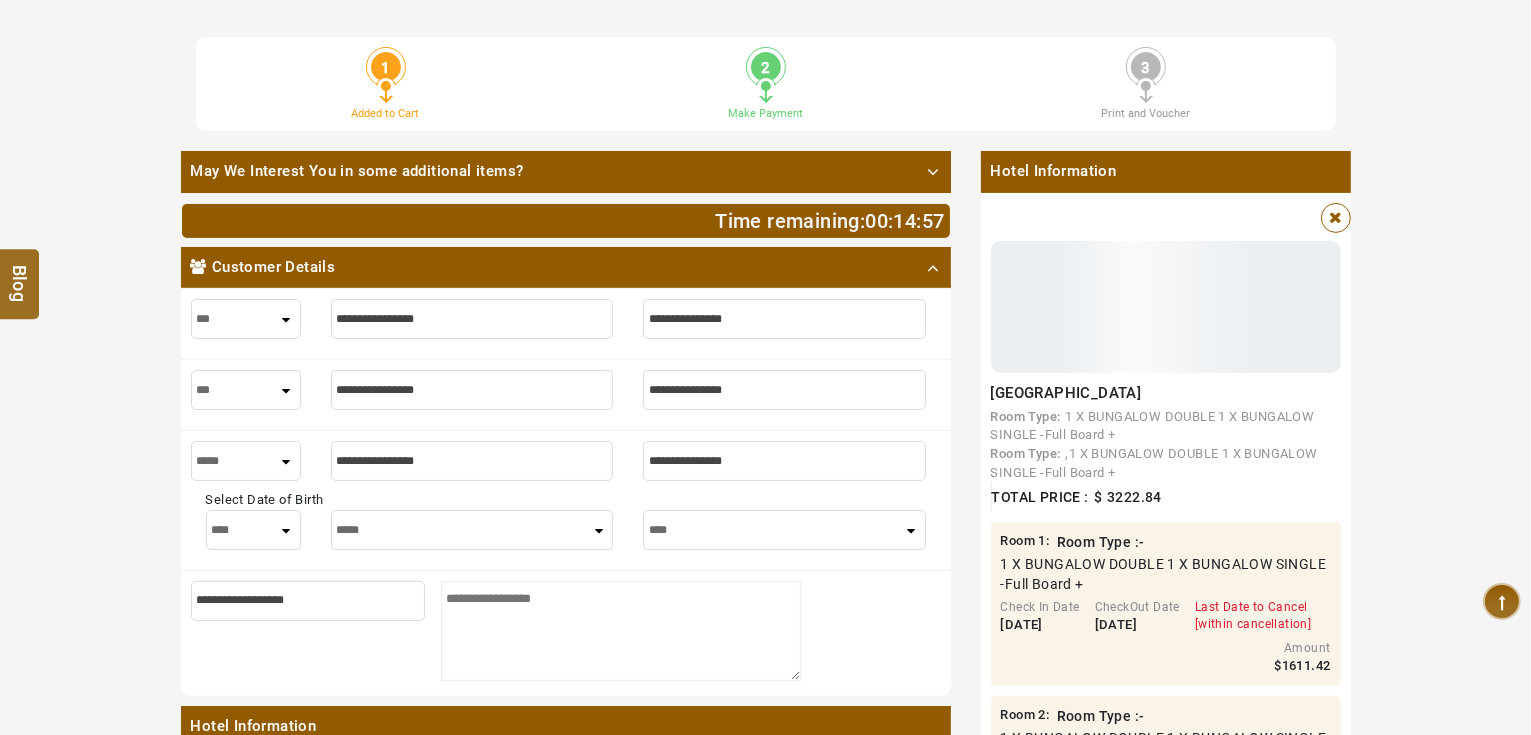 scroll, scrollTop: 400, scrollLeft: 0, axis: vertical 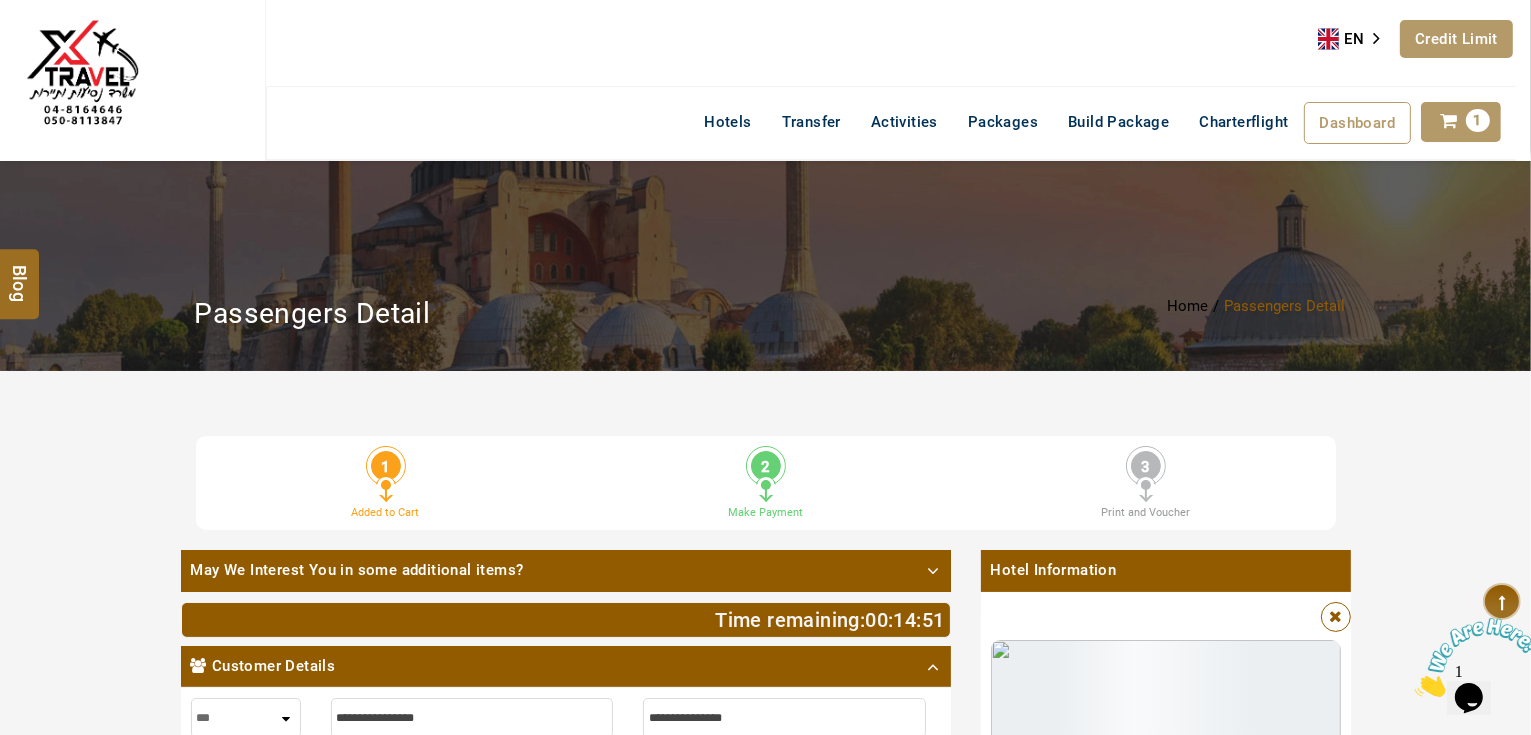 click on "Credit Limit" at bounding box center (1456, 39) 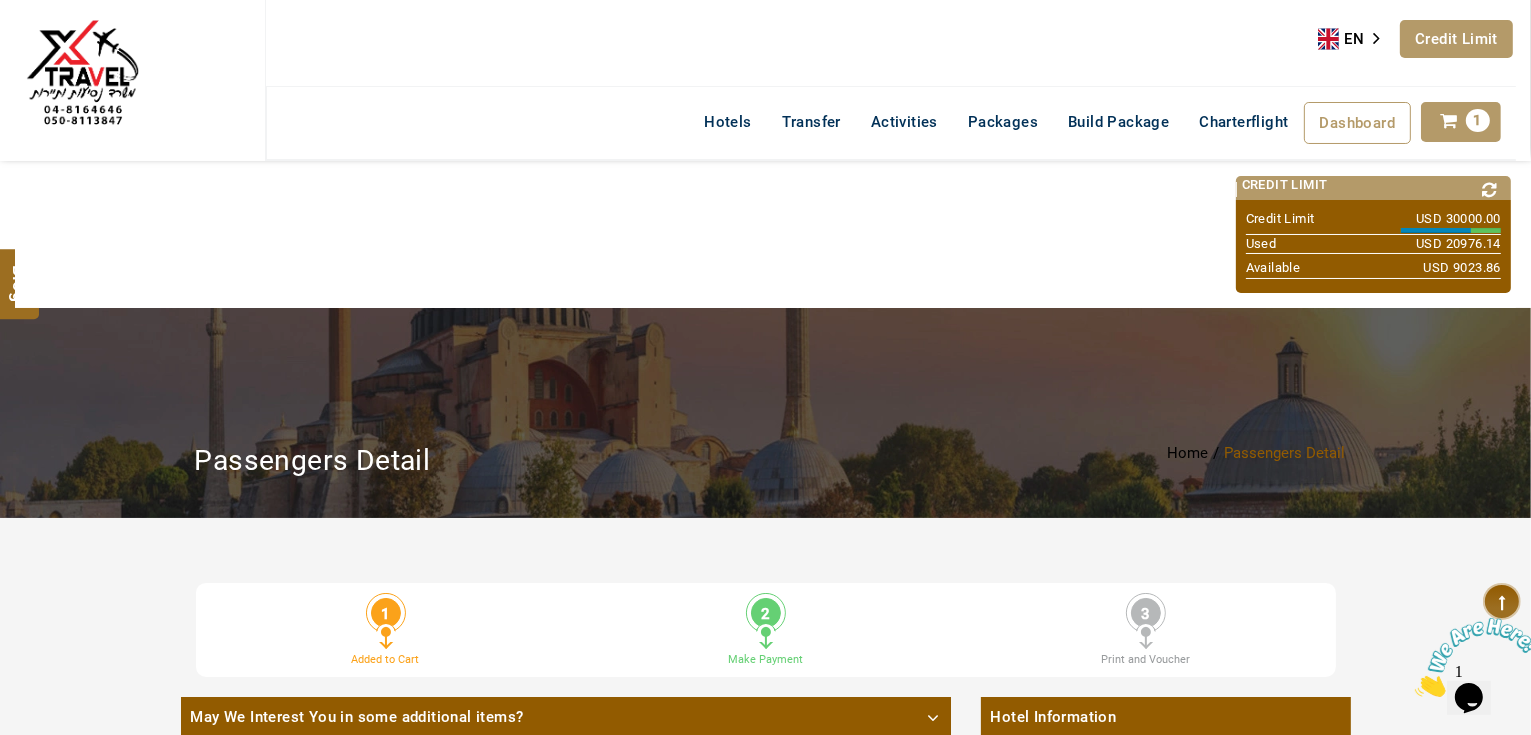 click on "Credit Limit" at bounding box center (1456, 39) 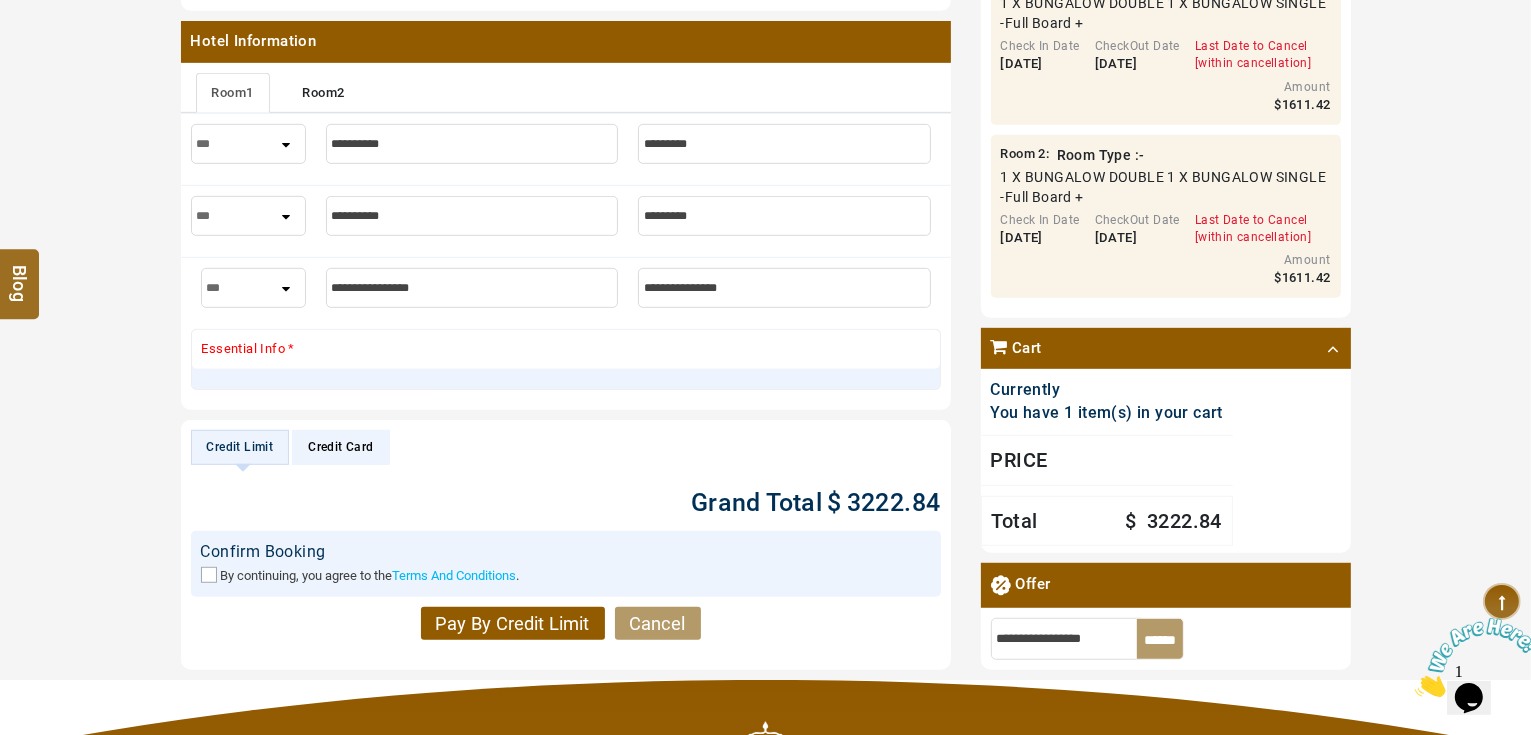 scroll, scrollTop: 1280, scrollLeft: 0, axis: vertical 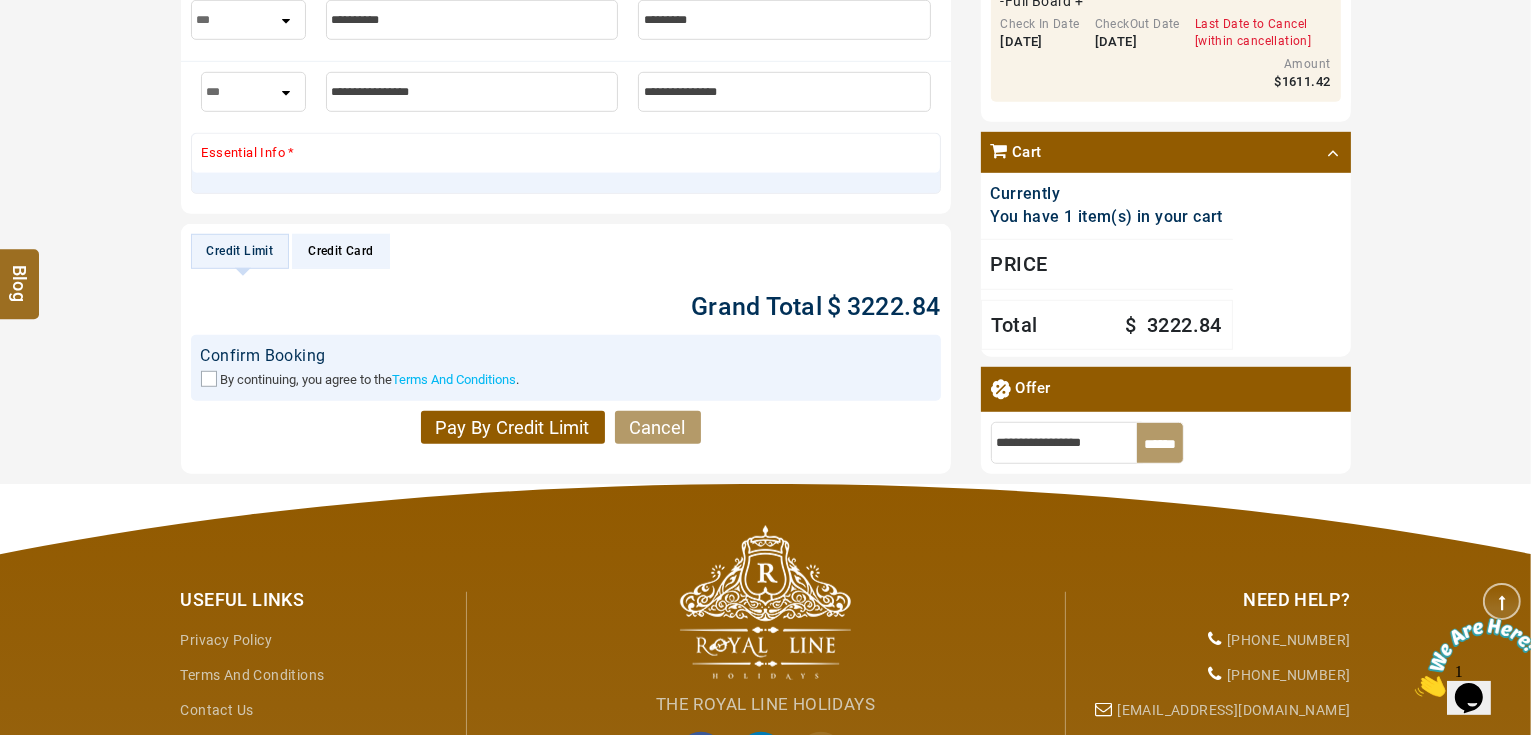 click on "Credit Card" at bounding box center (340, 251) 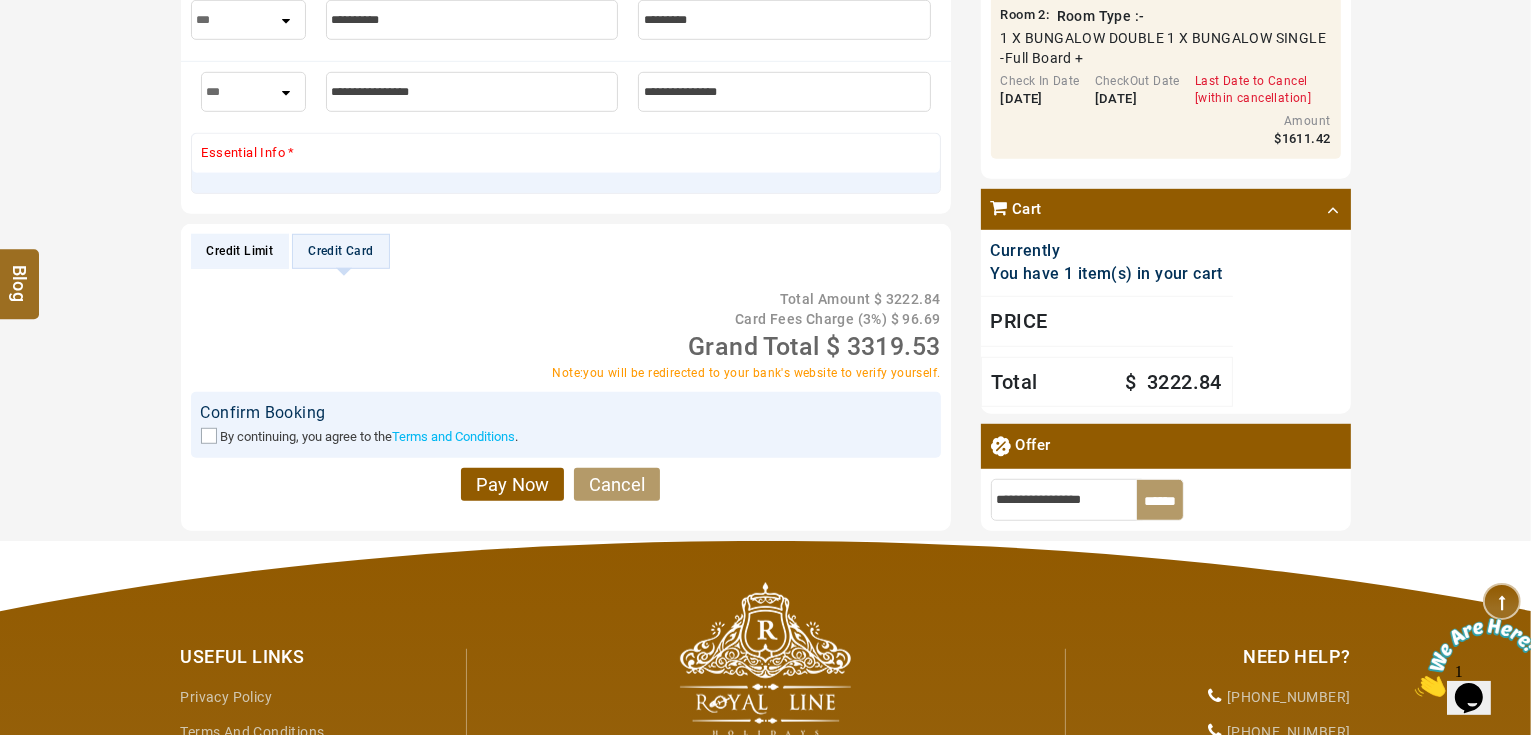click on "Credit Limit" at bounding box center [240, 251] 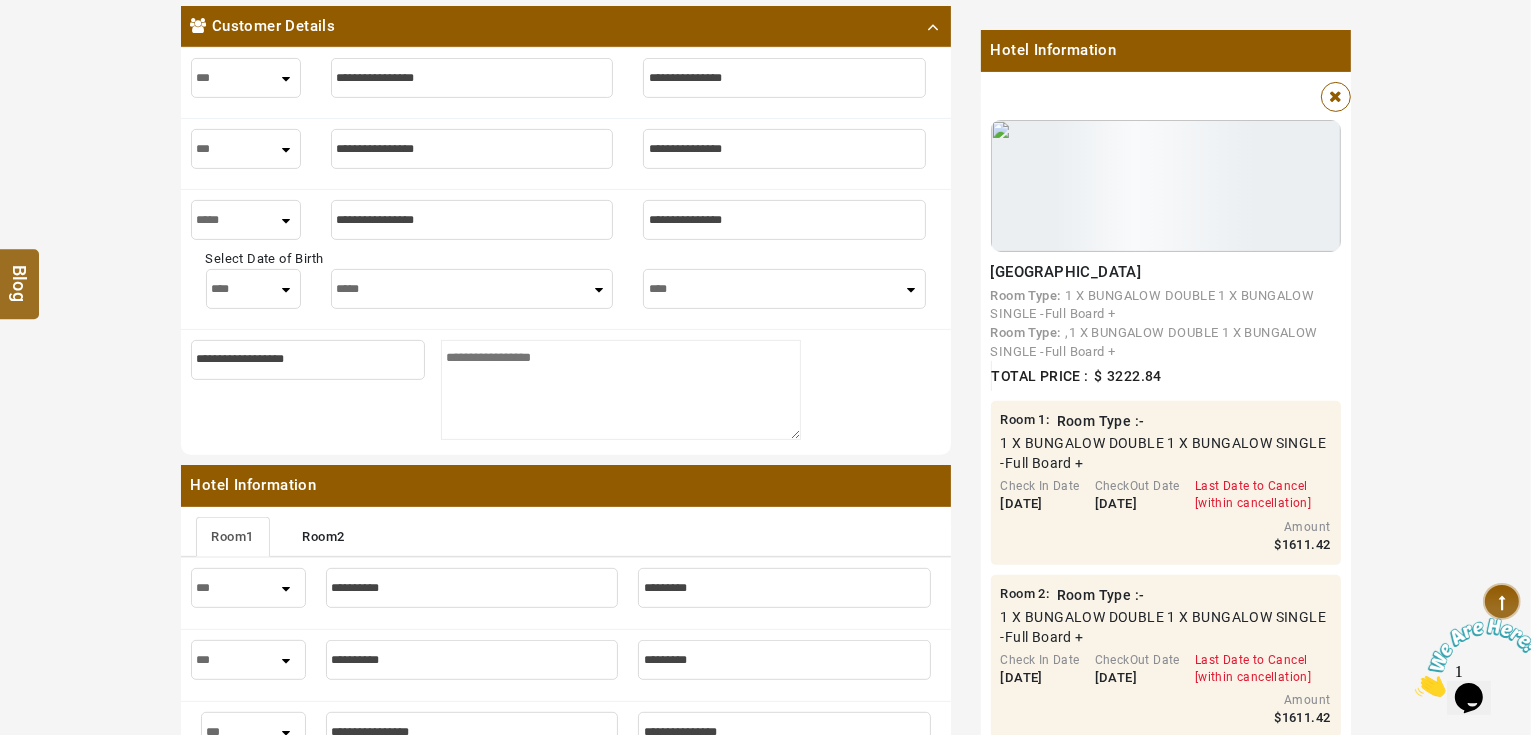 scroll, scrollTop: 640, scrollLeft: 0, axis: vertical 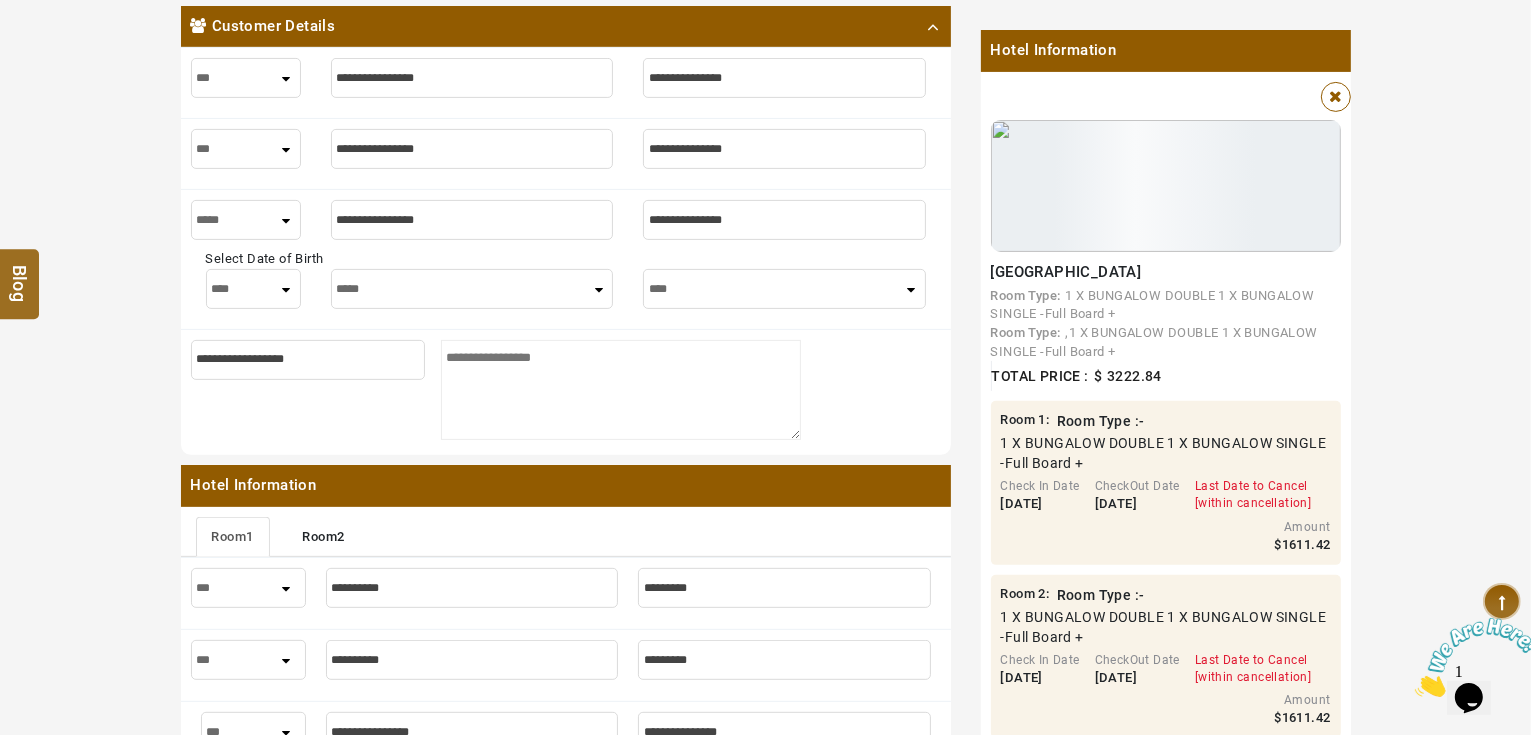 drag, startPoint x: 240, startPoint y: 151, endPoint x: 248, endPoint y: 164, distance: 15.264338 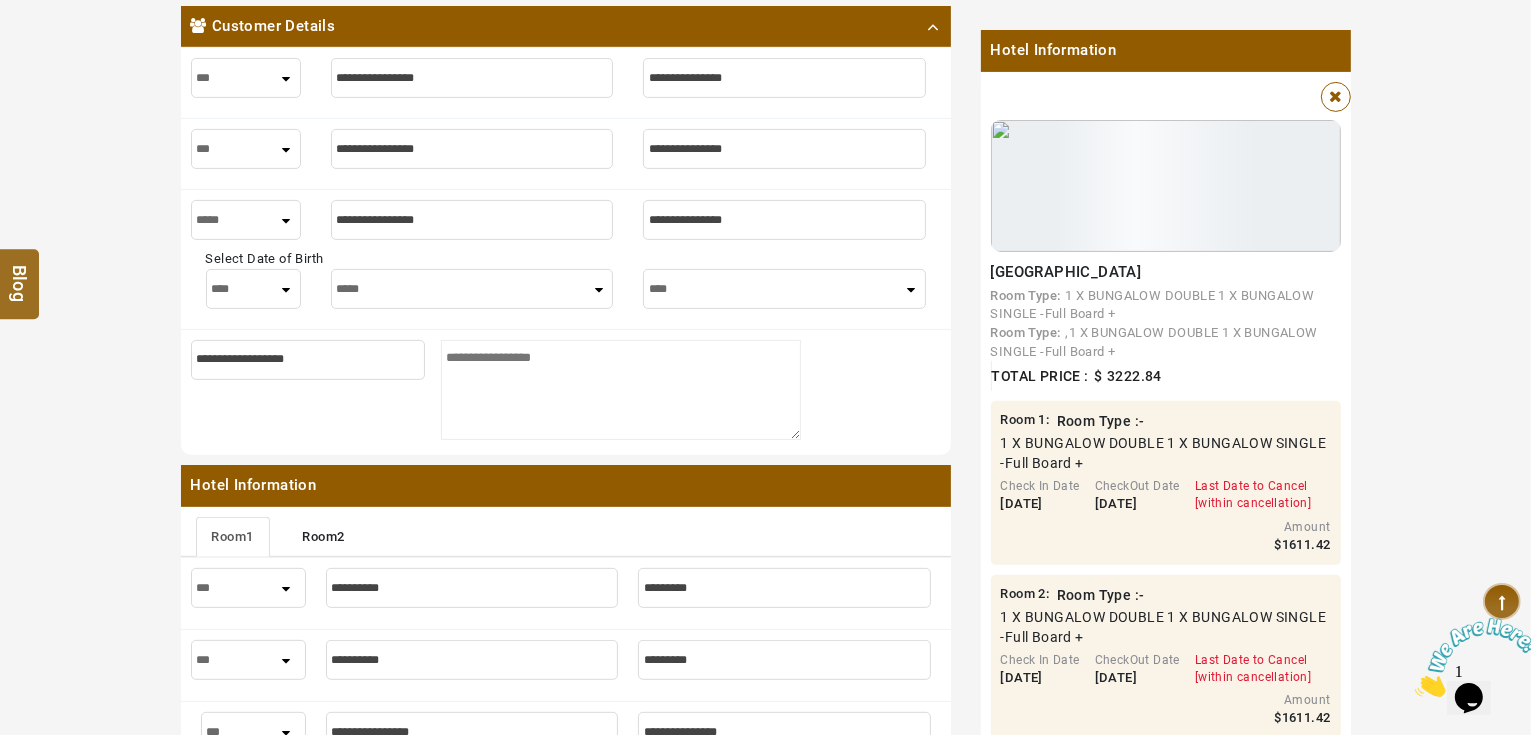 click on "*** **** ***" at bounding box center [246, 149] 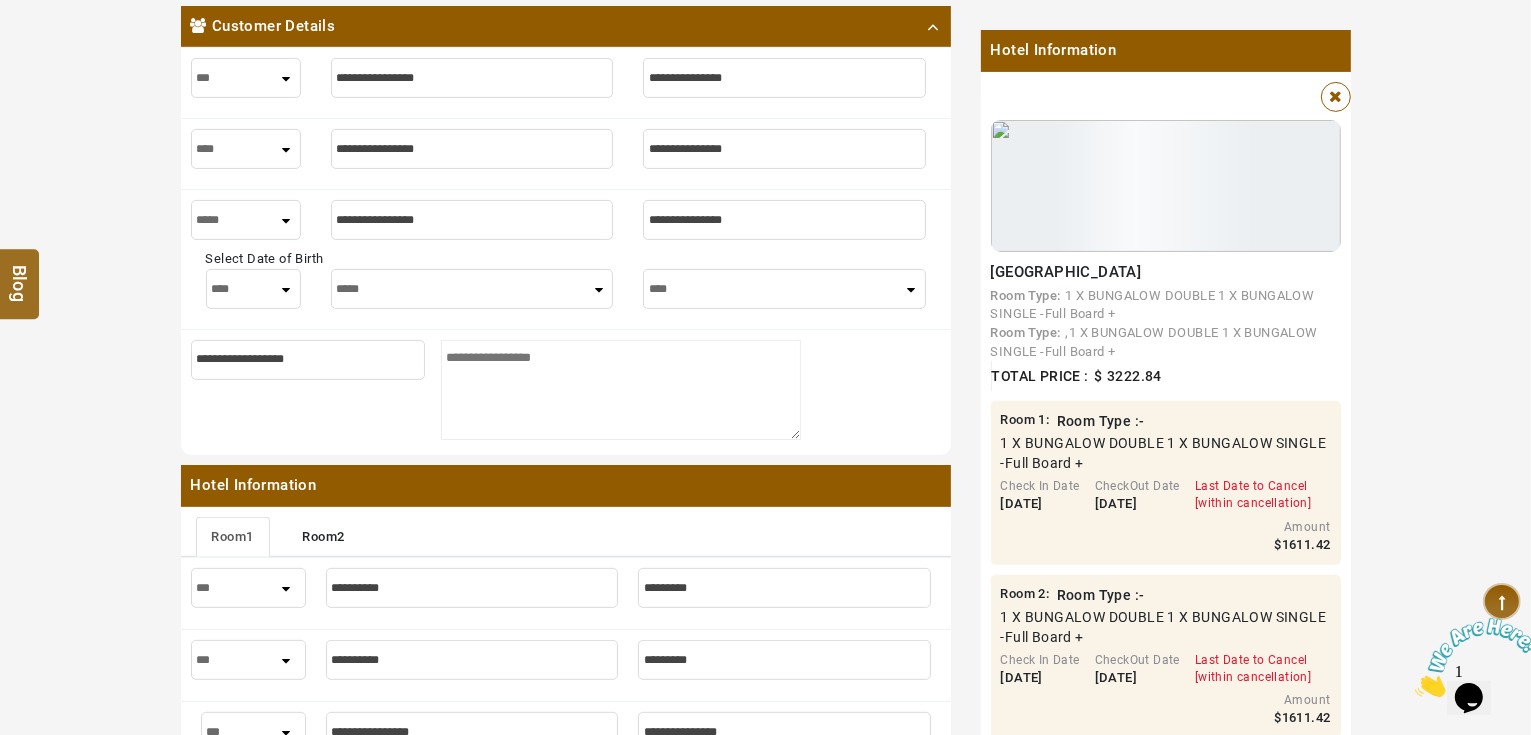 click on "*** **** ***" at bounding box center [246, 149] 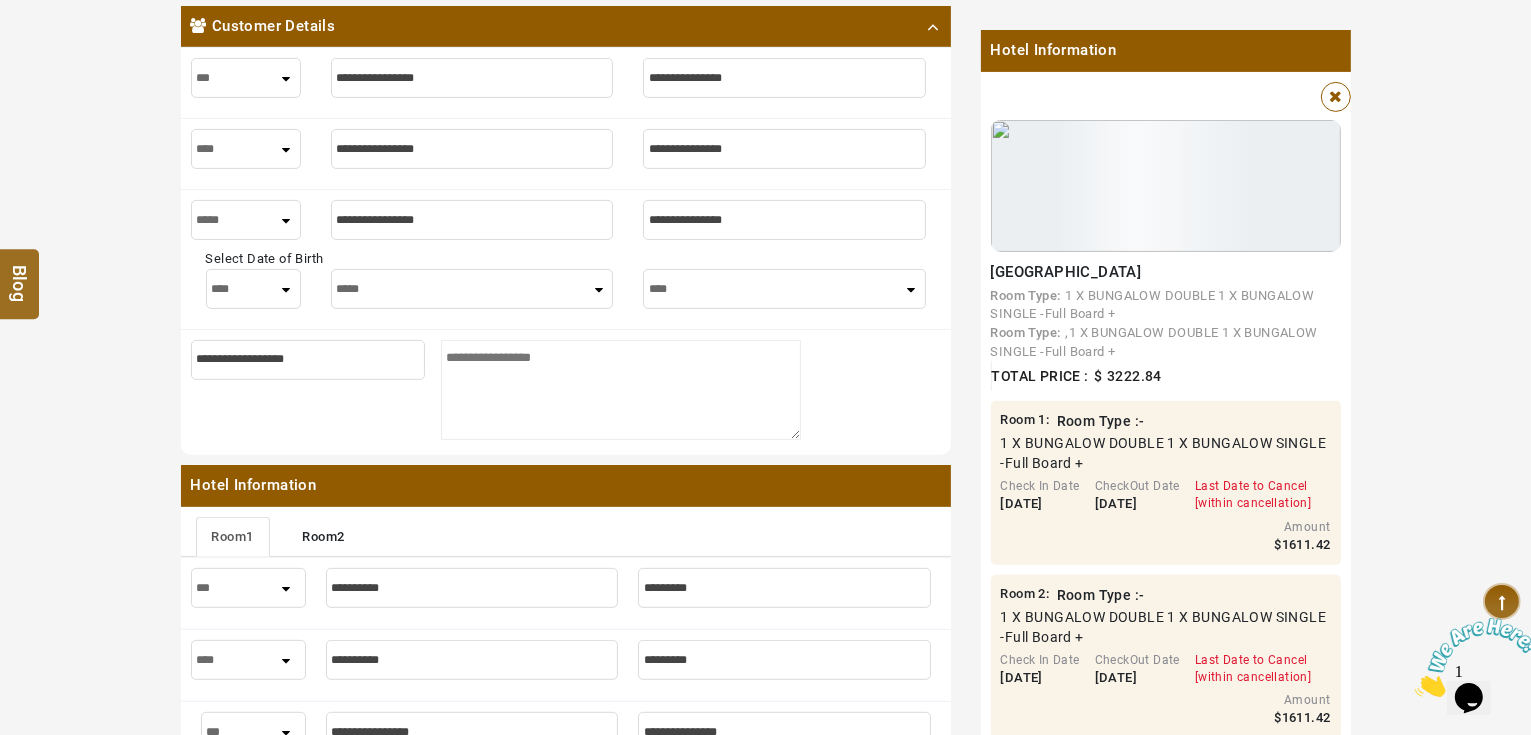 select on "****" 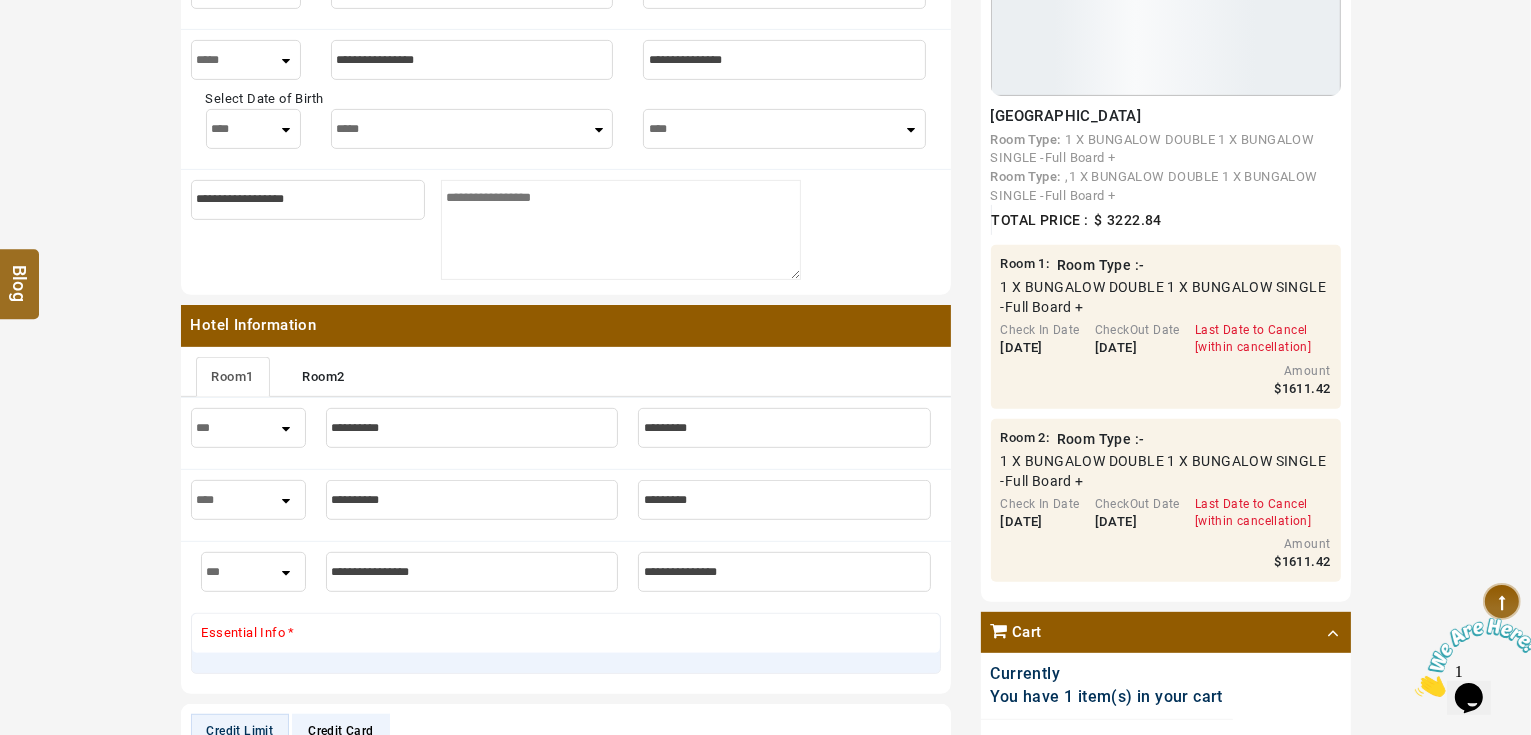 scroll, scrollTop: 480, scrollLeft: 0, axis: vertical 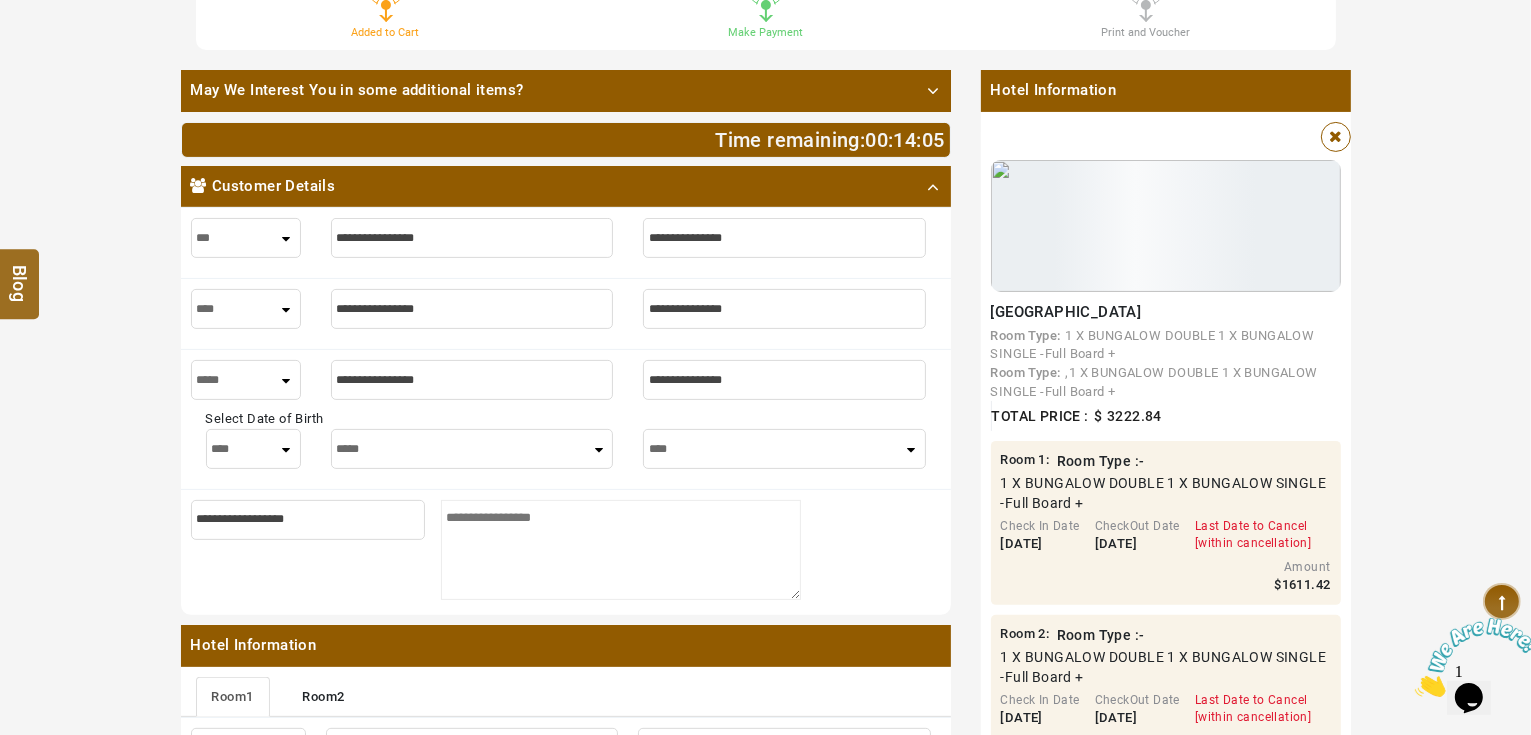 click at bounding box center (472, 238) 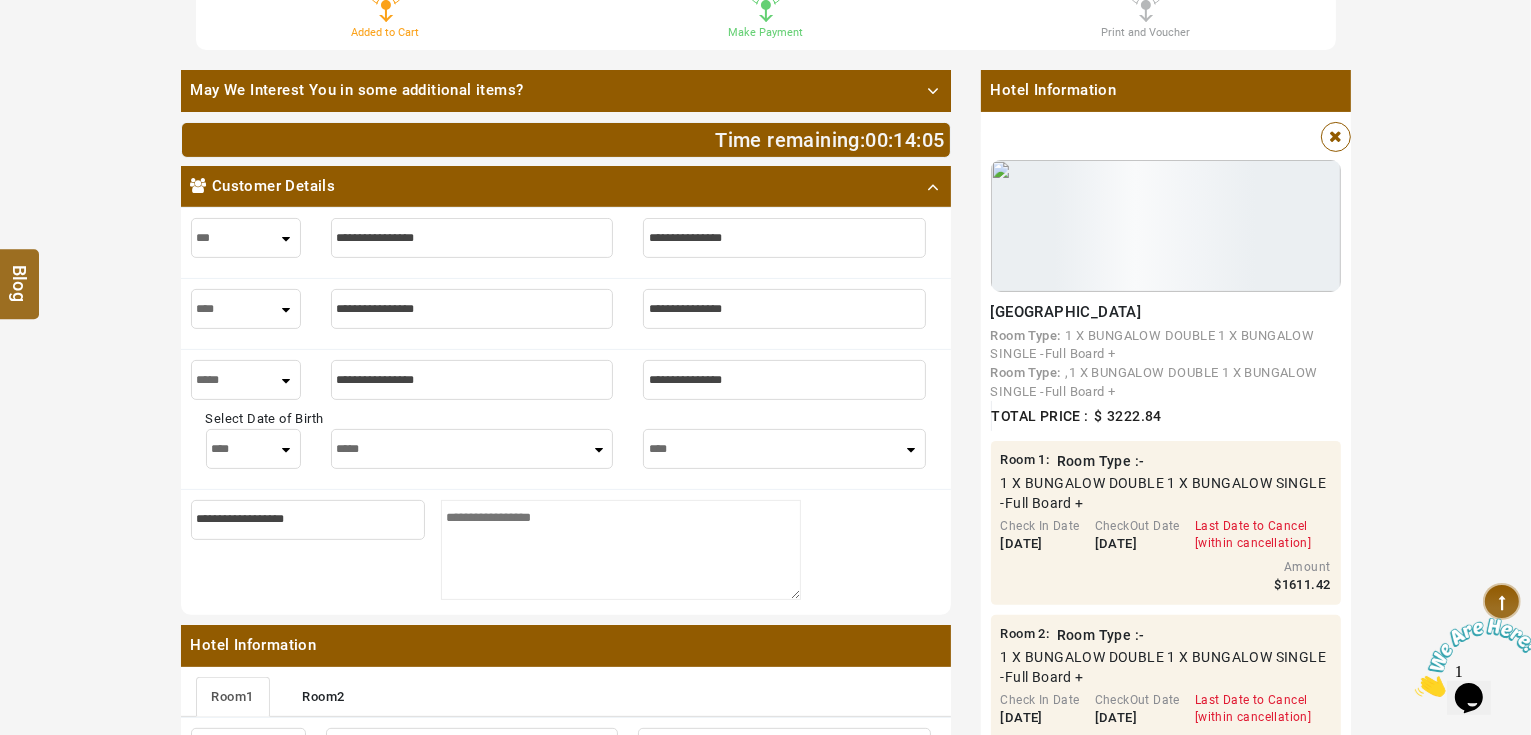click at bounding box center (472, 309) 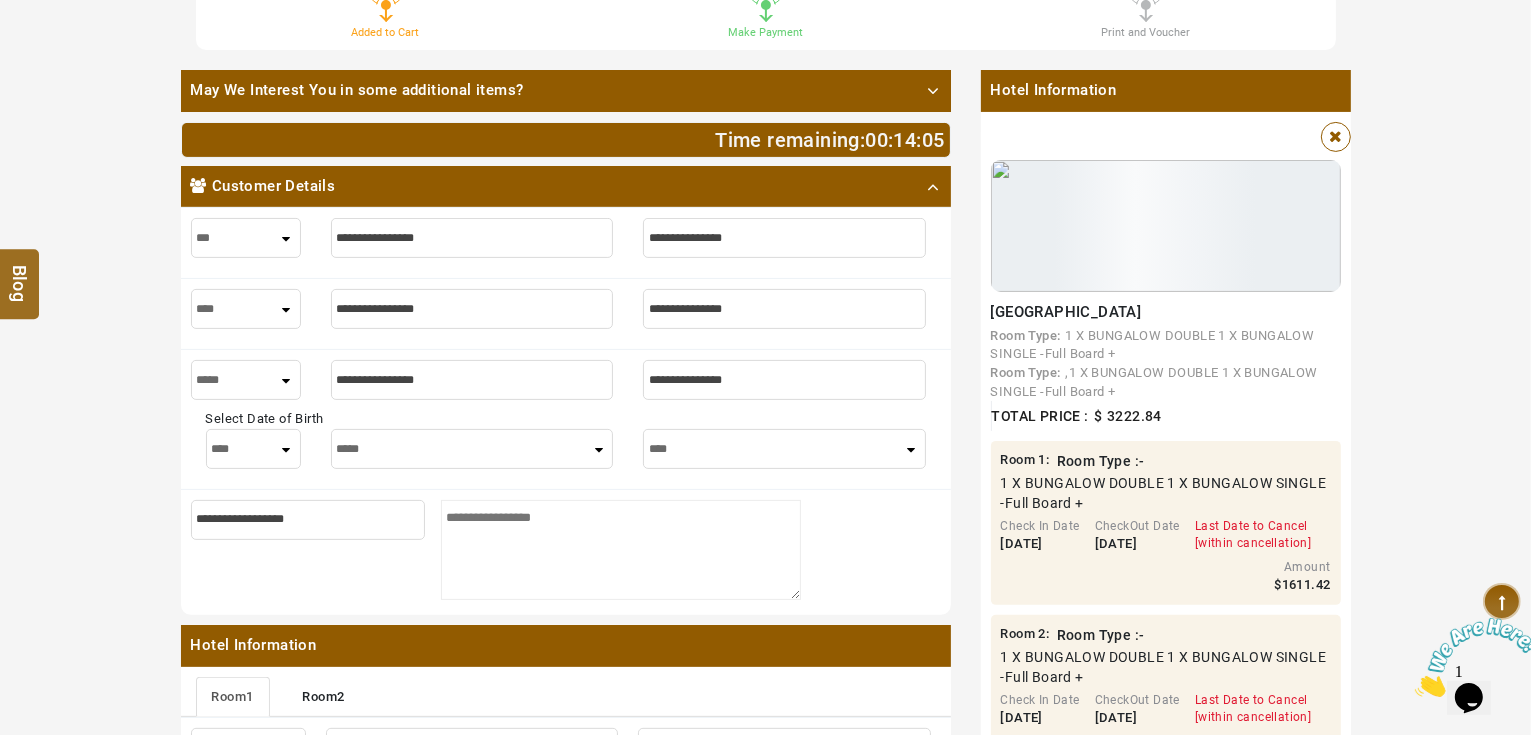 click on "***** ******* ******** ***** ***** *** **** **** ****** ********* ******* ******** ********" at bounding box center (472, 454) 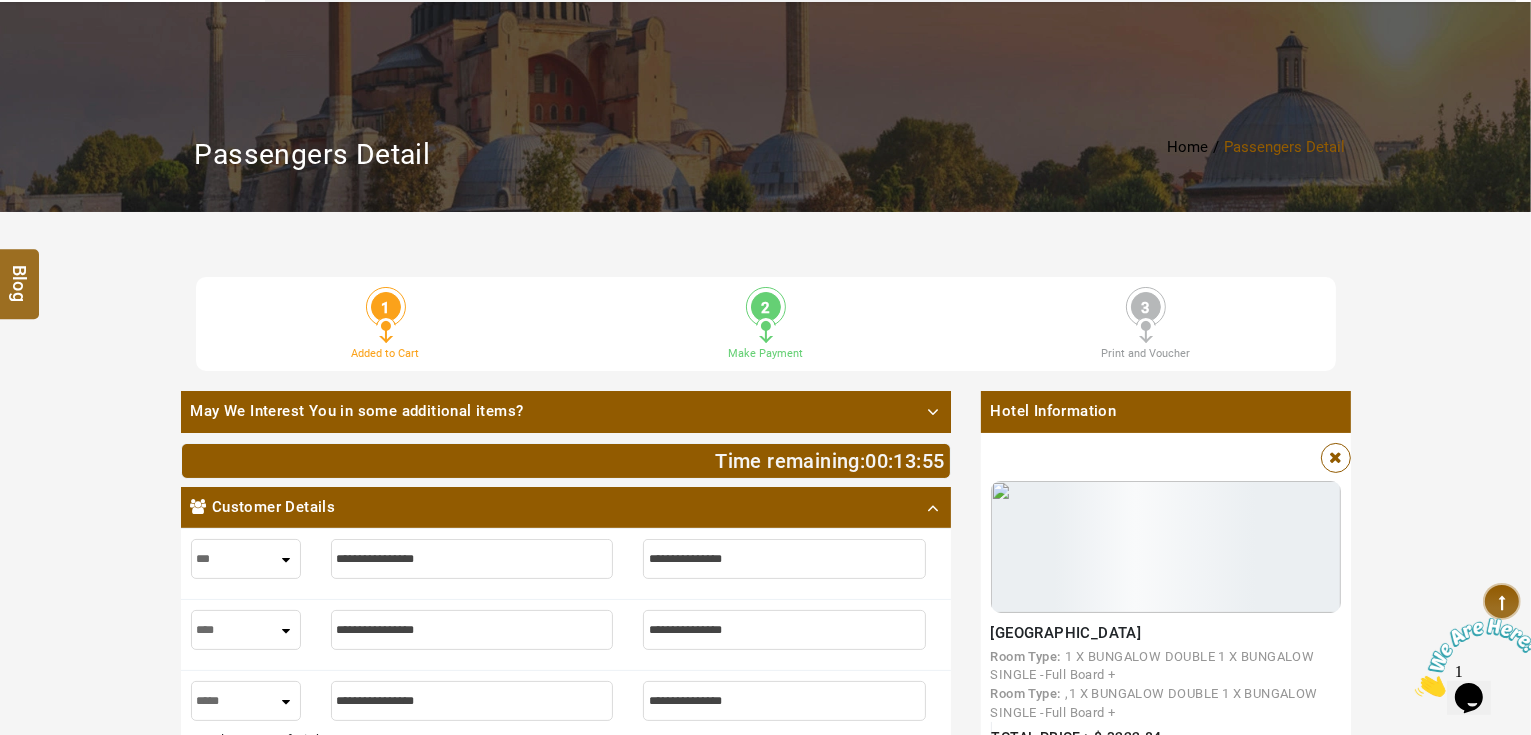 scroll, scrollTop: 479, scrollLeft: 0, axis: vertical 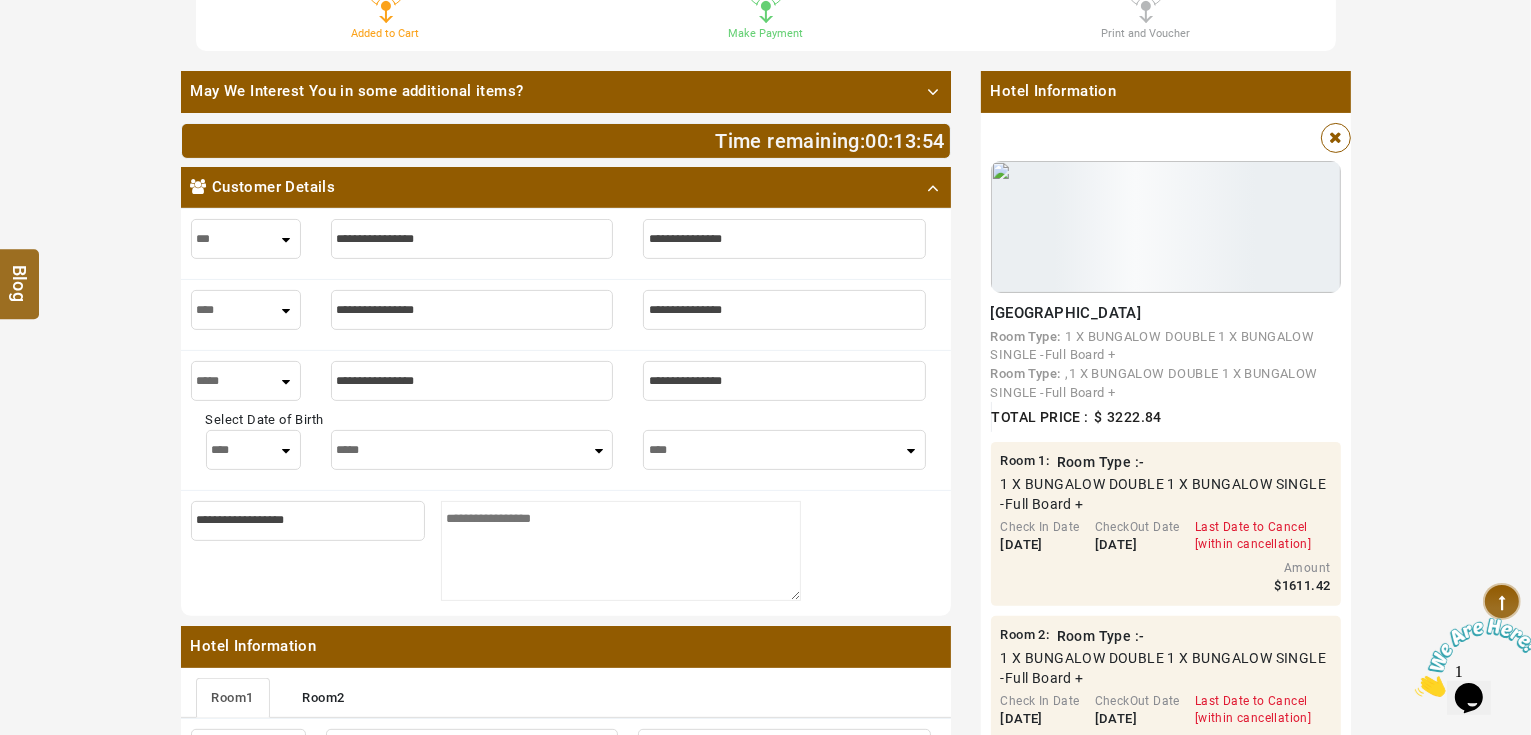 click at bounding box center (472, 239) 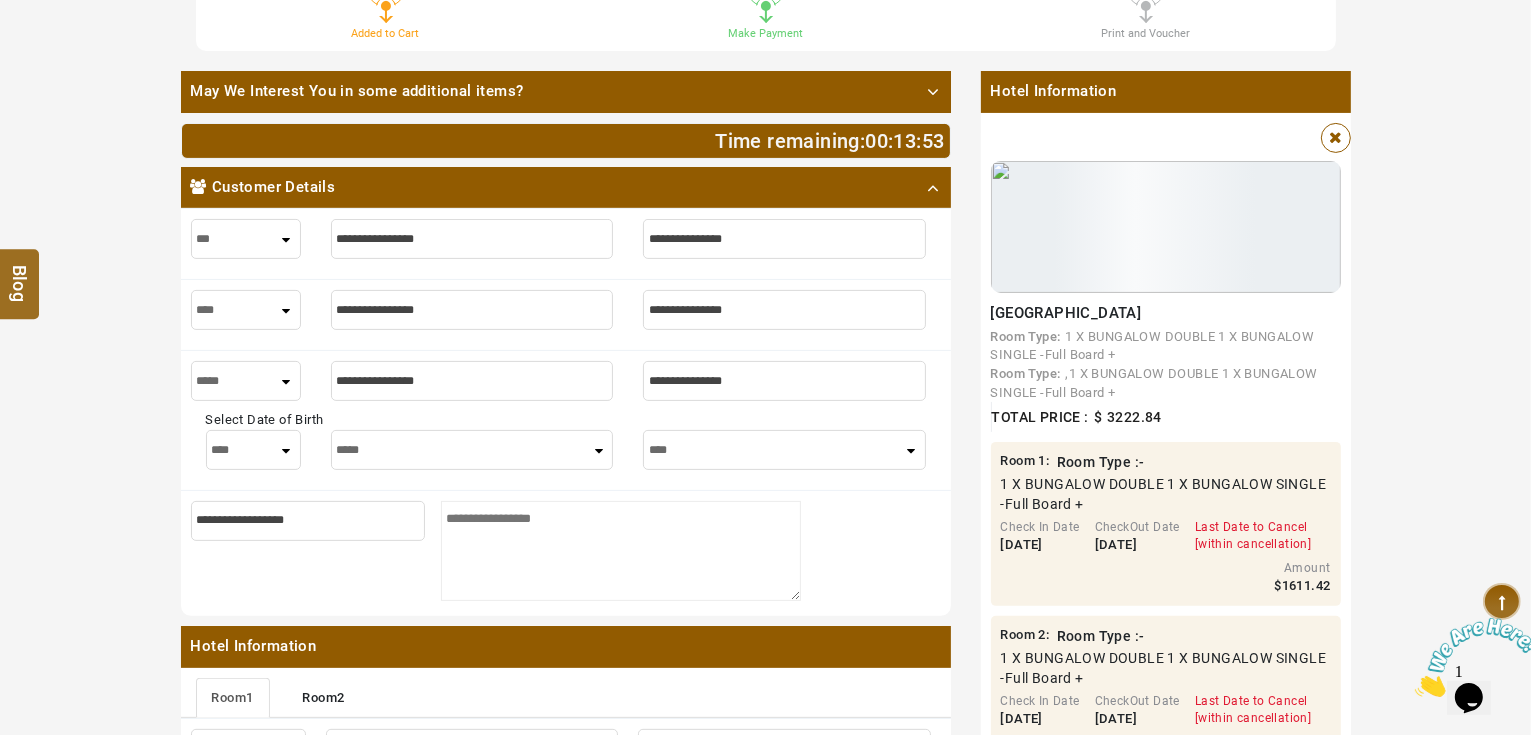 type on "*" 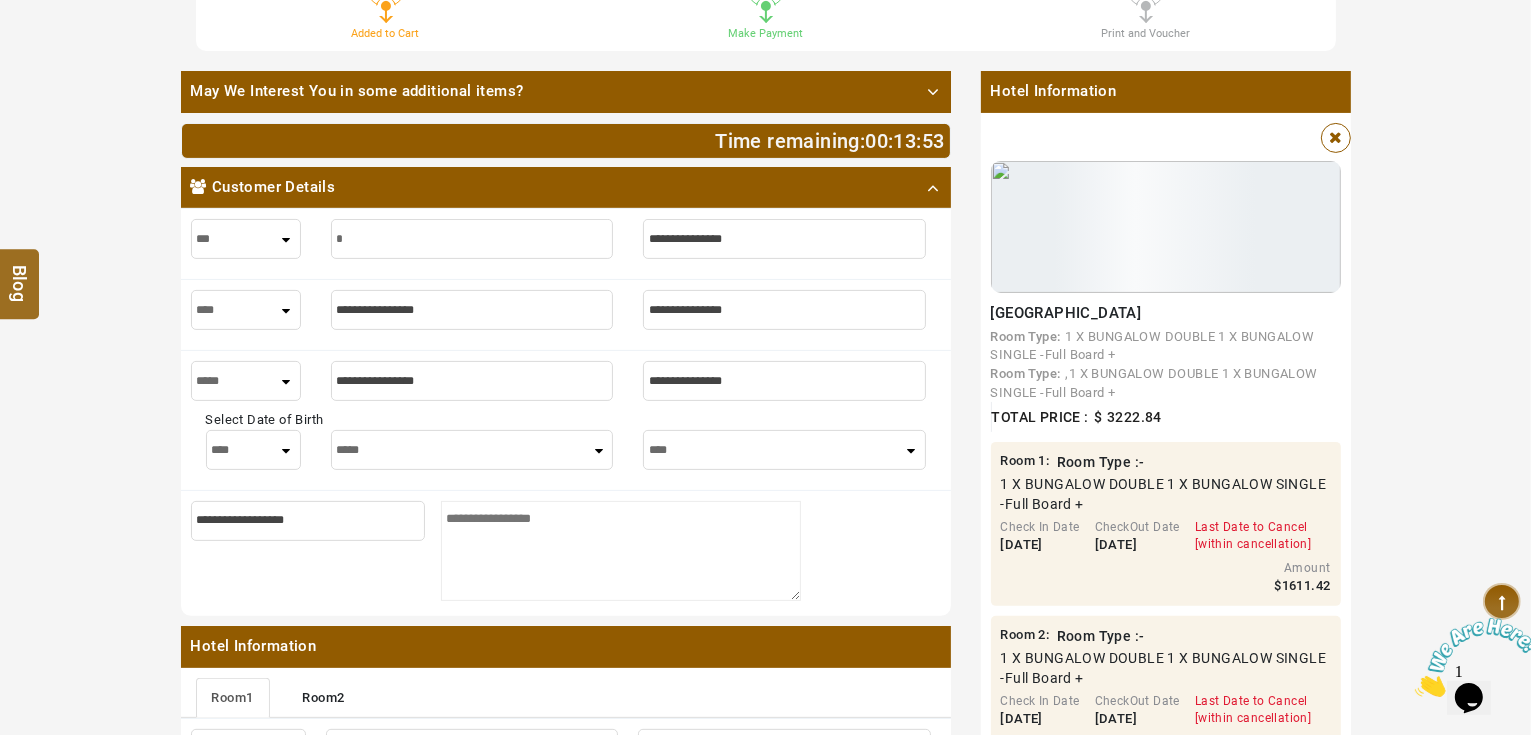 type on "*" 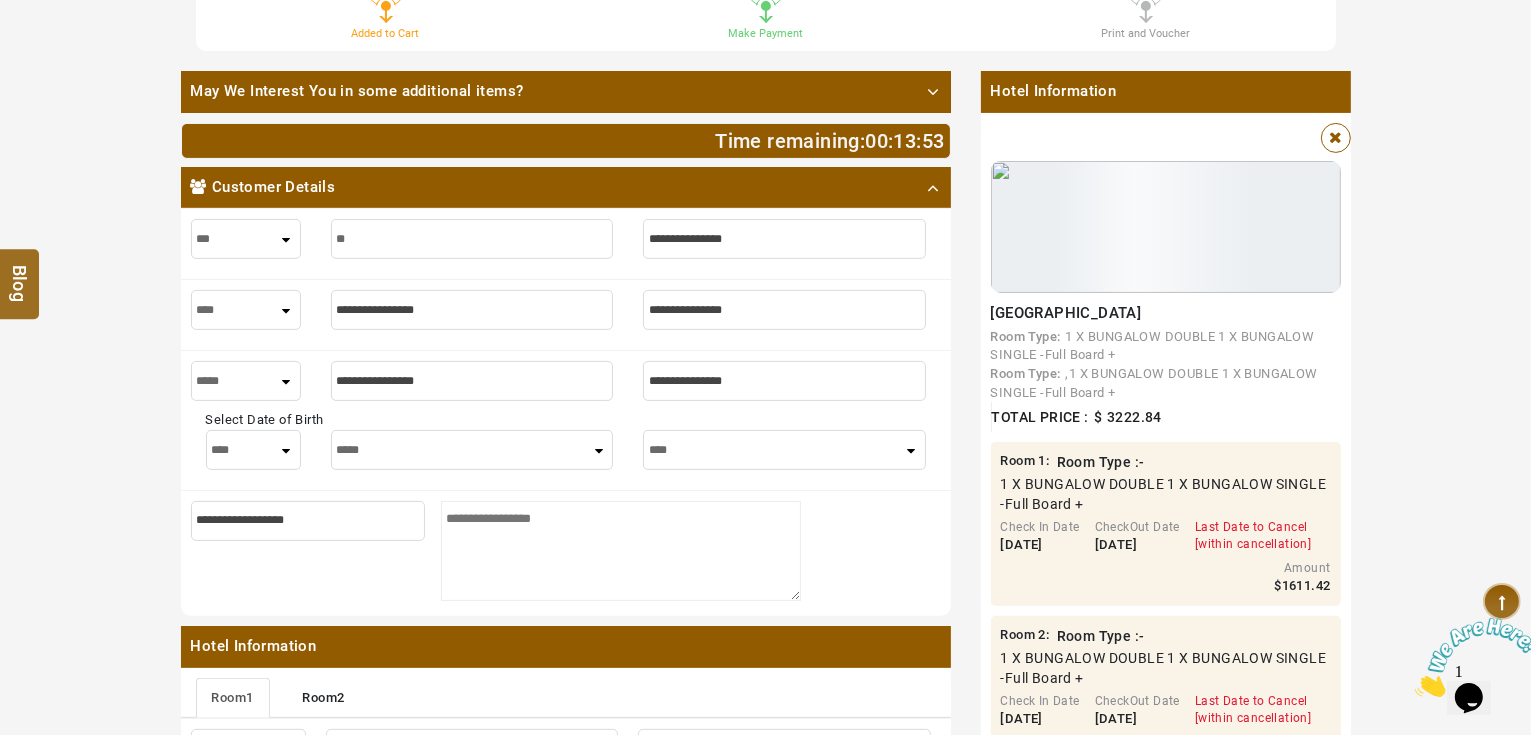 type on "**" 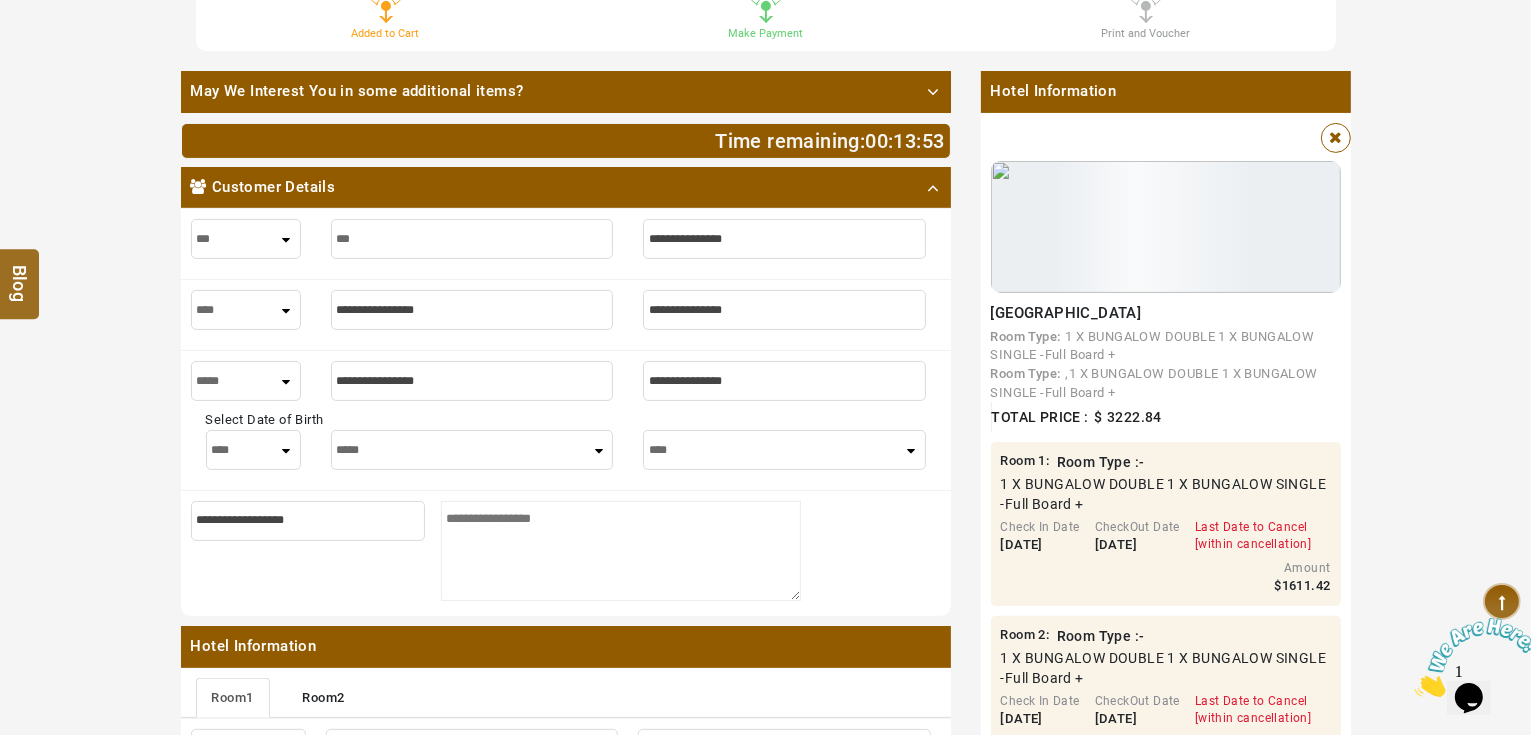 type on "***" 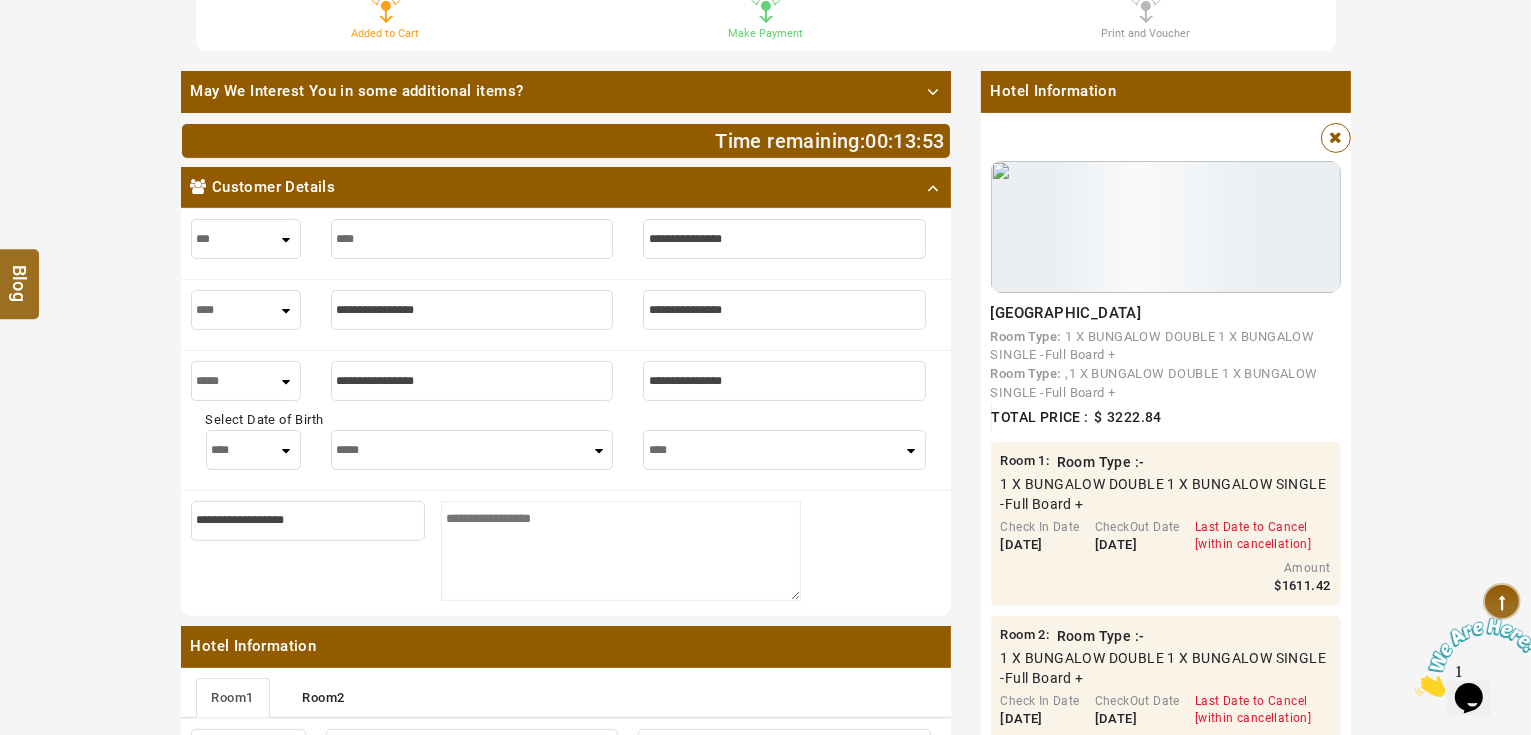 type on "*****" 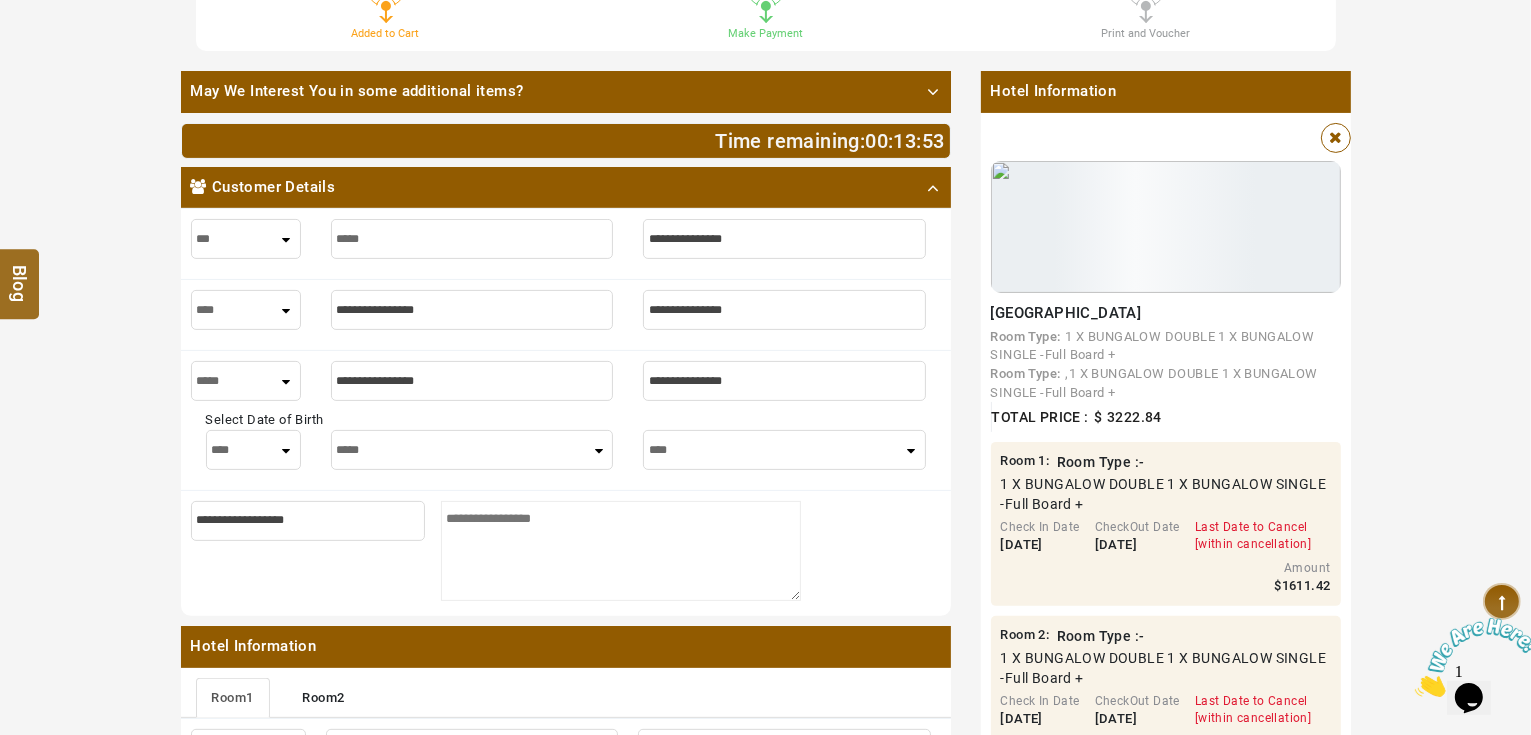 type on "*****" 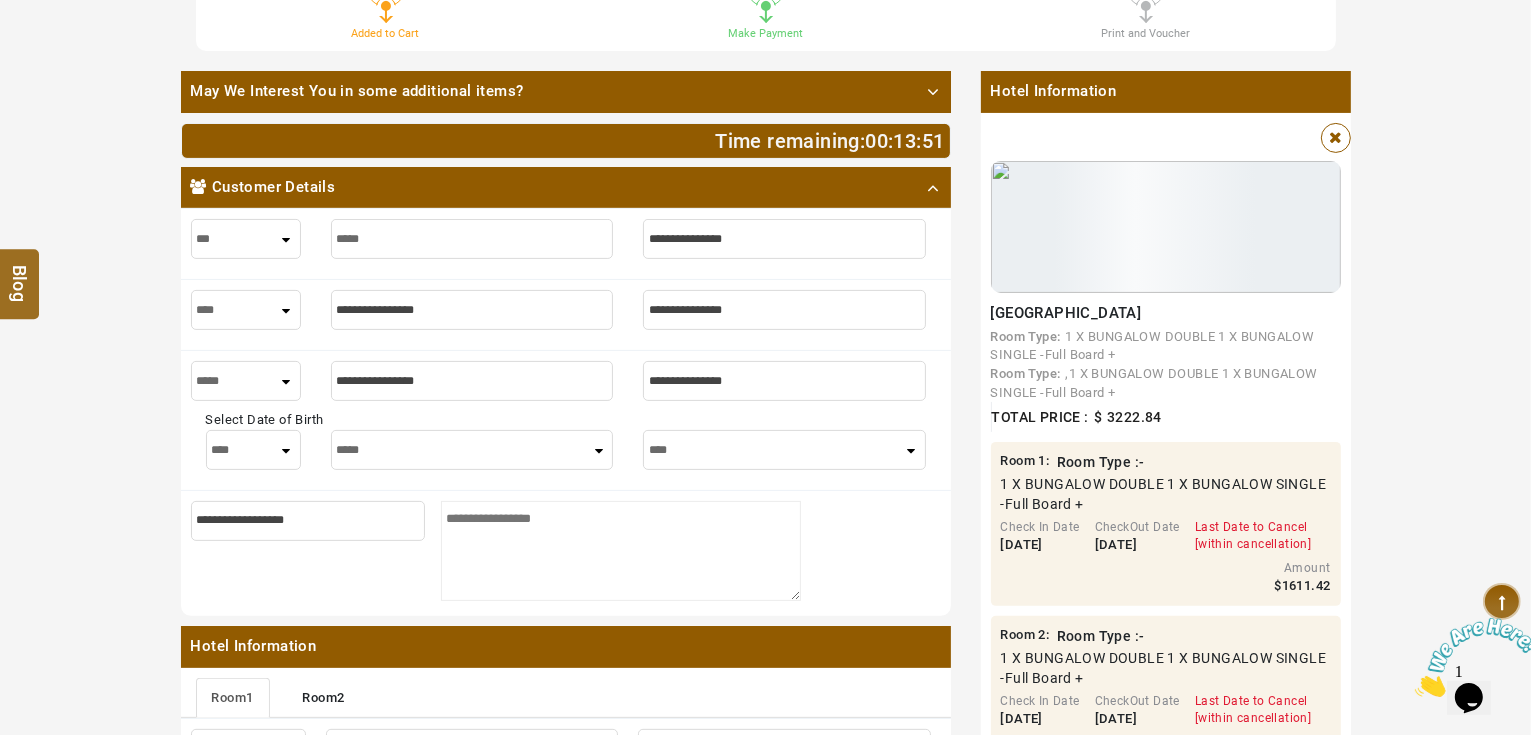 type on "*****" 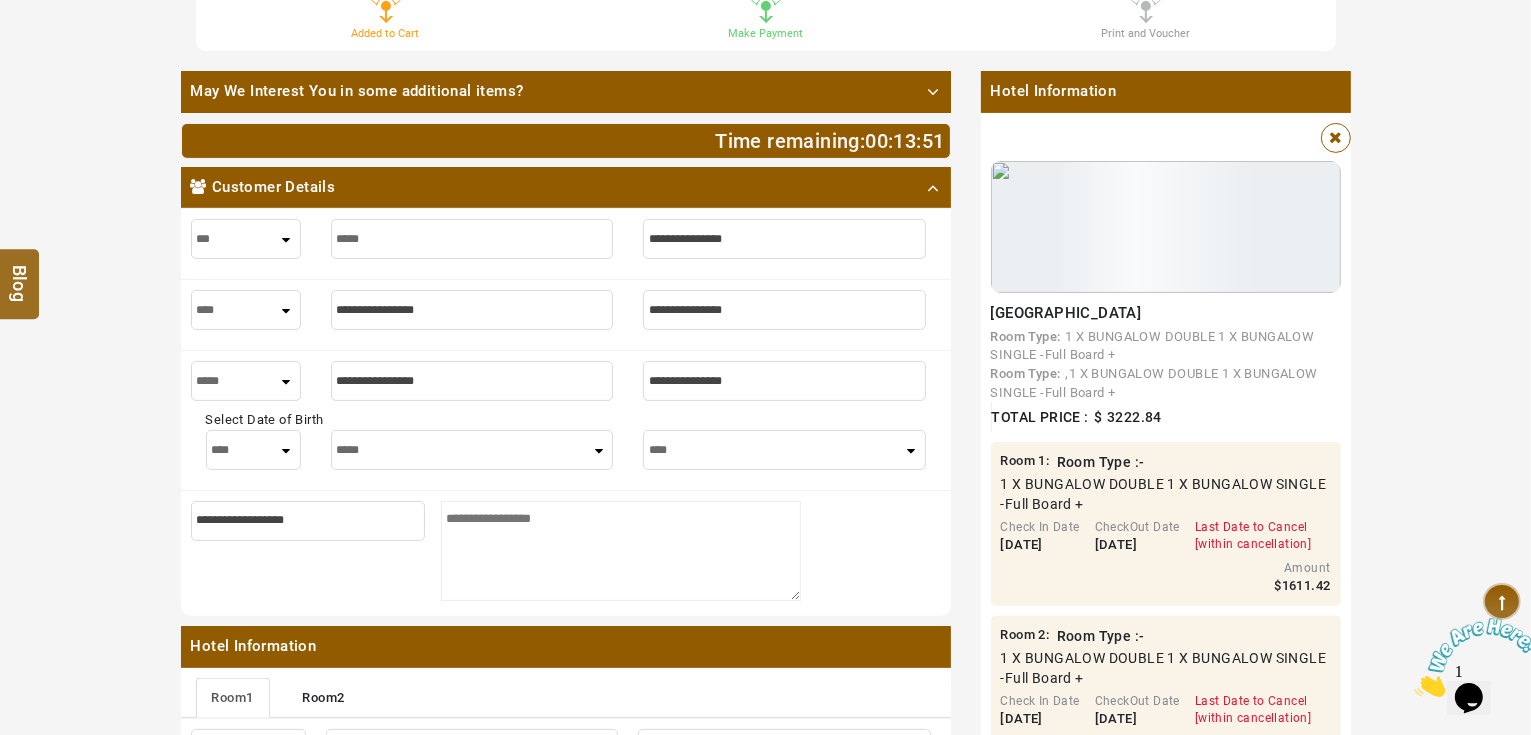 type on "*" 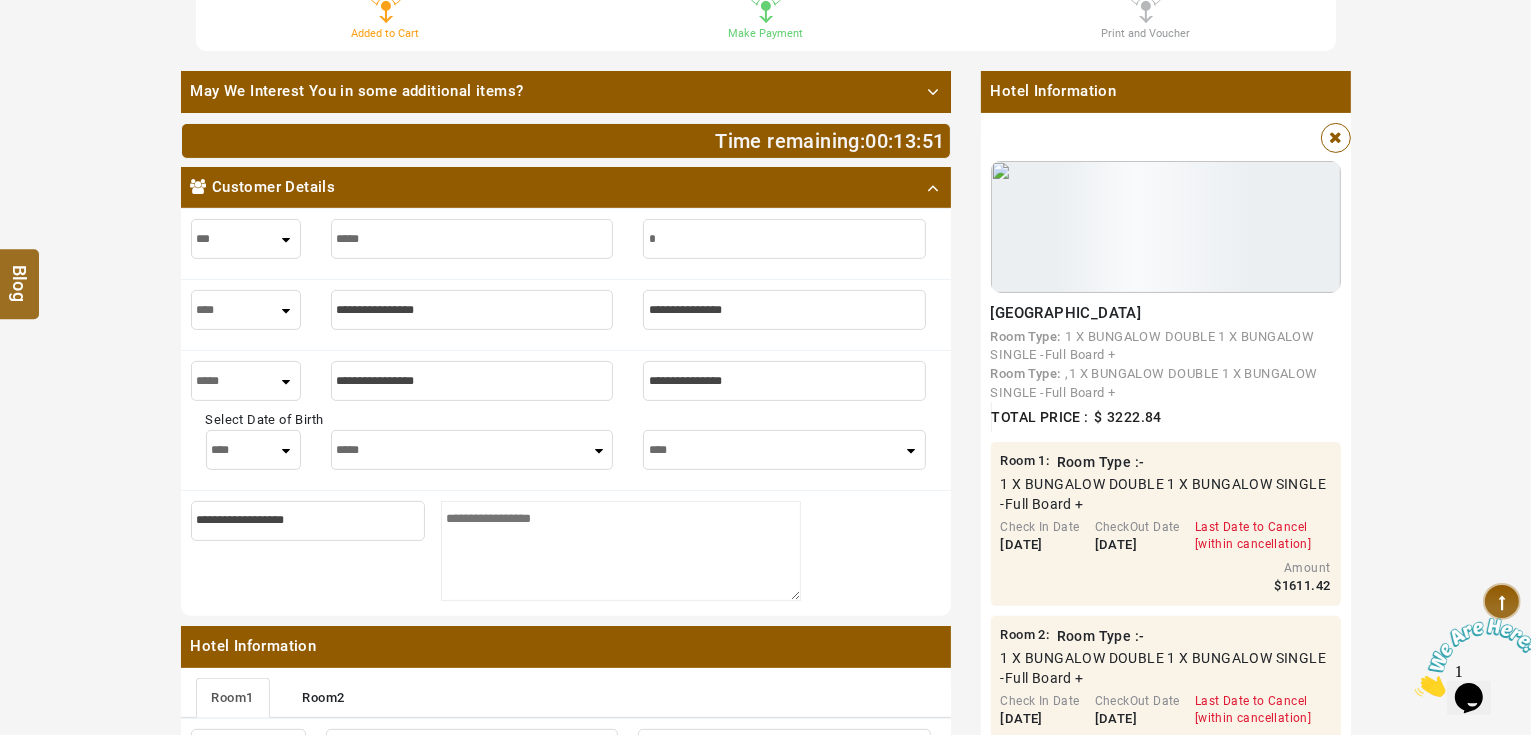 type on "*" 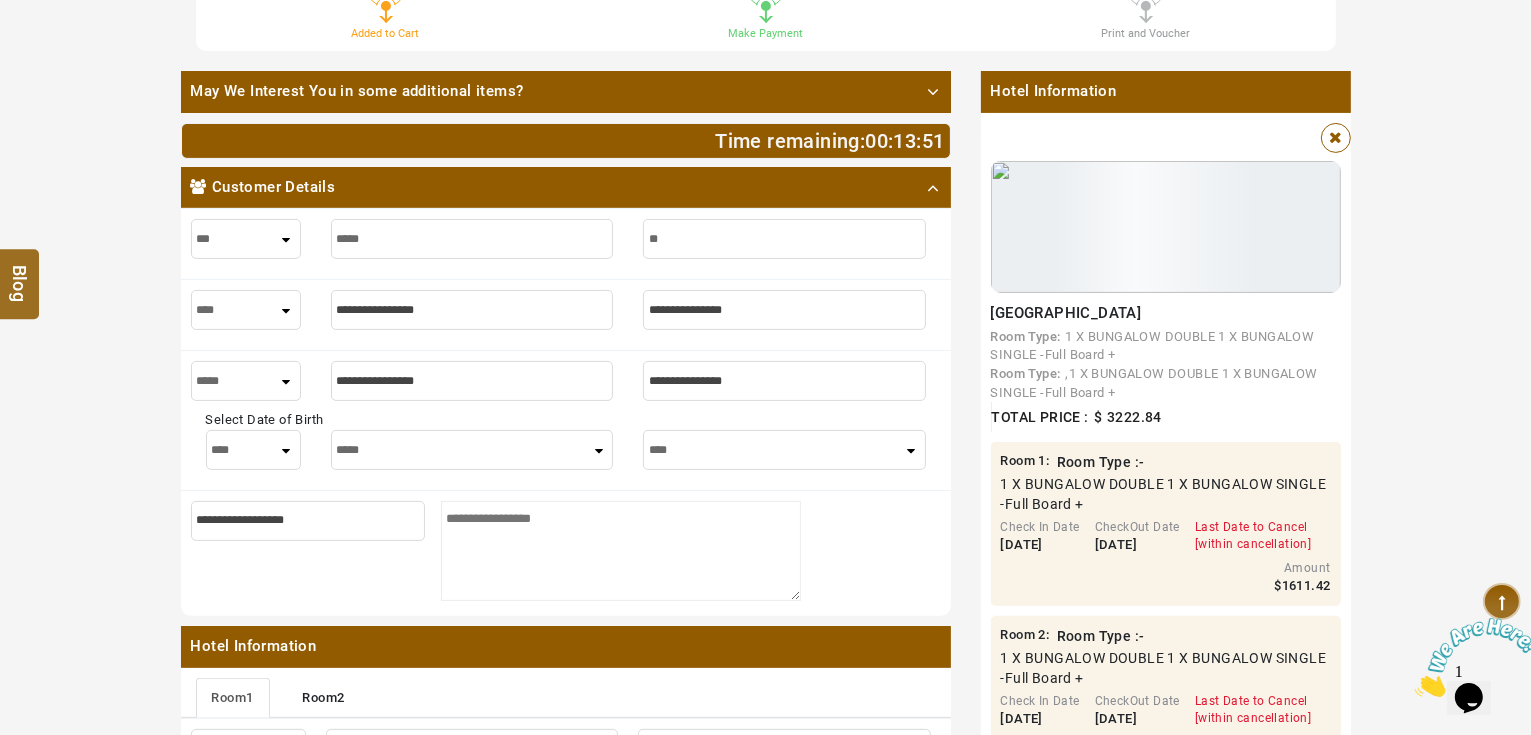 type on "**" 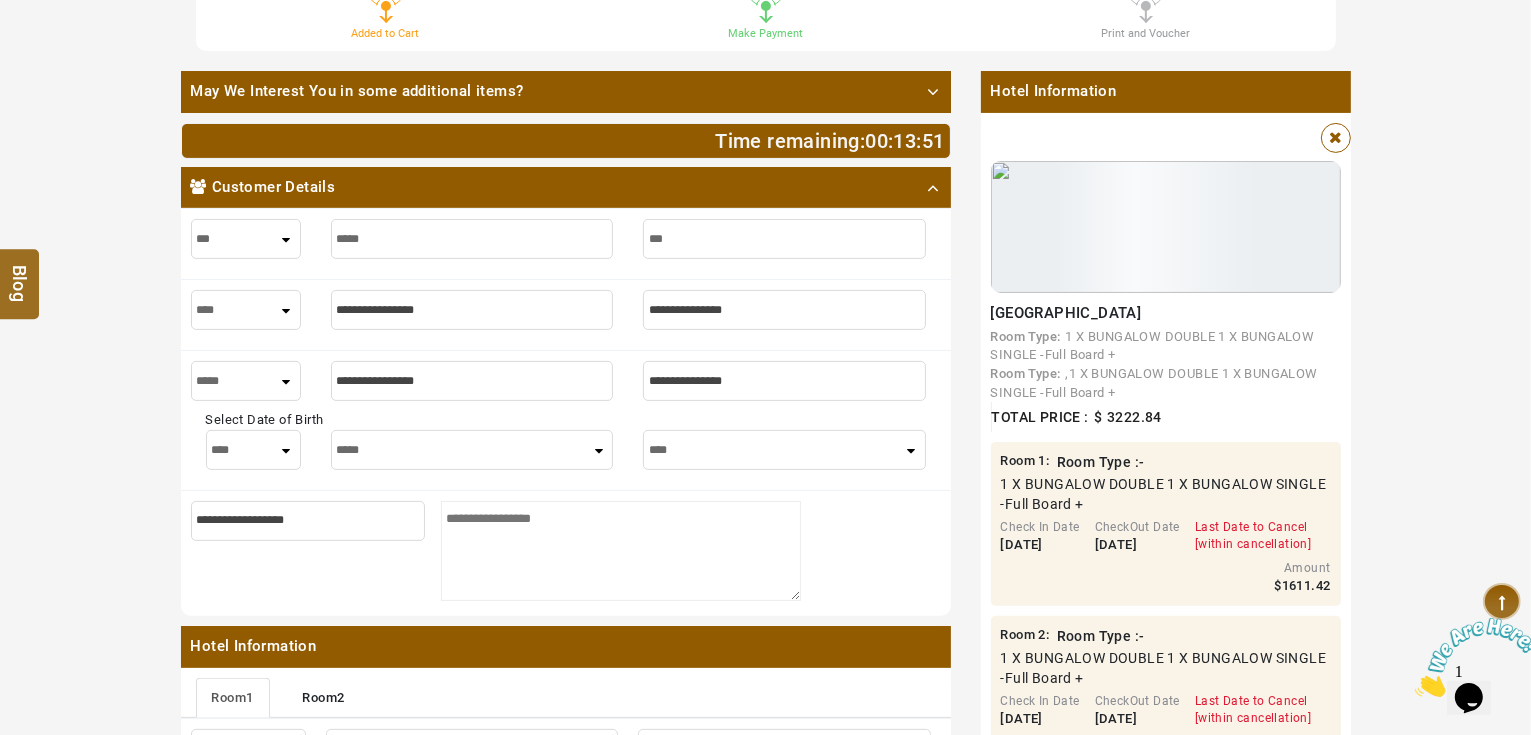 type on "***" 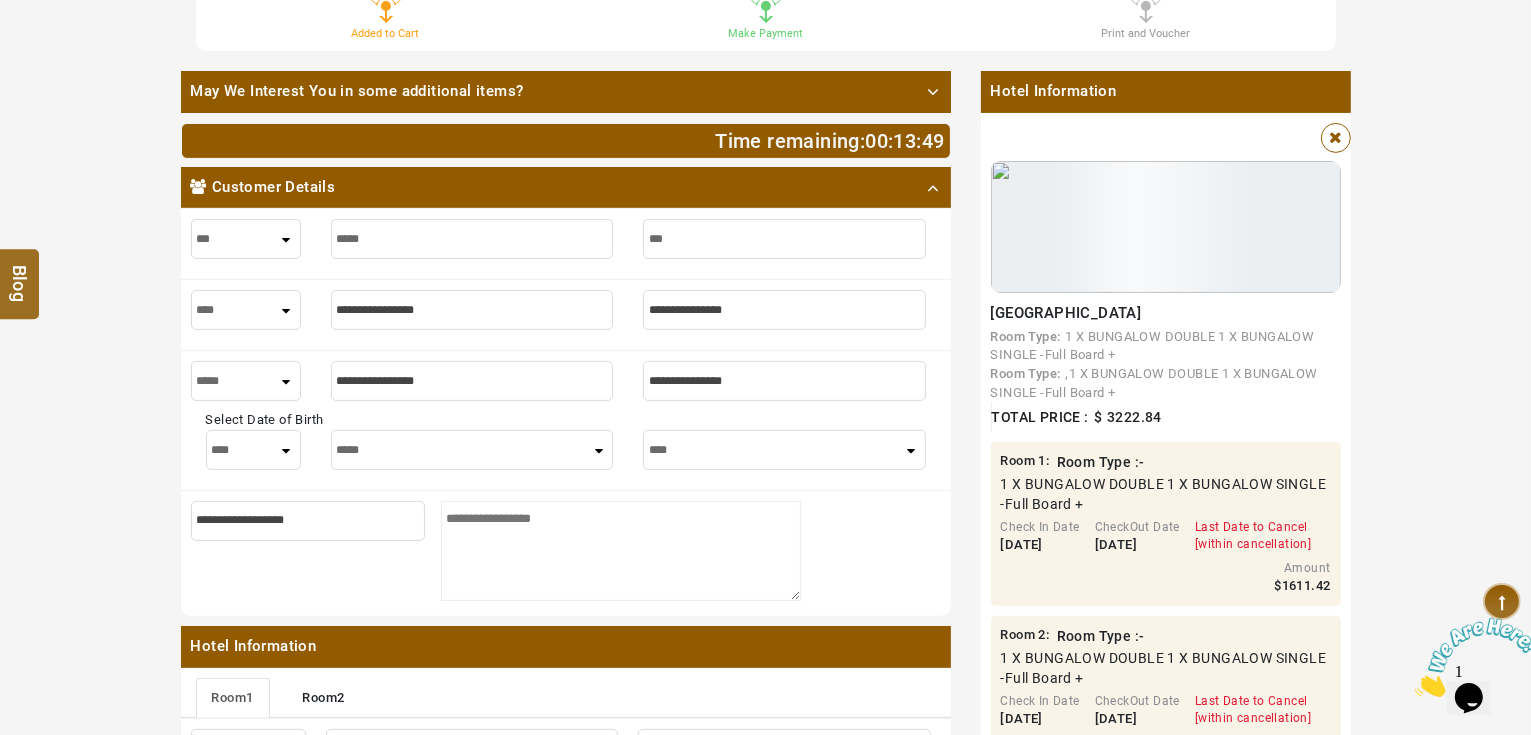 type on "****" 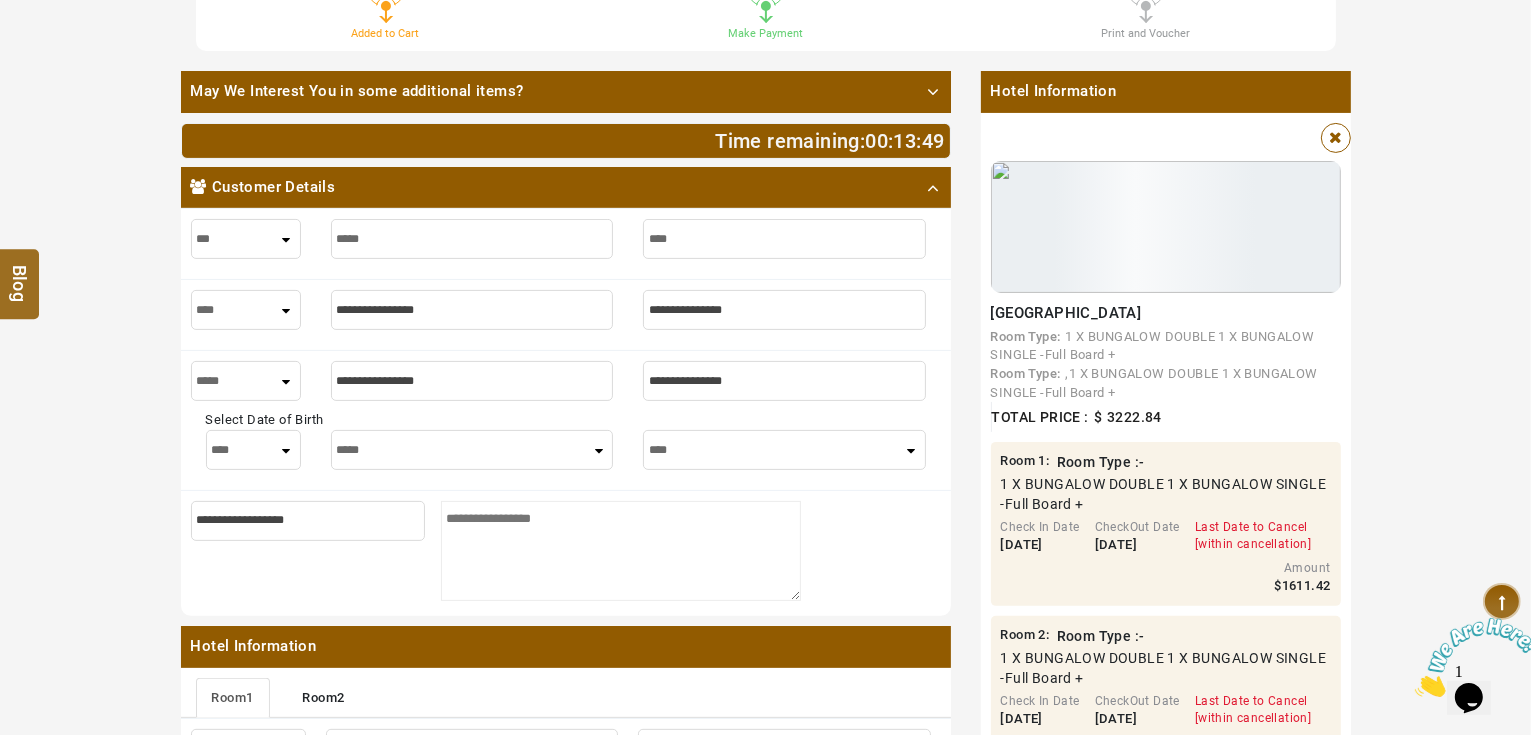 type on "****" 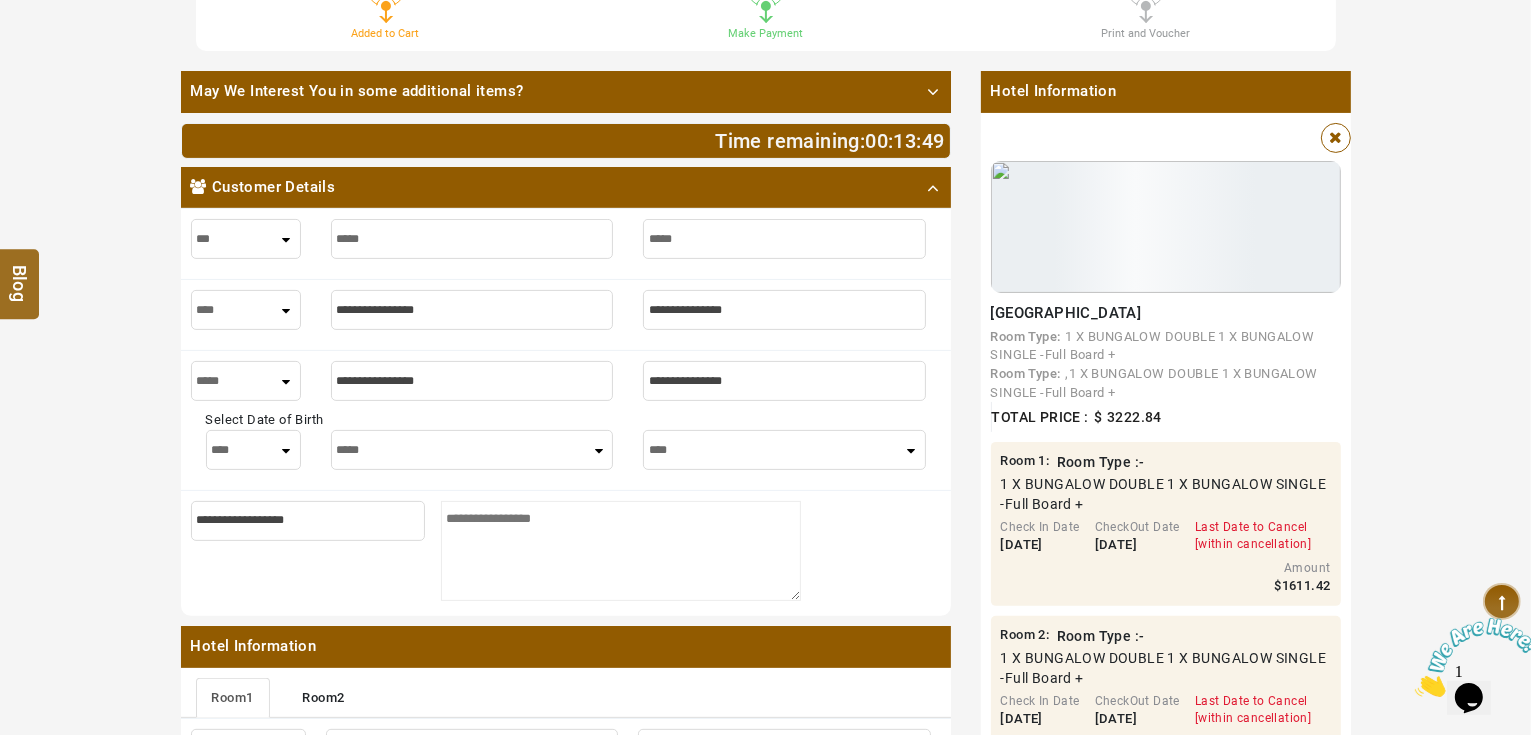 type on "*****" 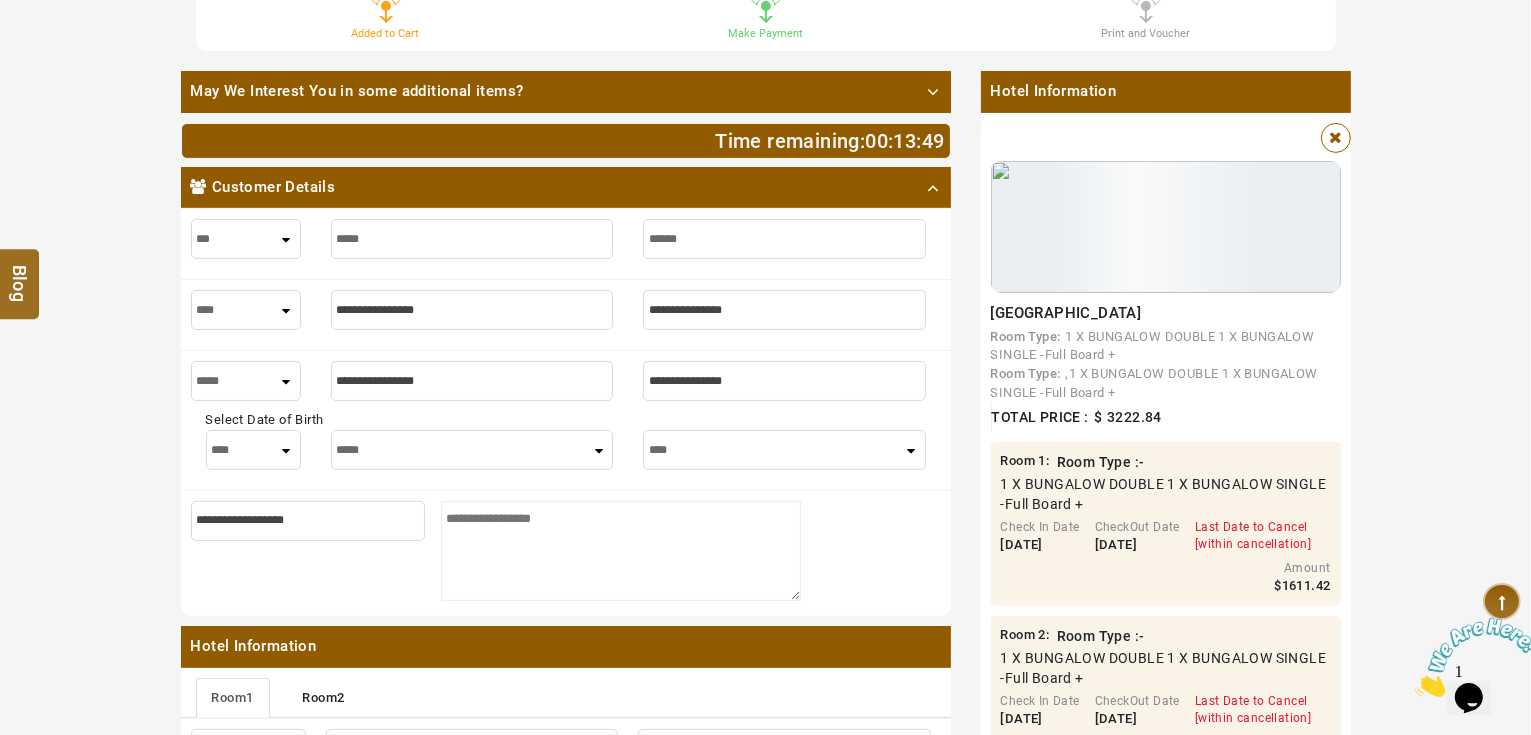 type on "******" 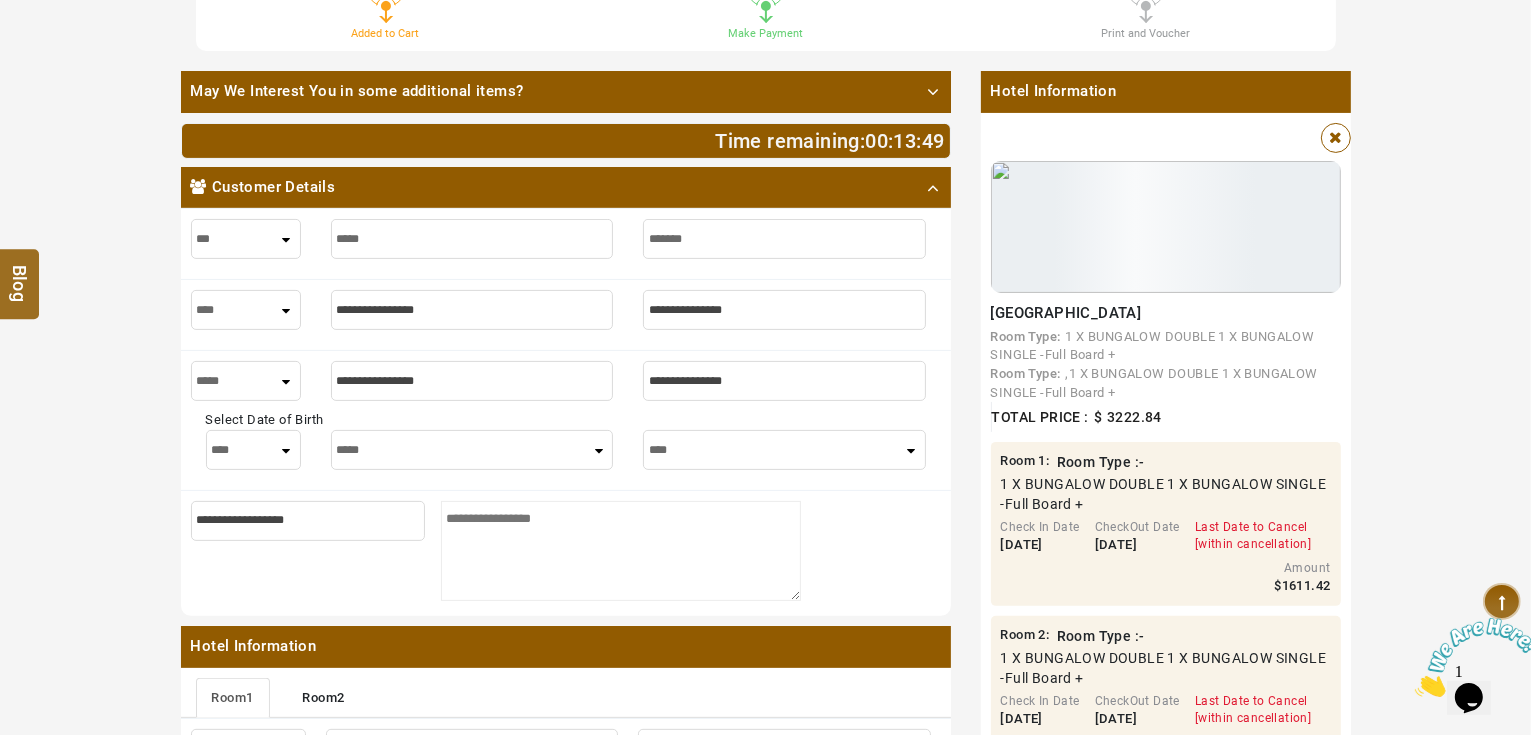 type on "*******" 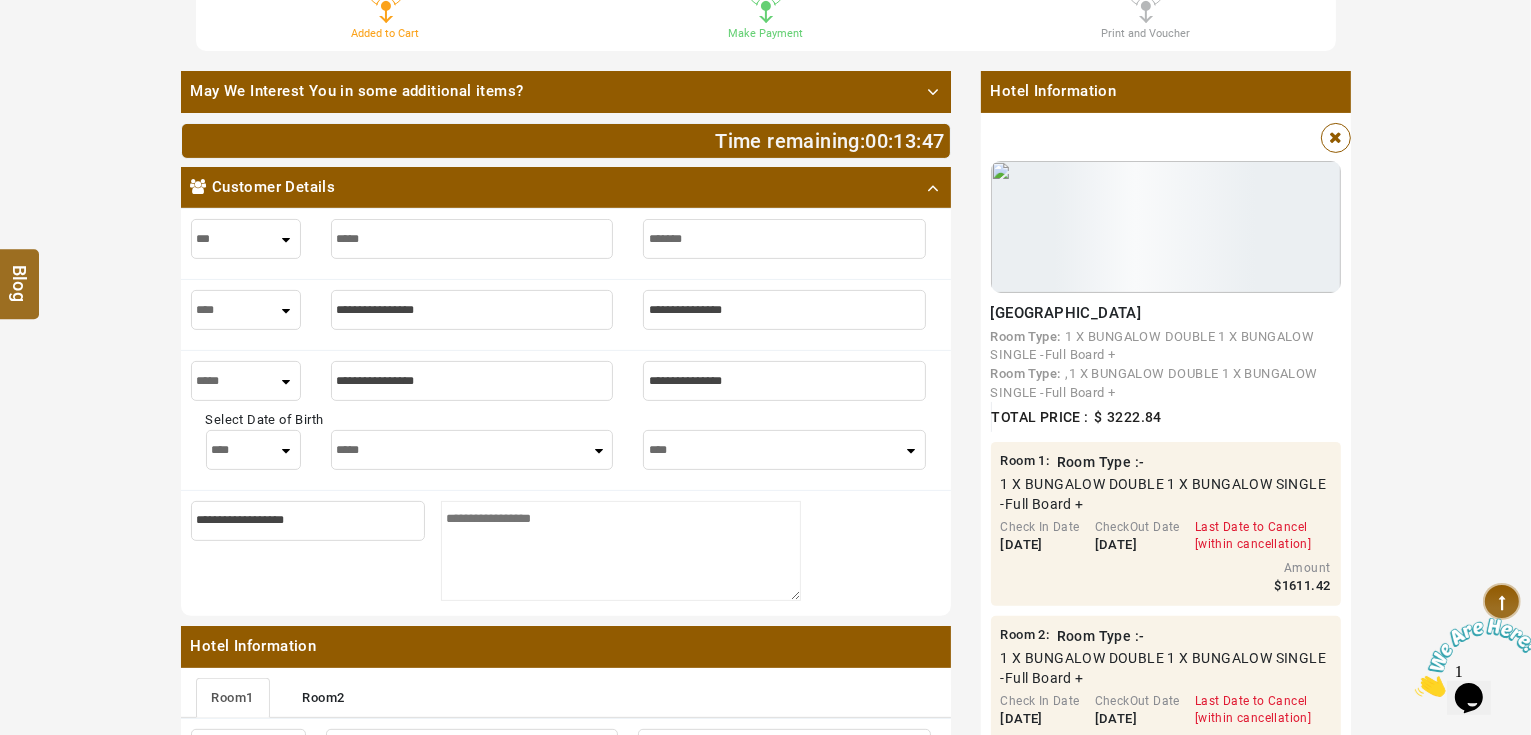 type on "*******" 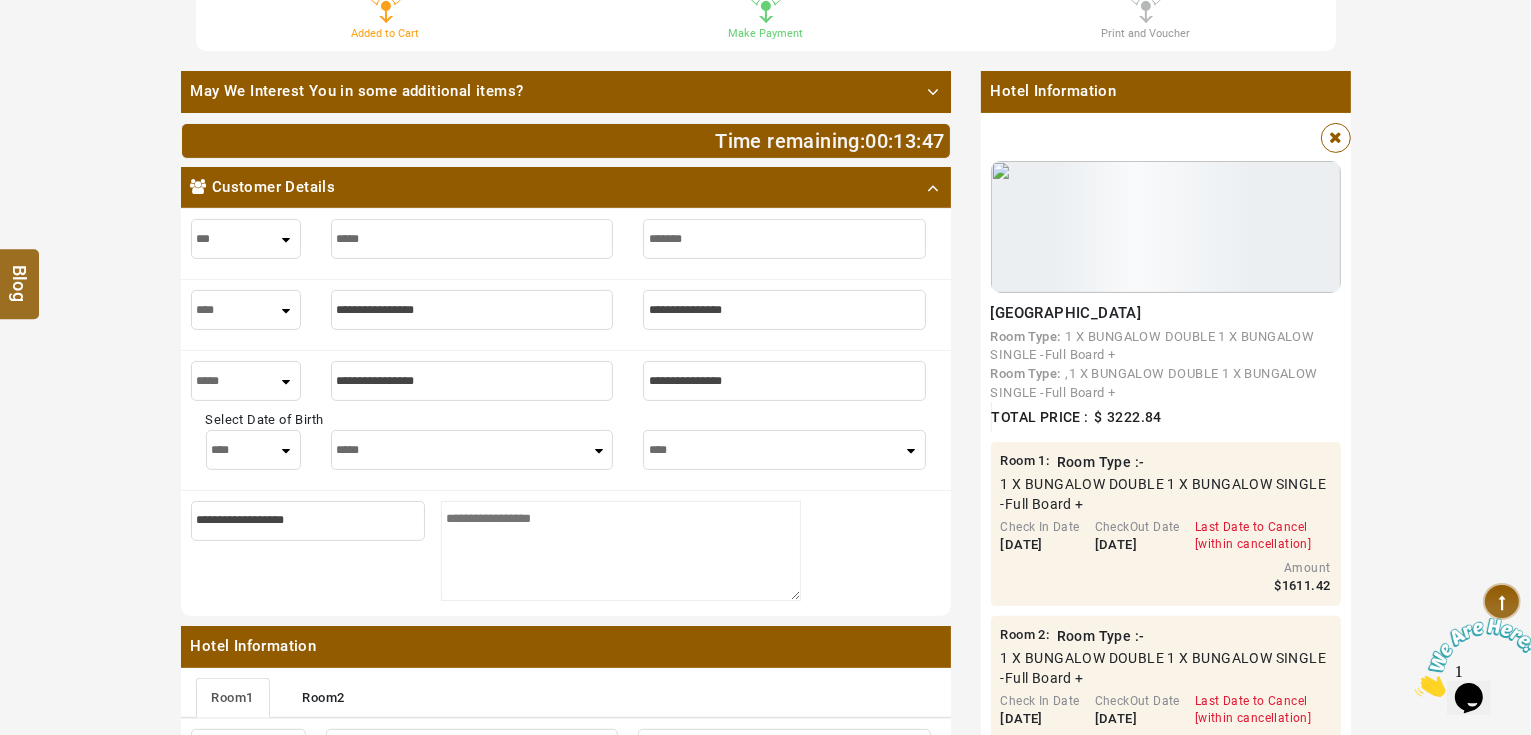 click at bounding box center (472, 310) 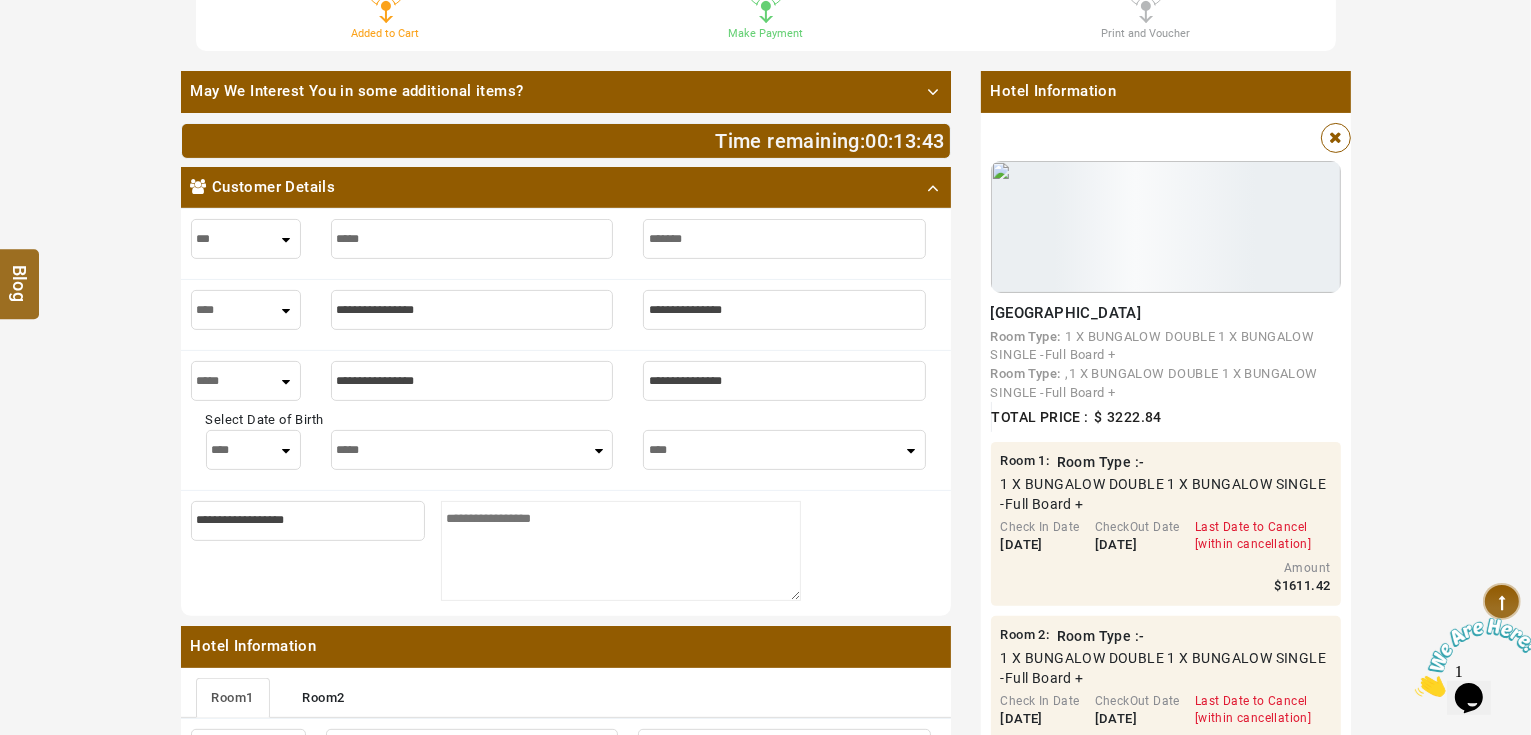 click at bounding box center (472, 310) 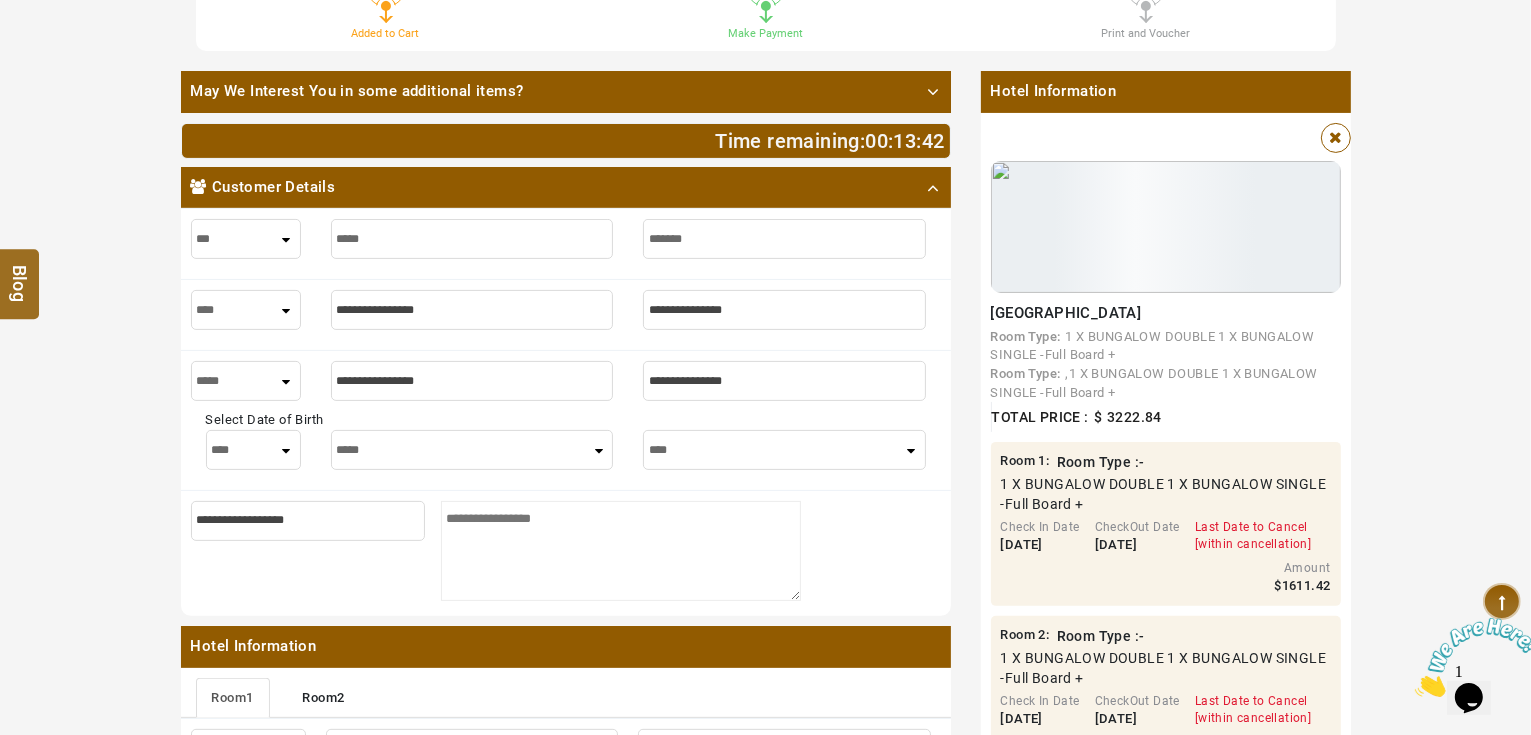 type on "*" 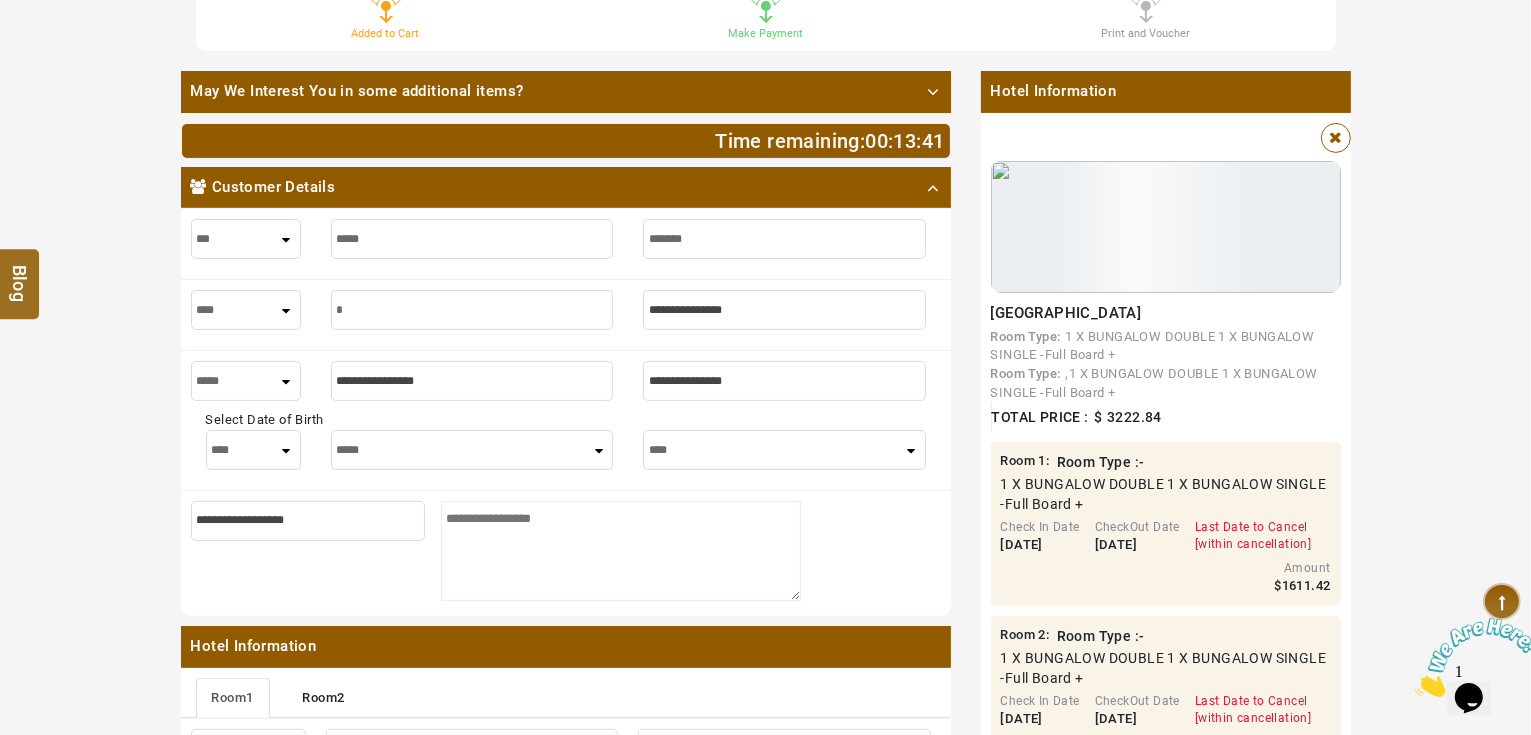 type on "*" 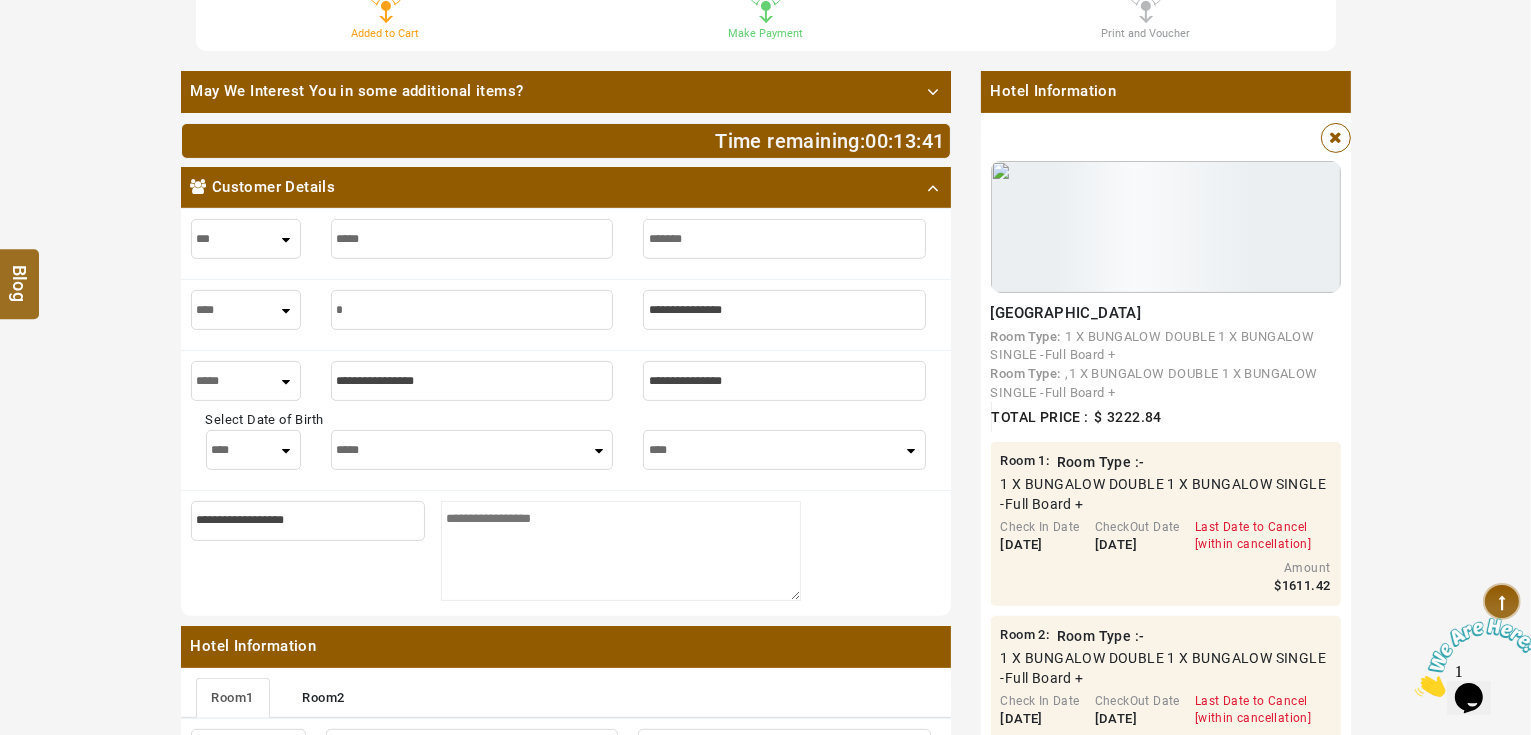 type on "**" 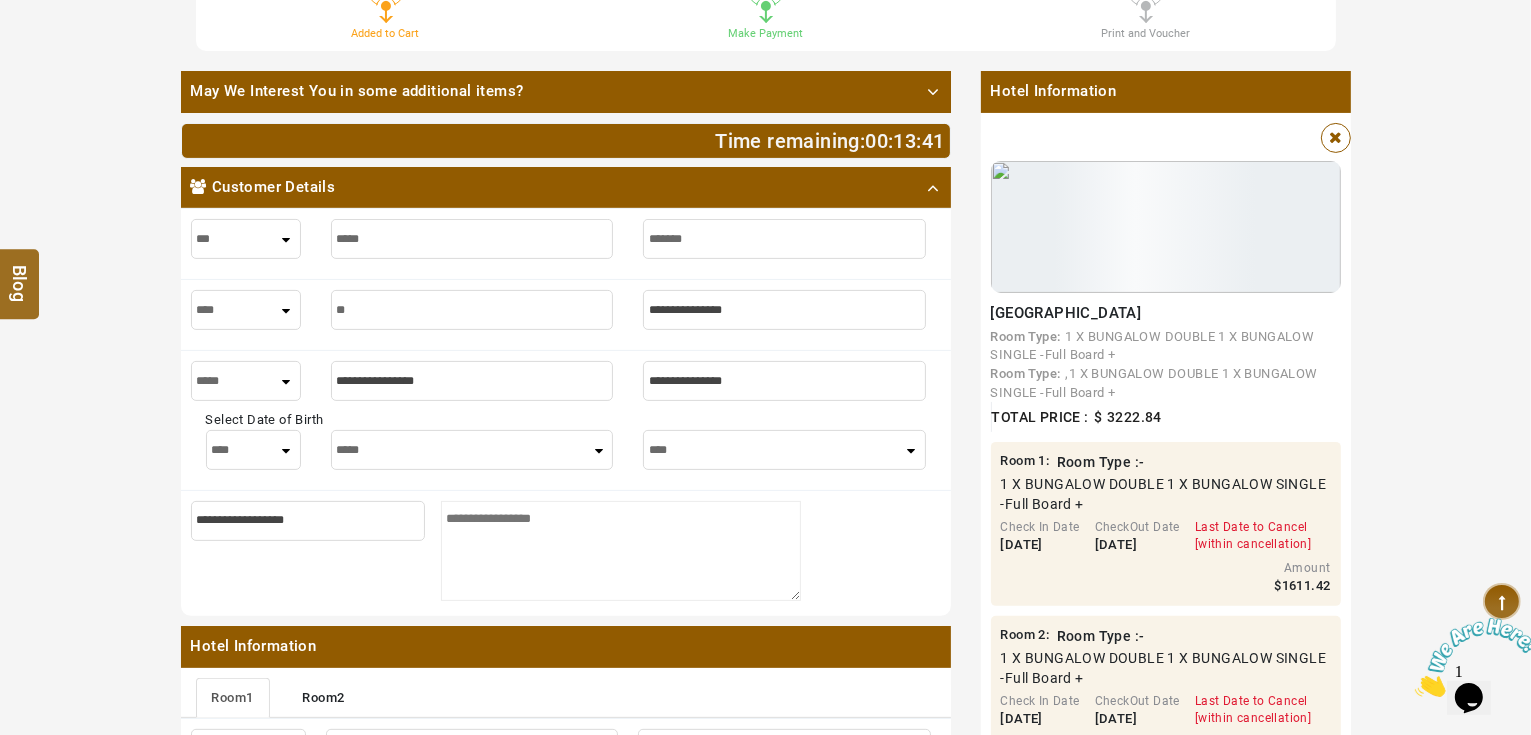 type on "**" 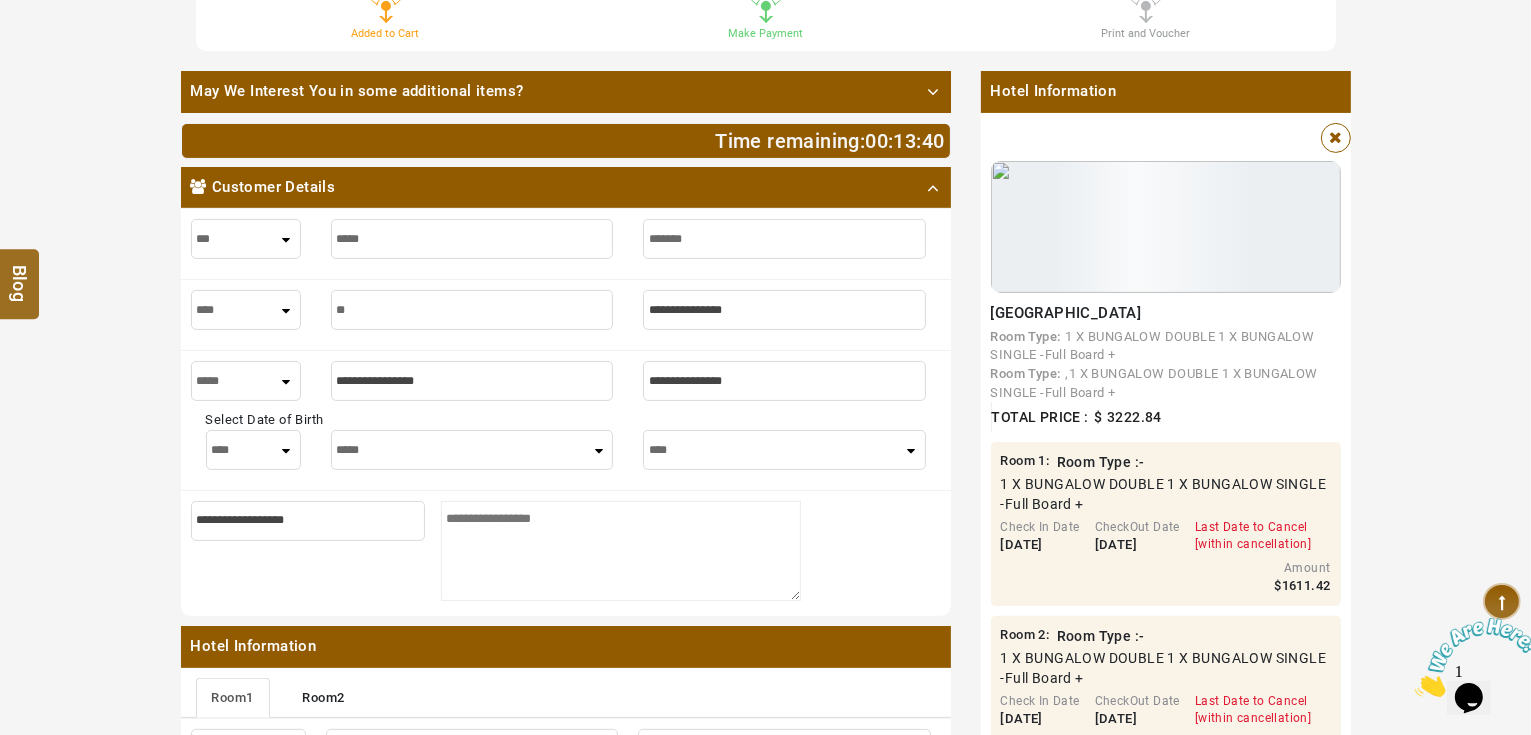type on "***" 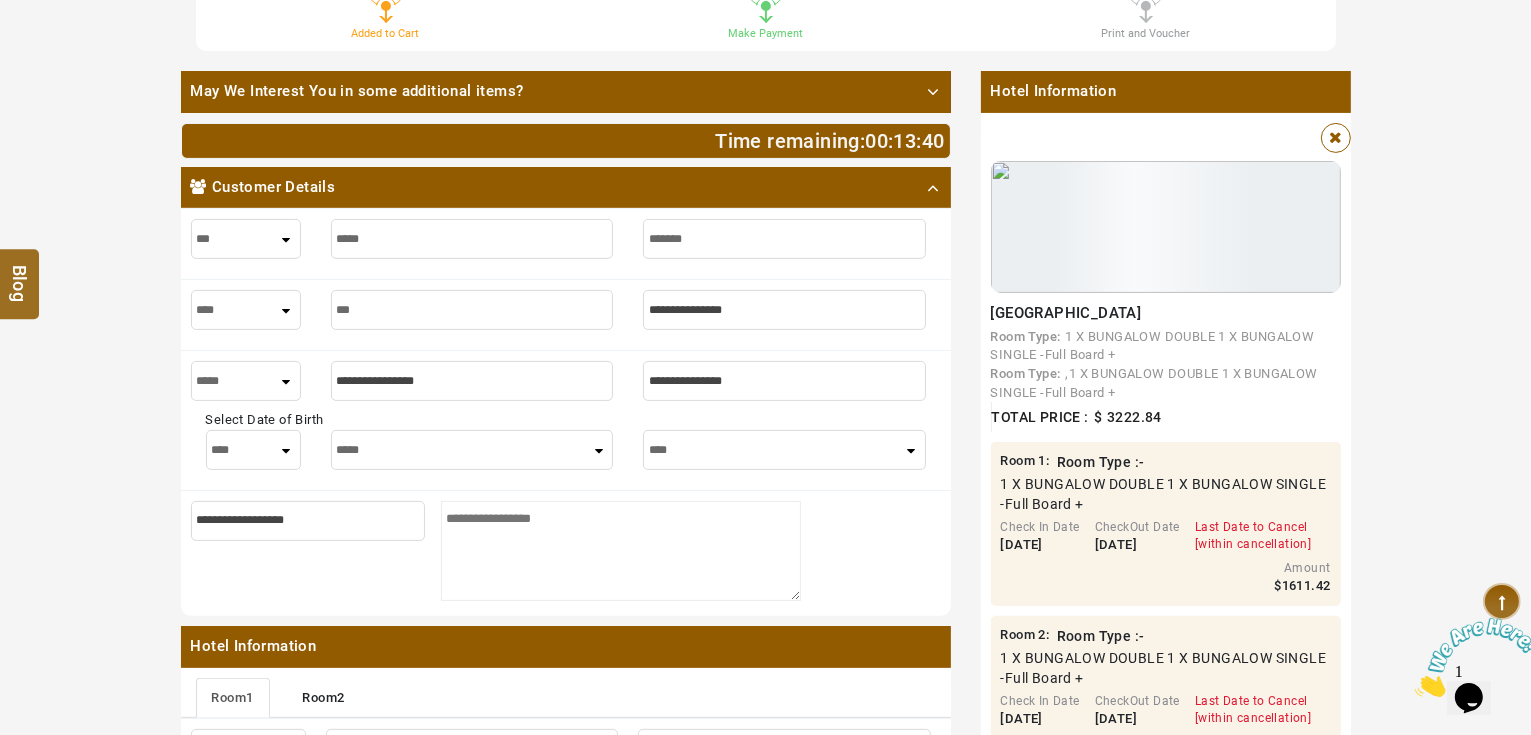 type on "***" 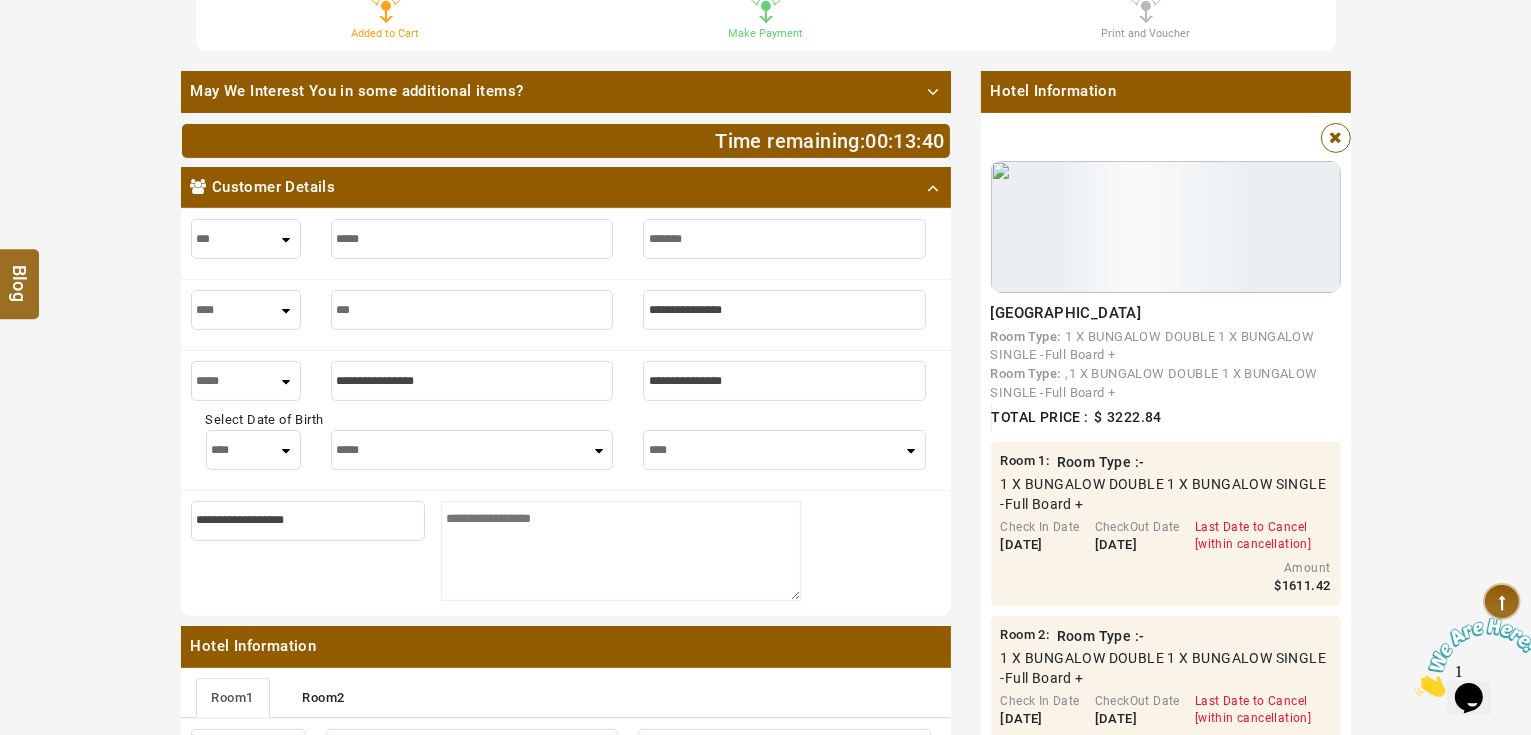 type on "****" 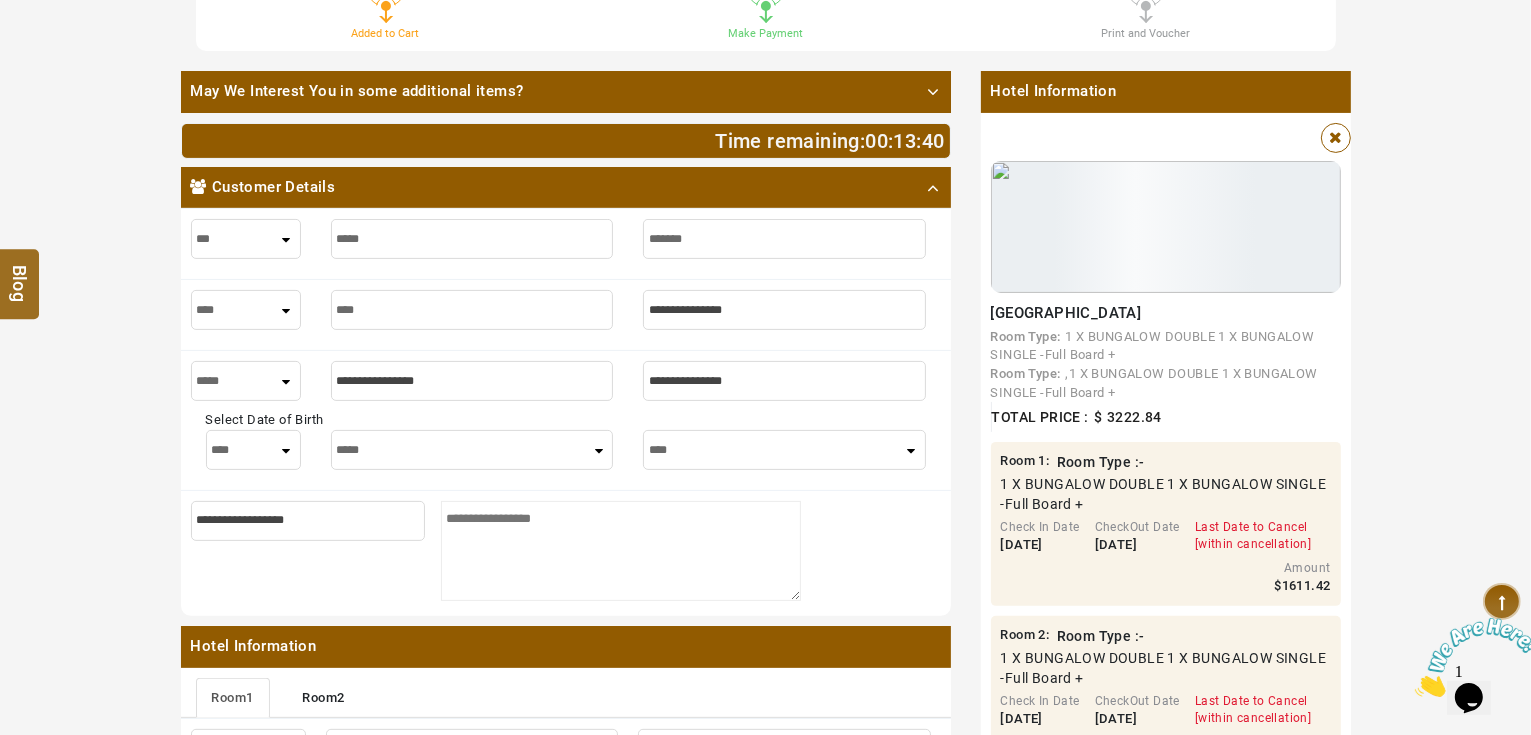 type on "****" 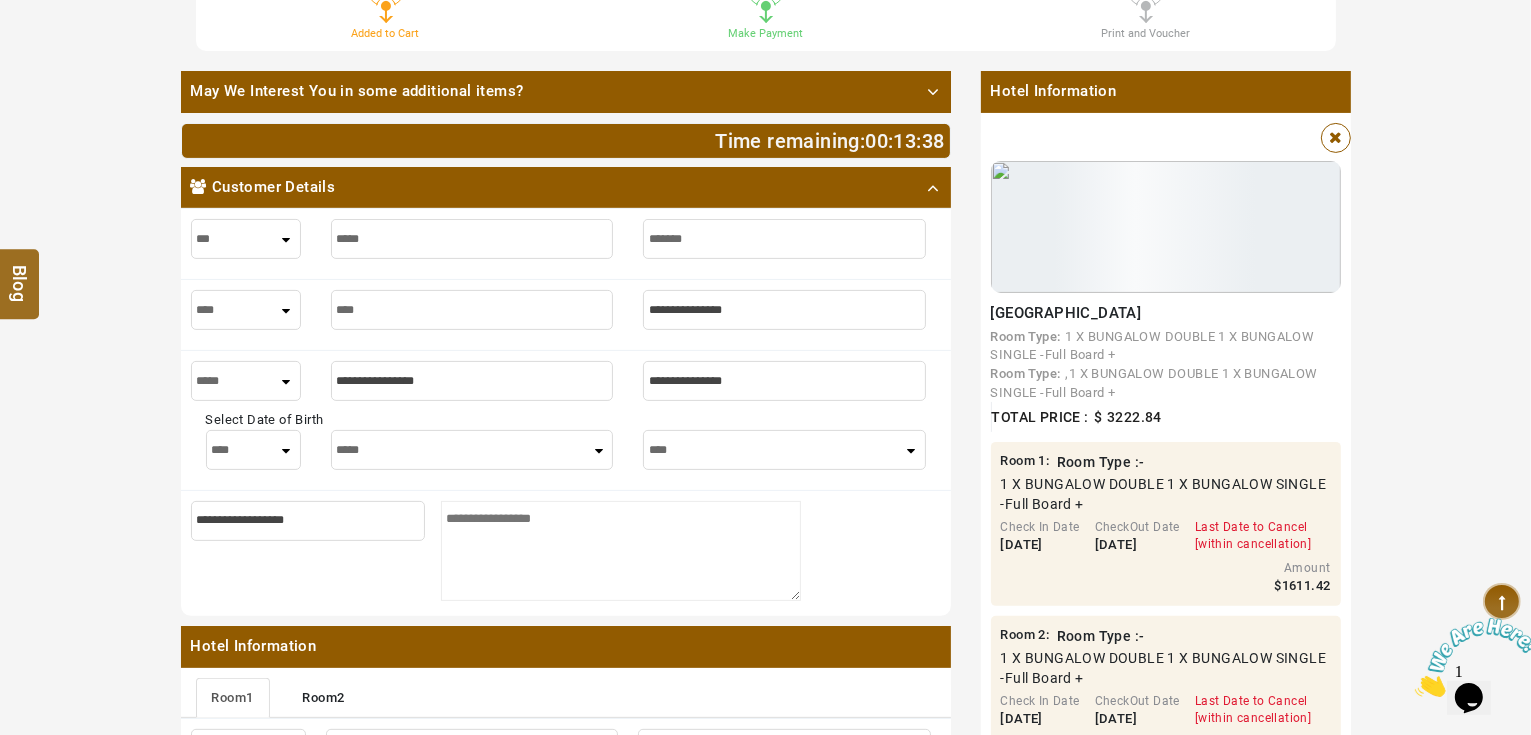 type on "*****" 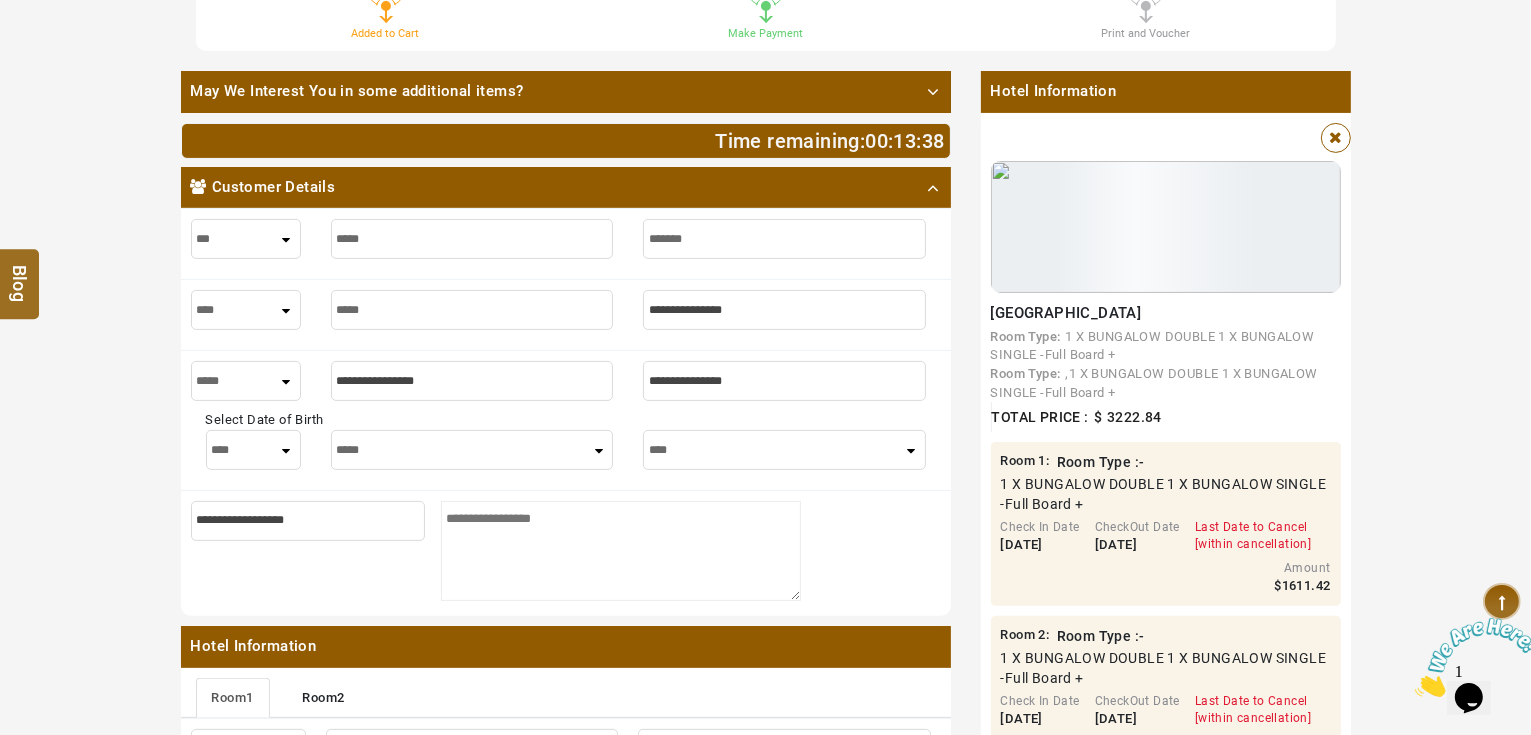 type on "*****" 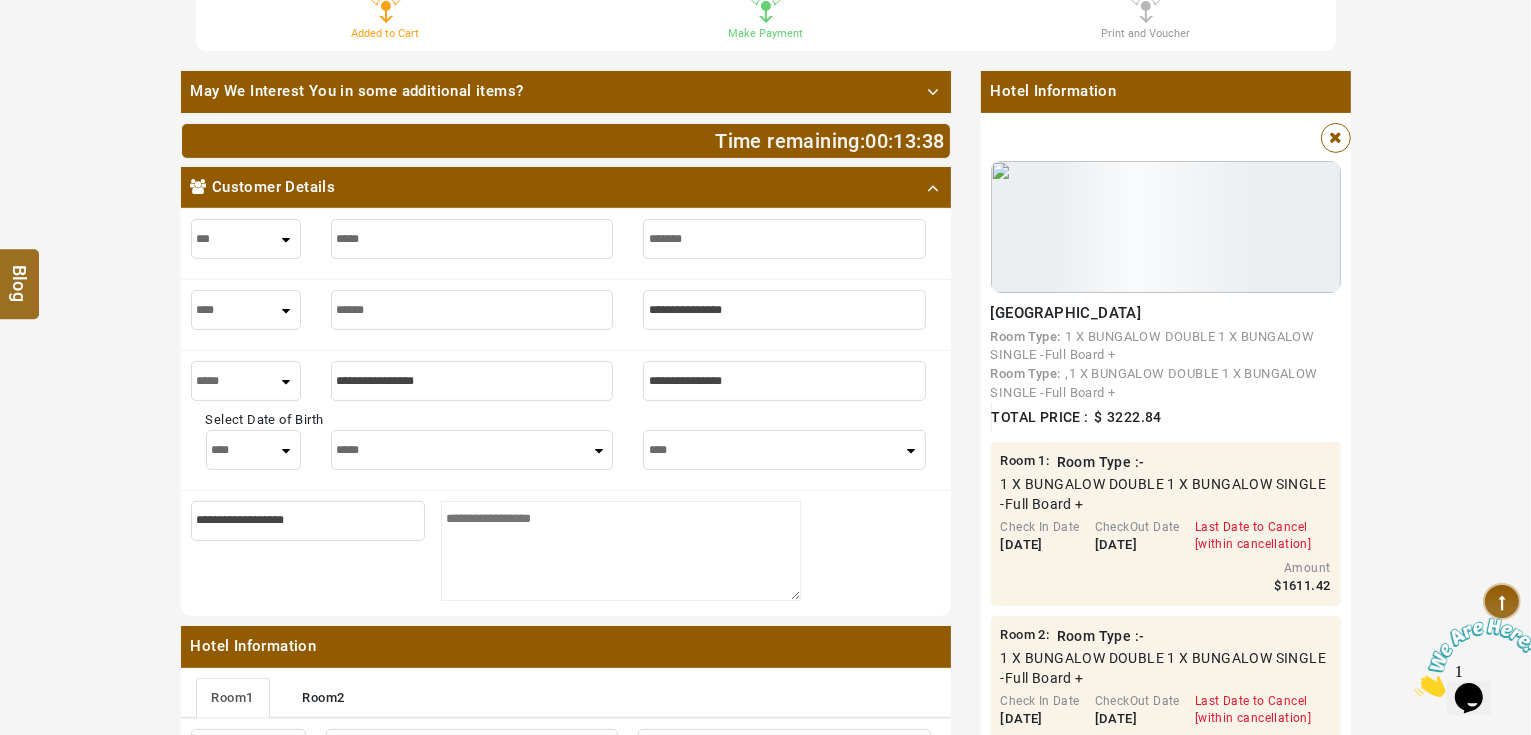type on "******" 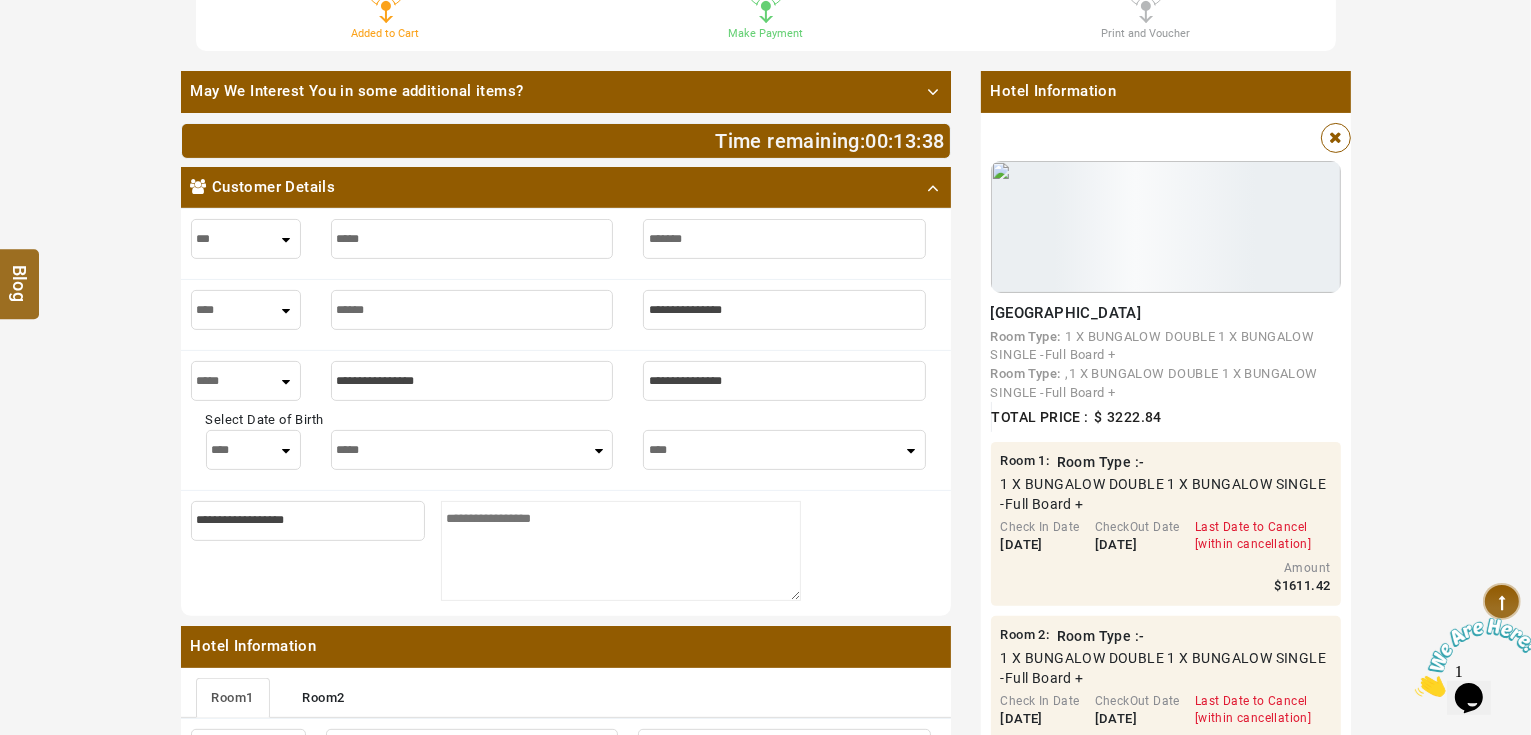 type on "******" 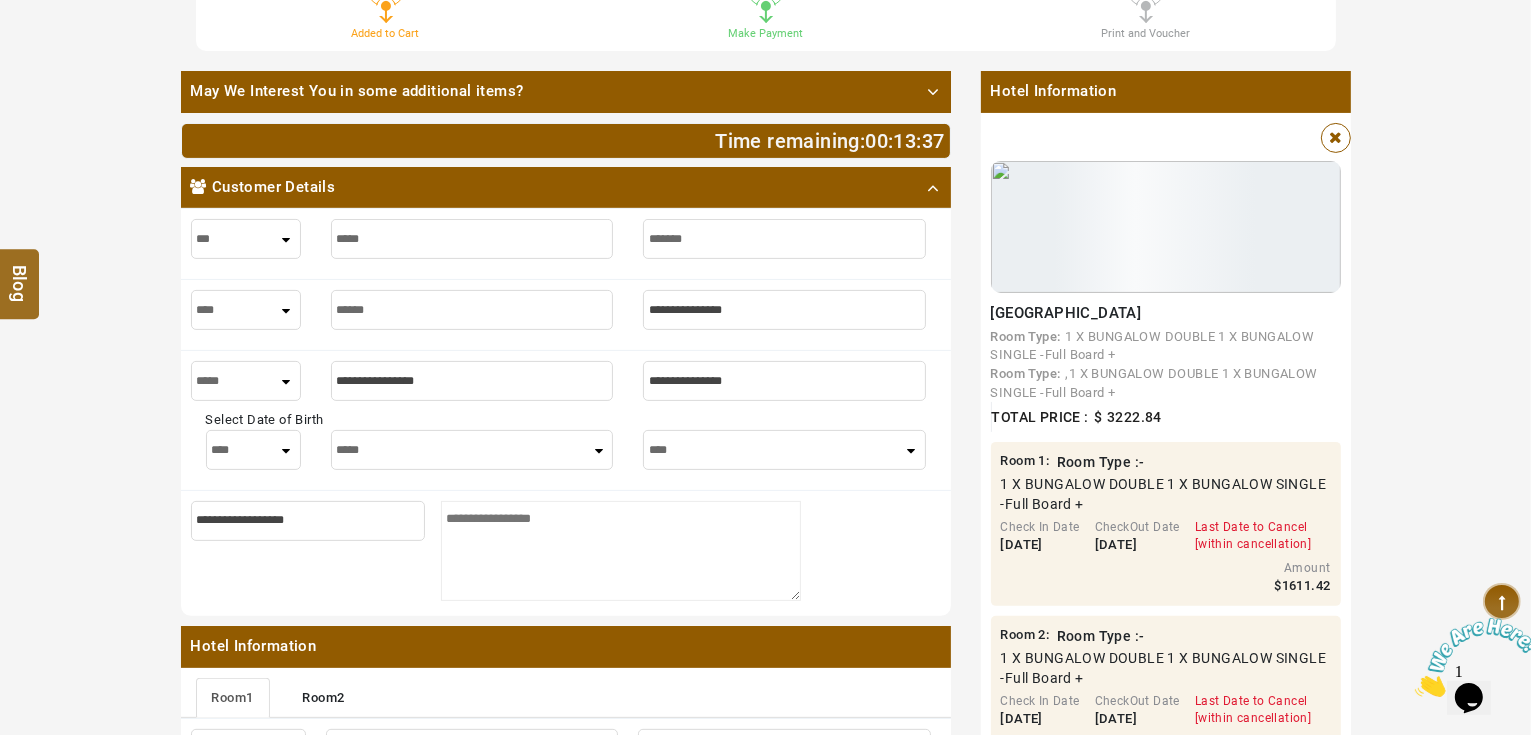 type on "*" 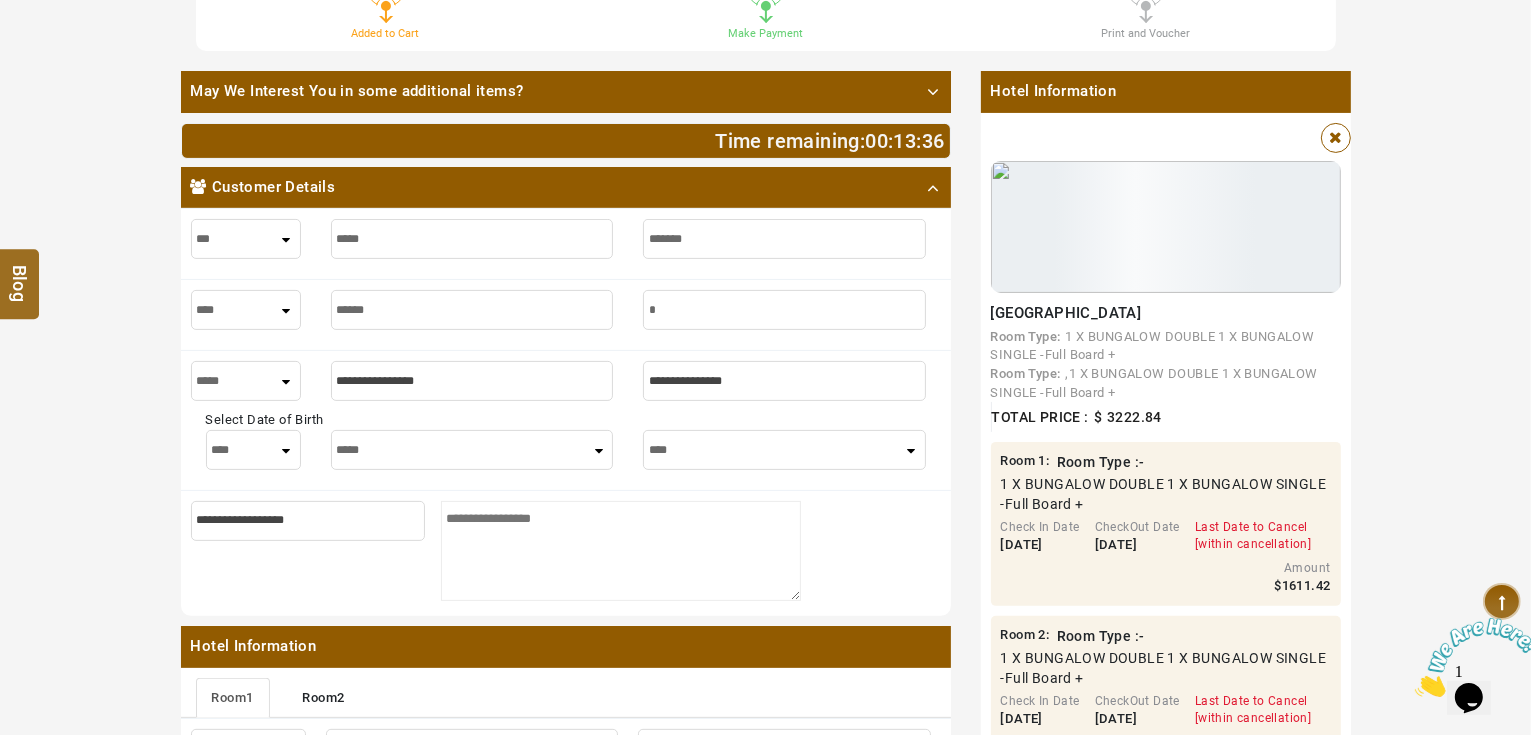 type on "*" 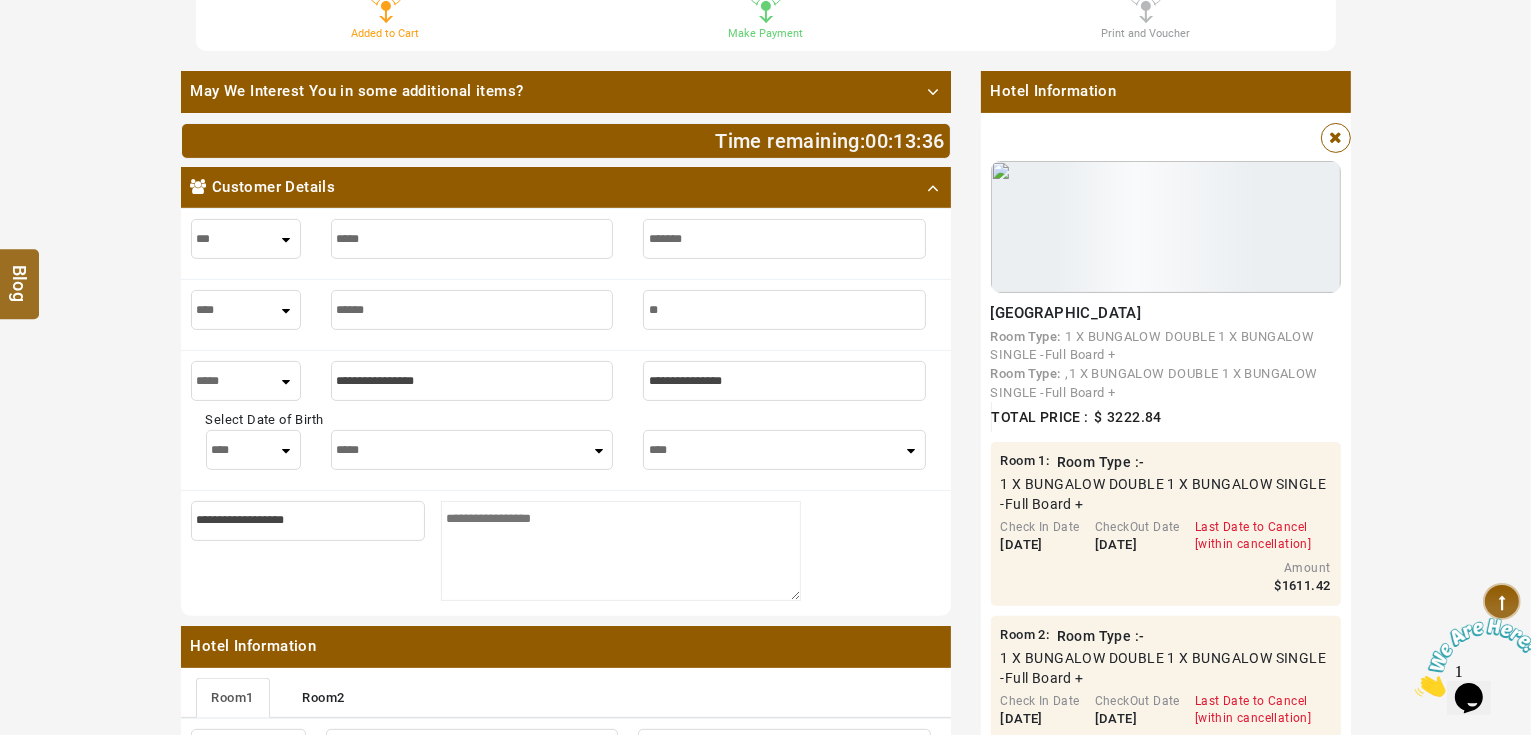 type on "**" 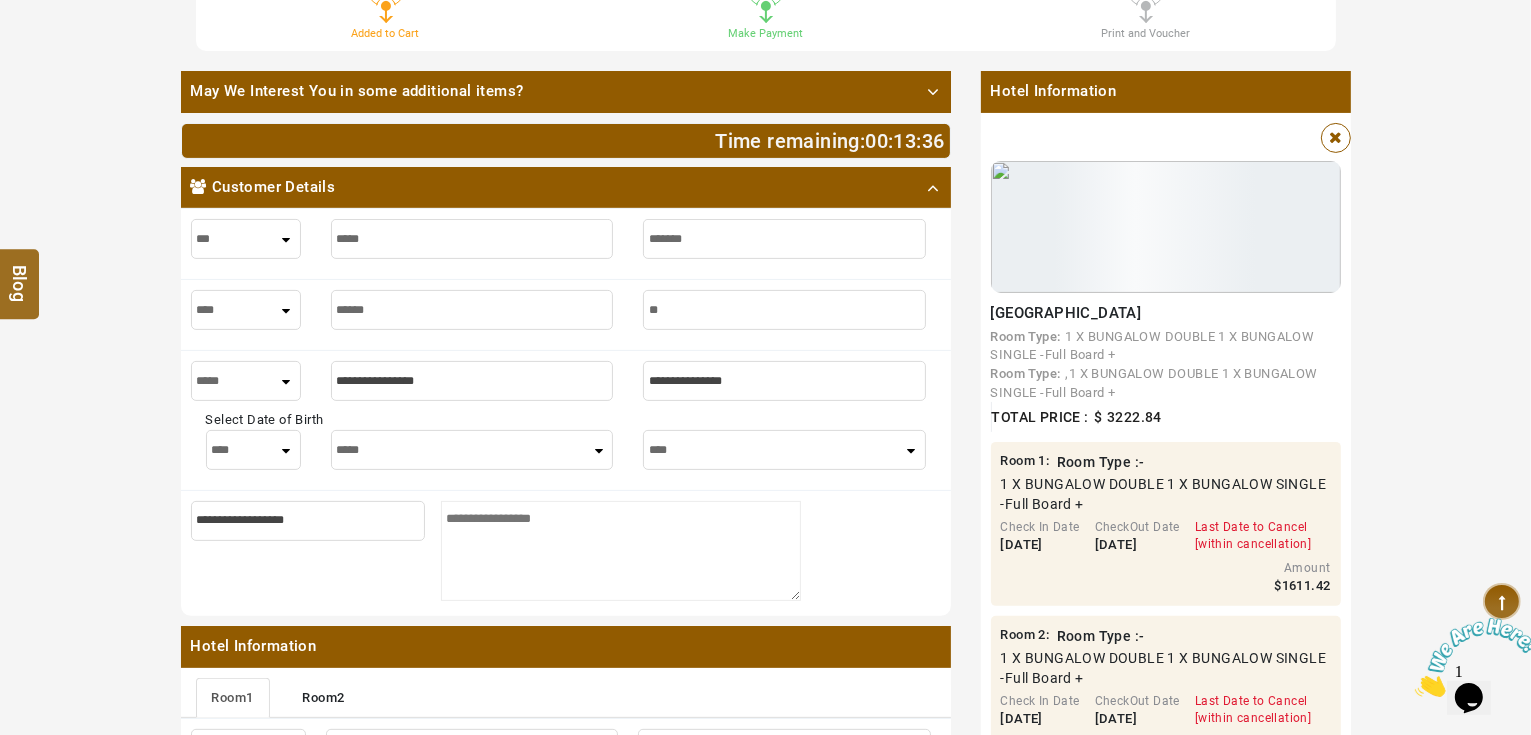 type on "***" 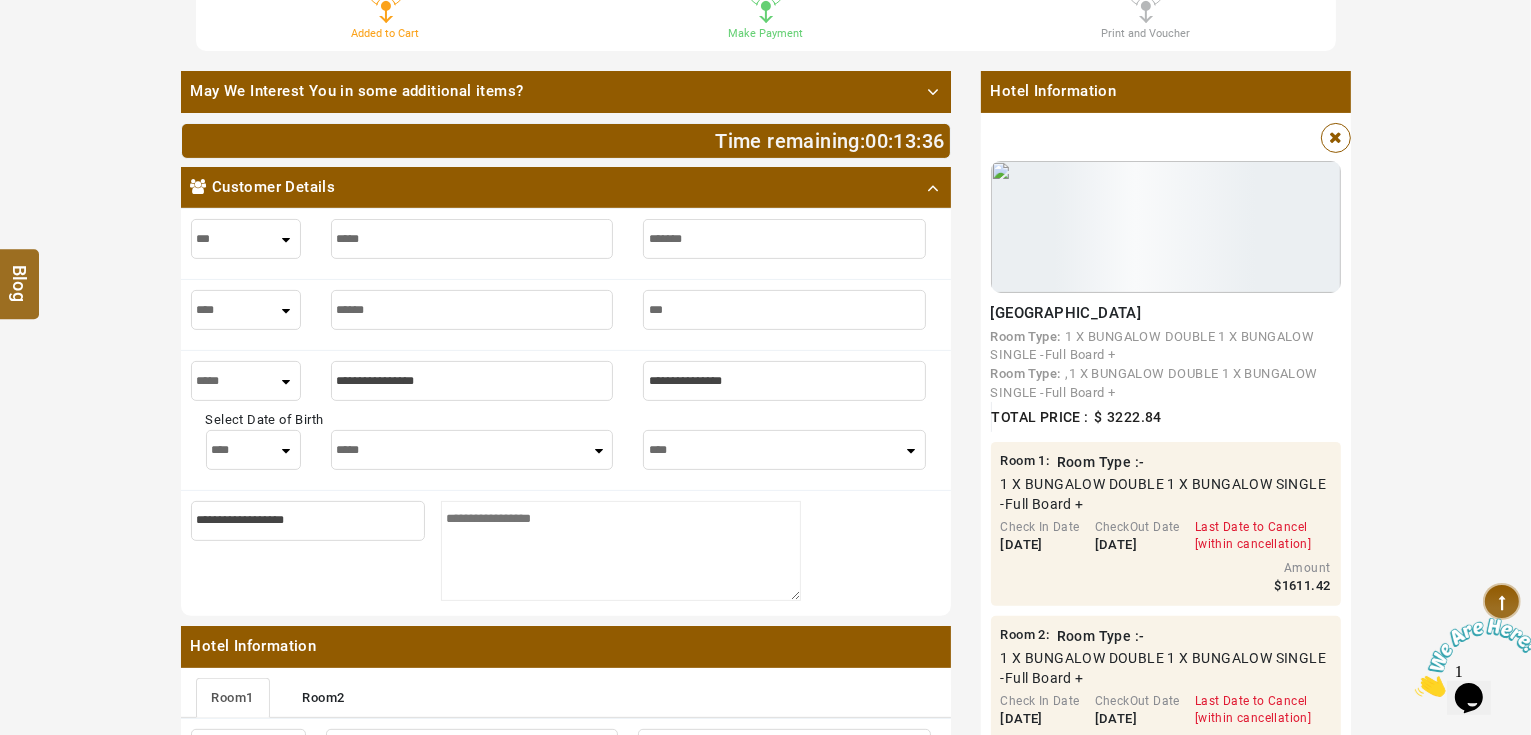 type on "***" 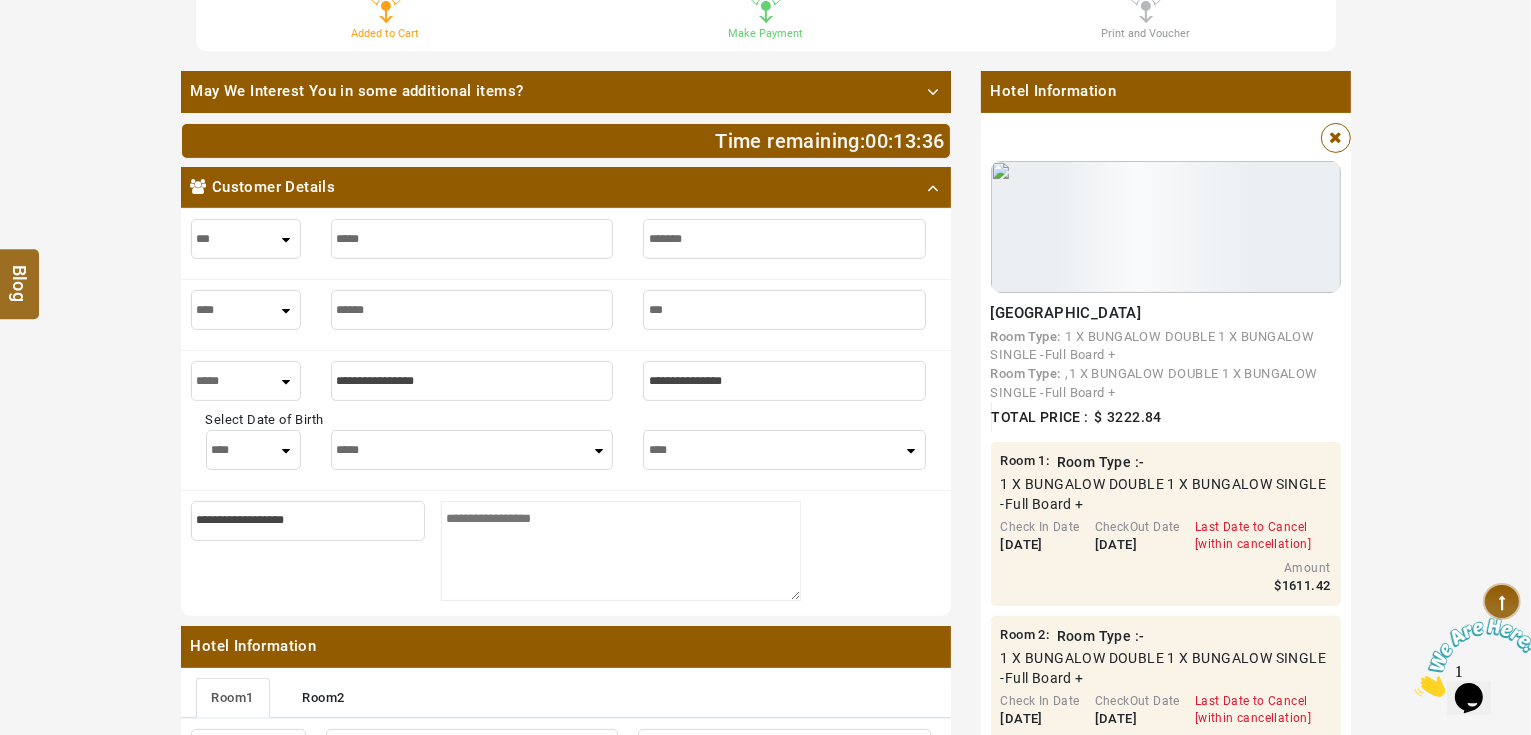 type on "****" 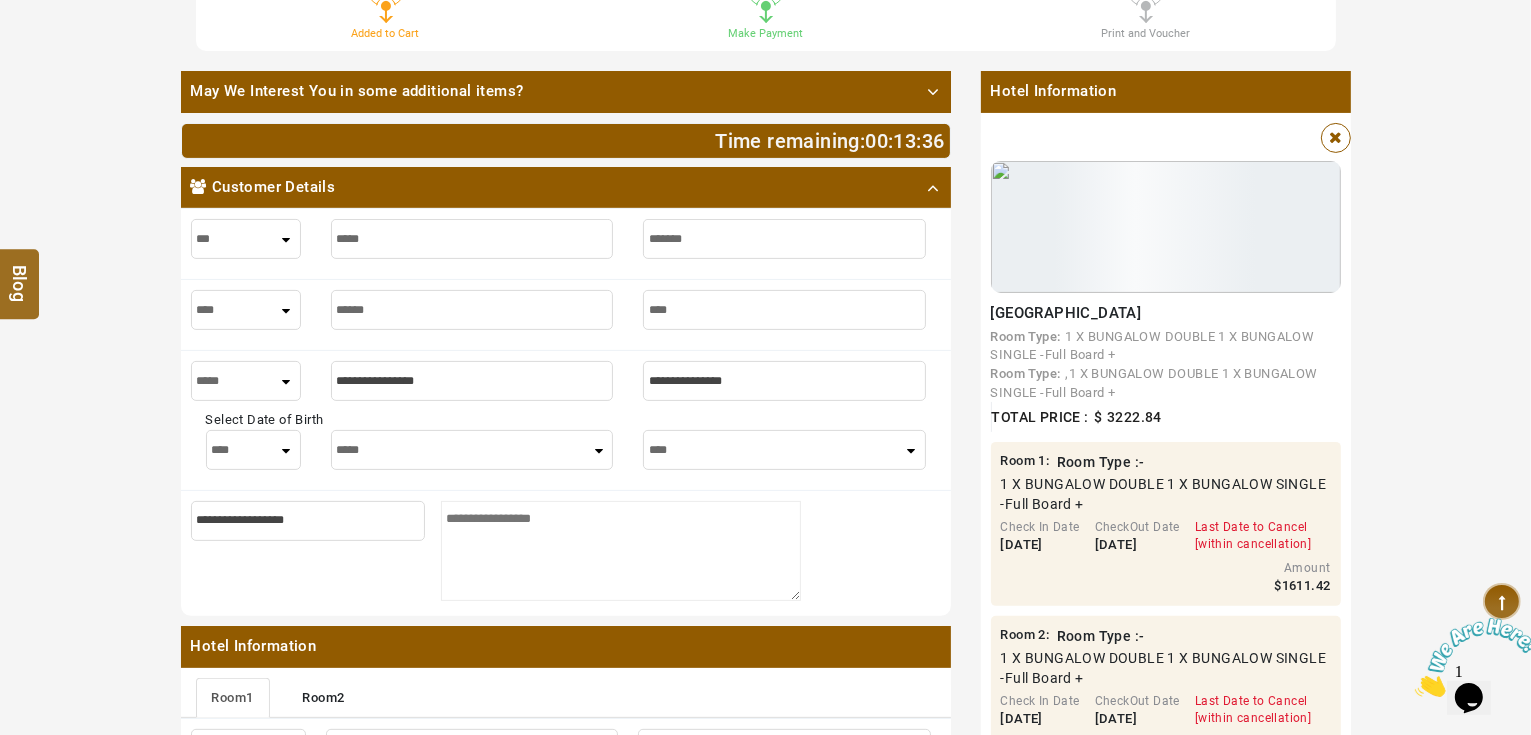 type on "****" 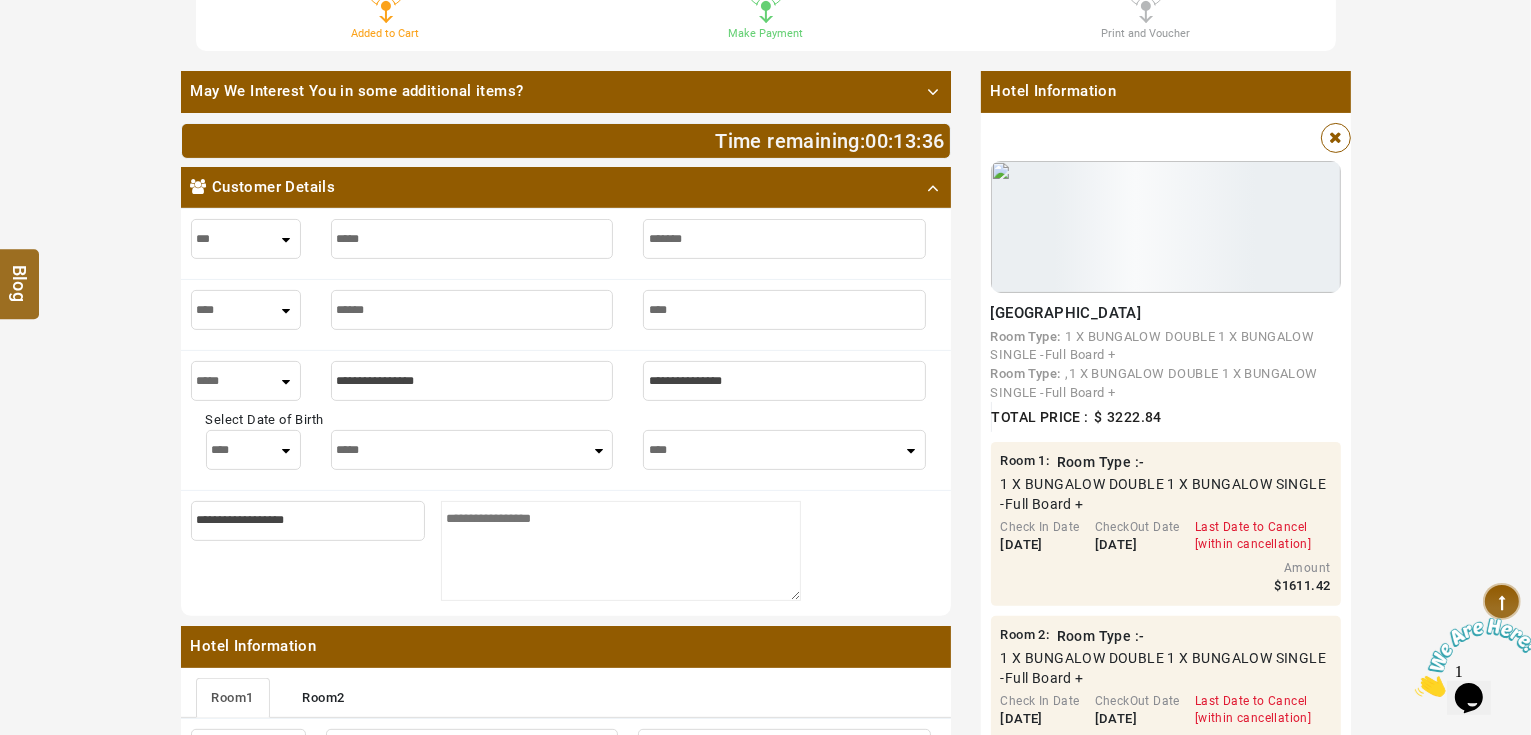 type on "***" 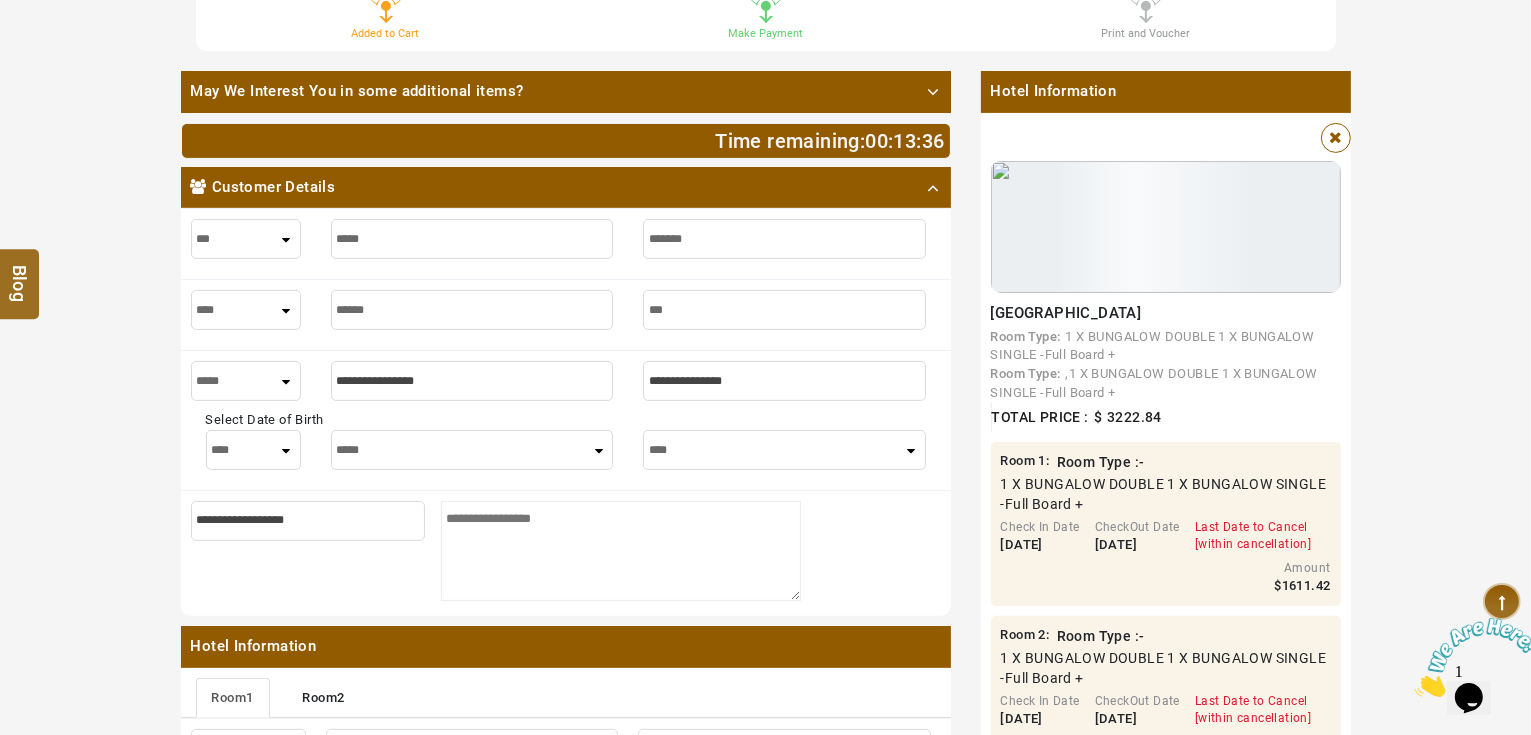 type on "***" 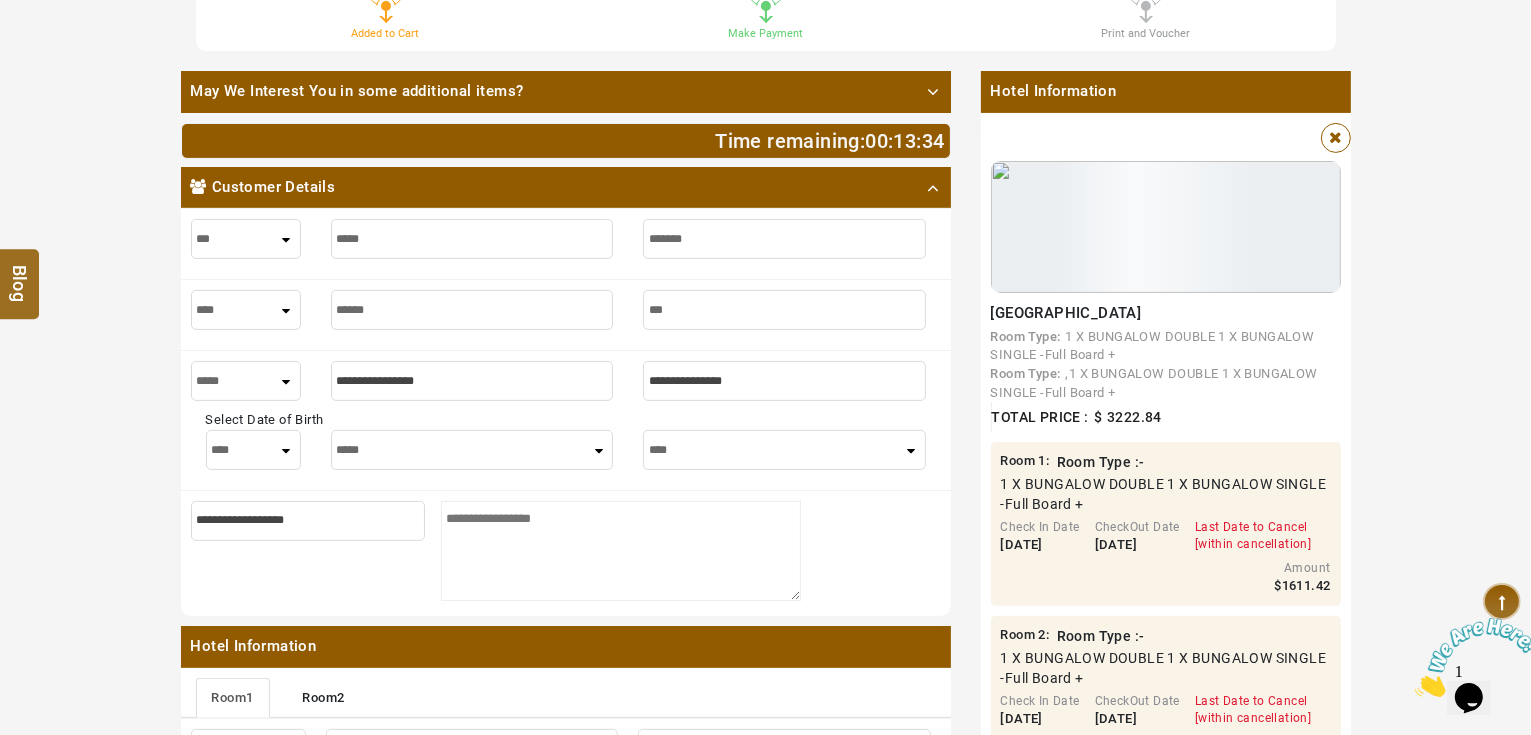 type on "****" 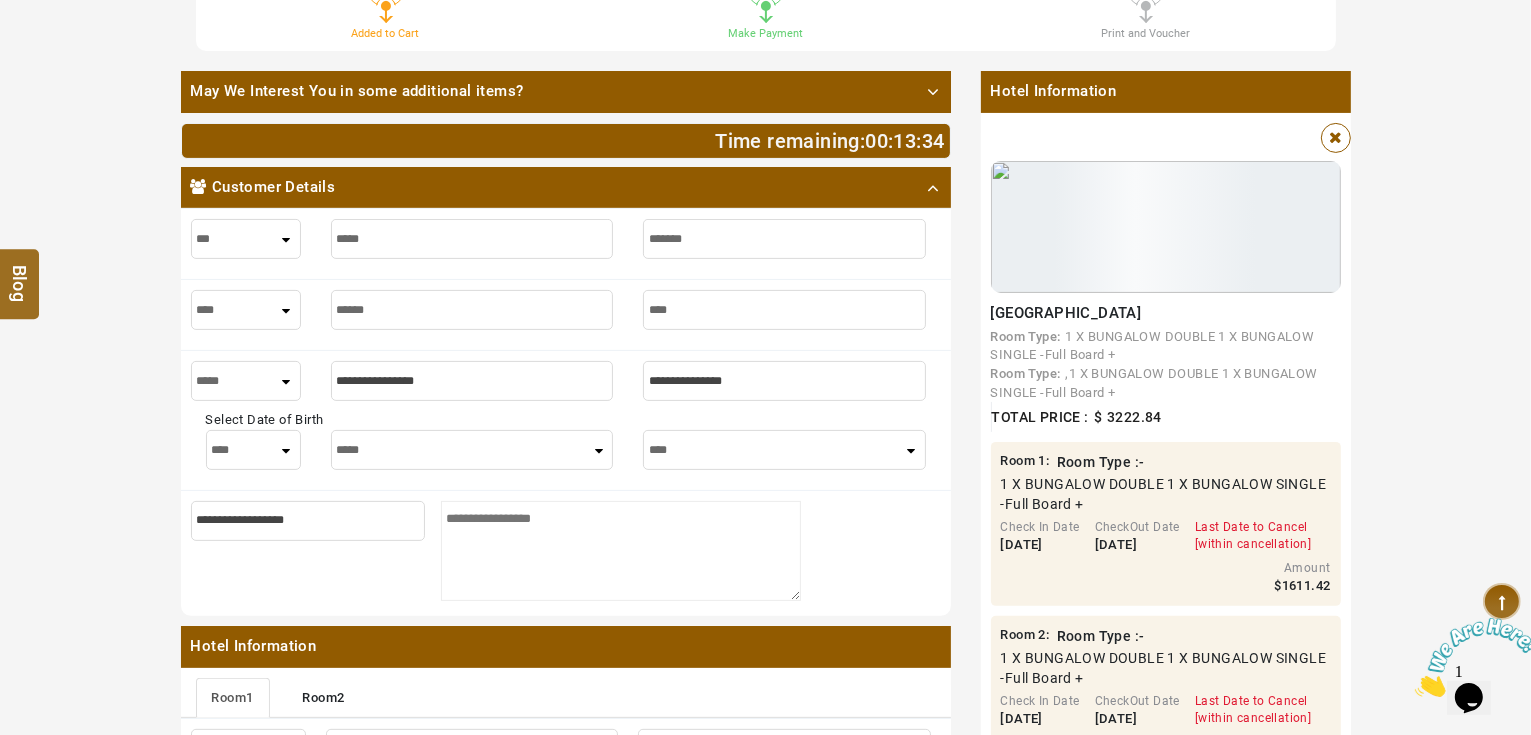 type on "****" 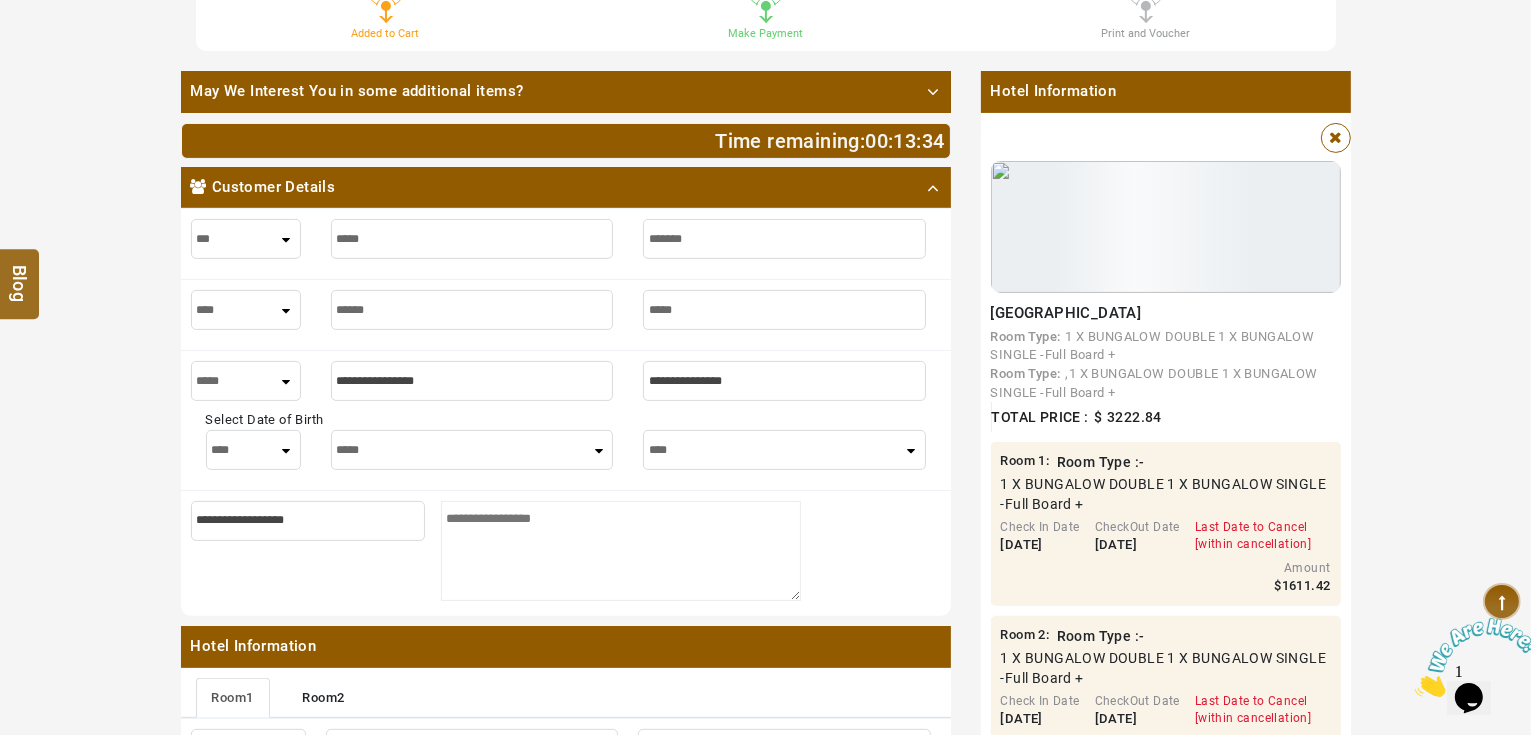 type on "*****" 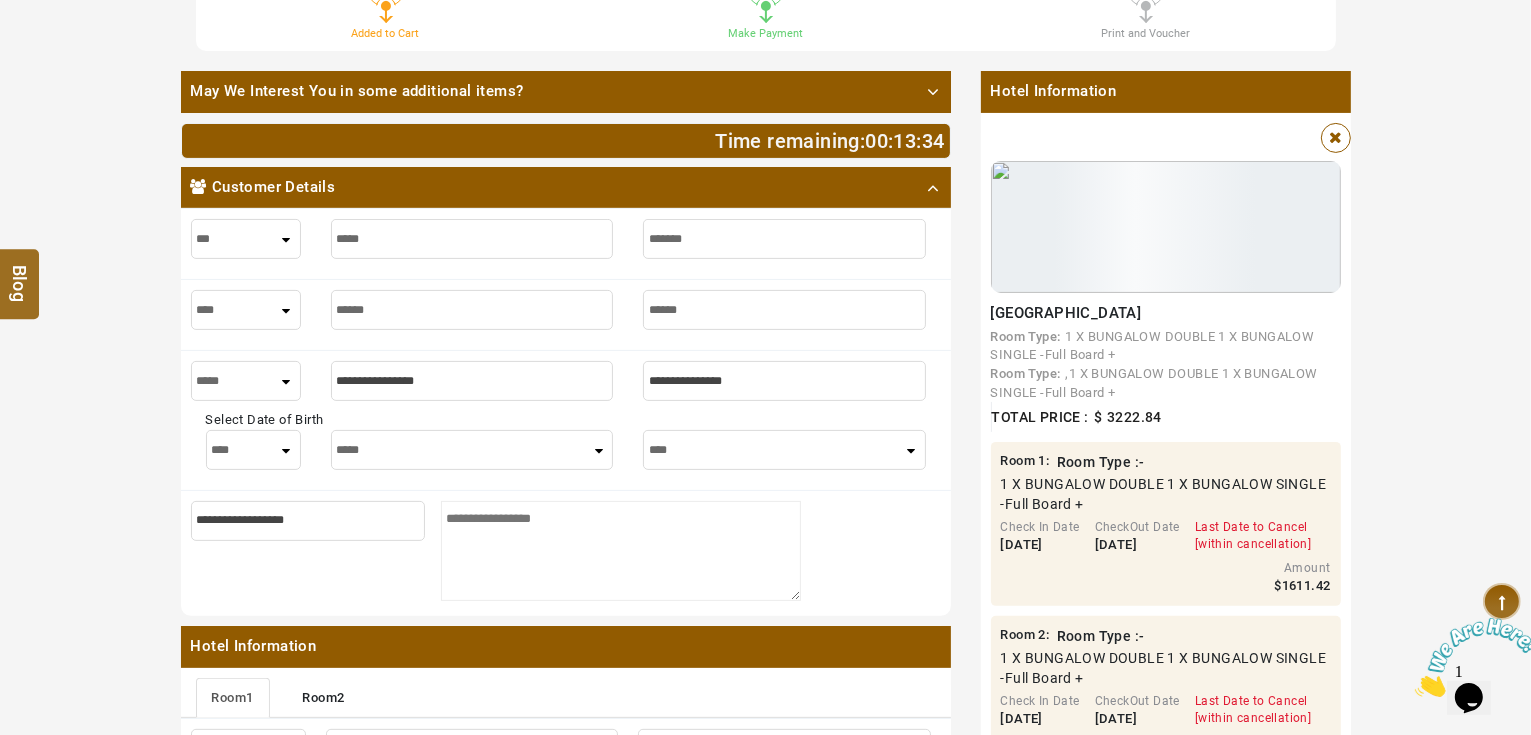 type on "******" 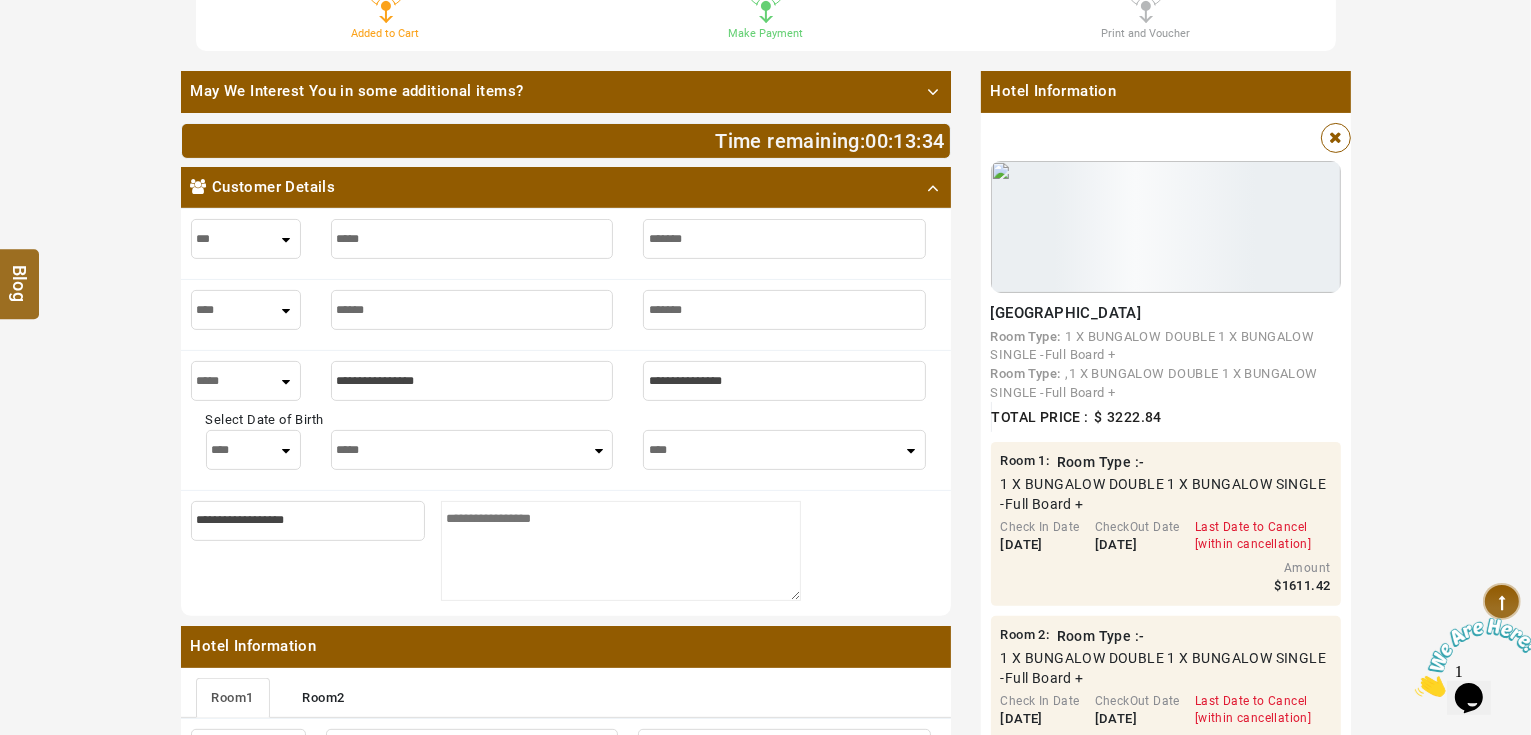 type on "*******" 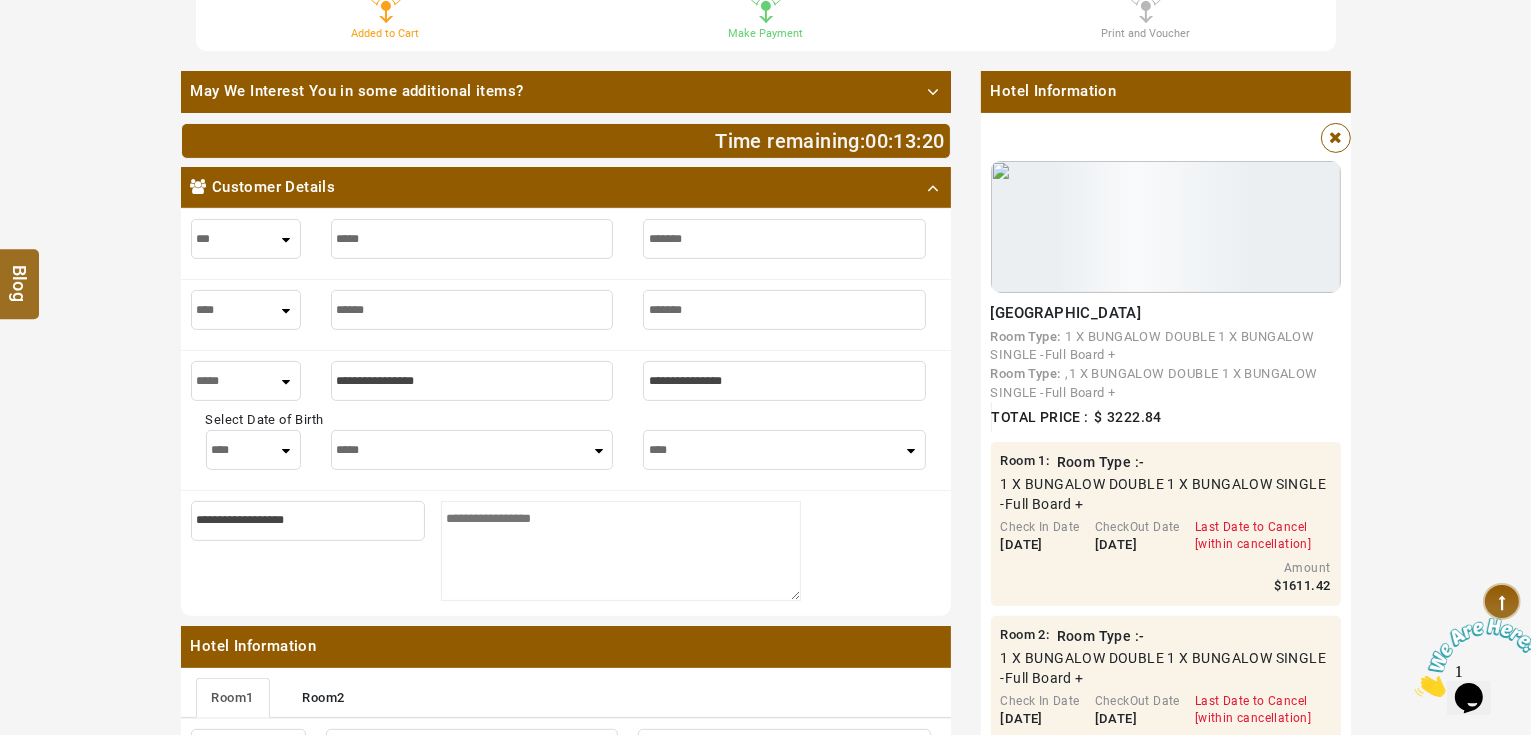 type on "*******" 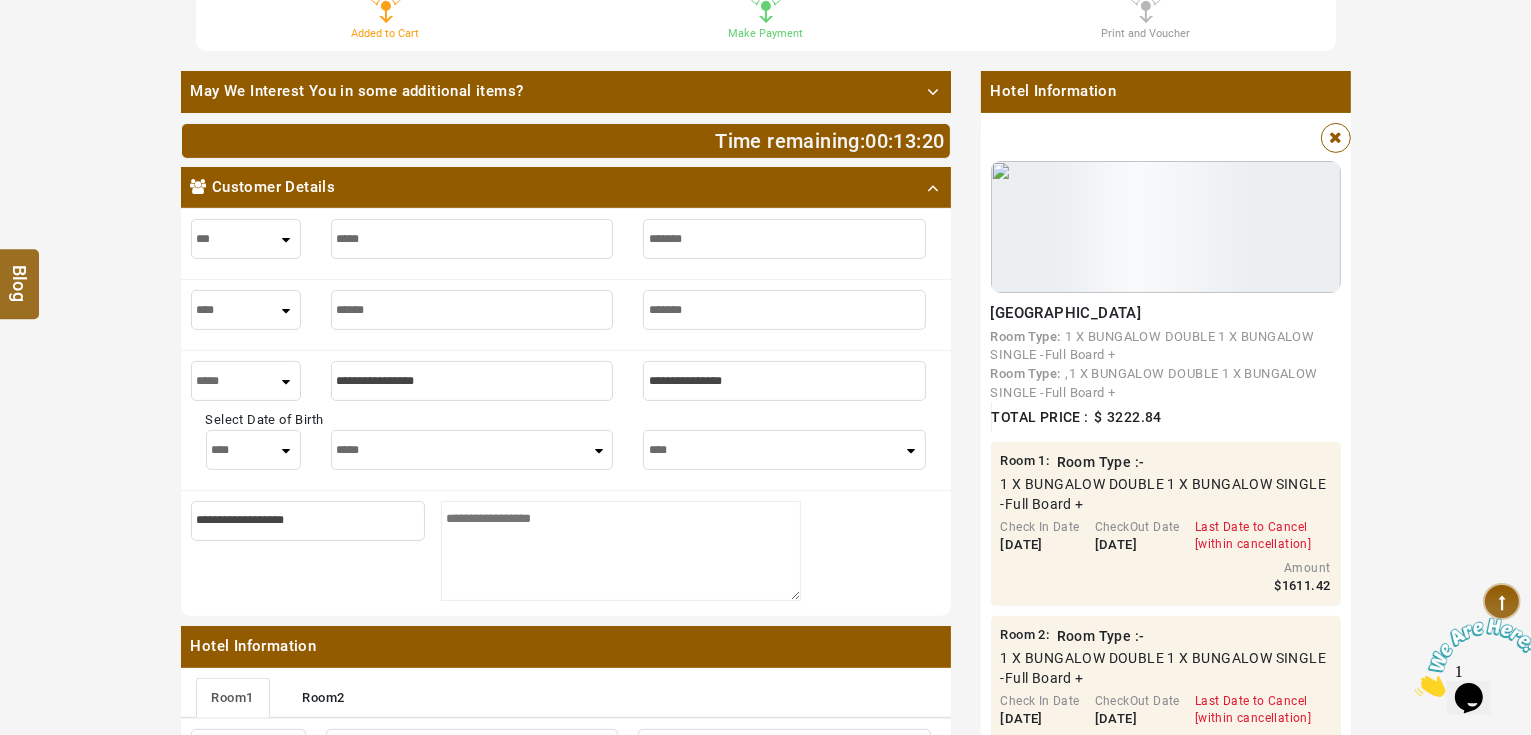 click at bounding box center [472, 381] 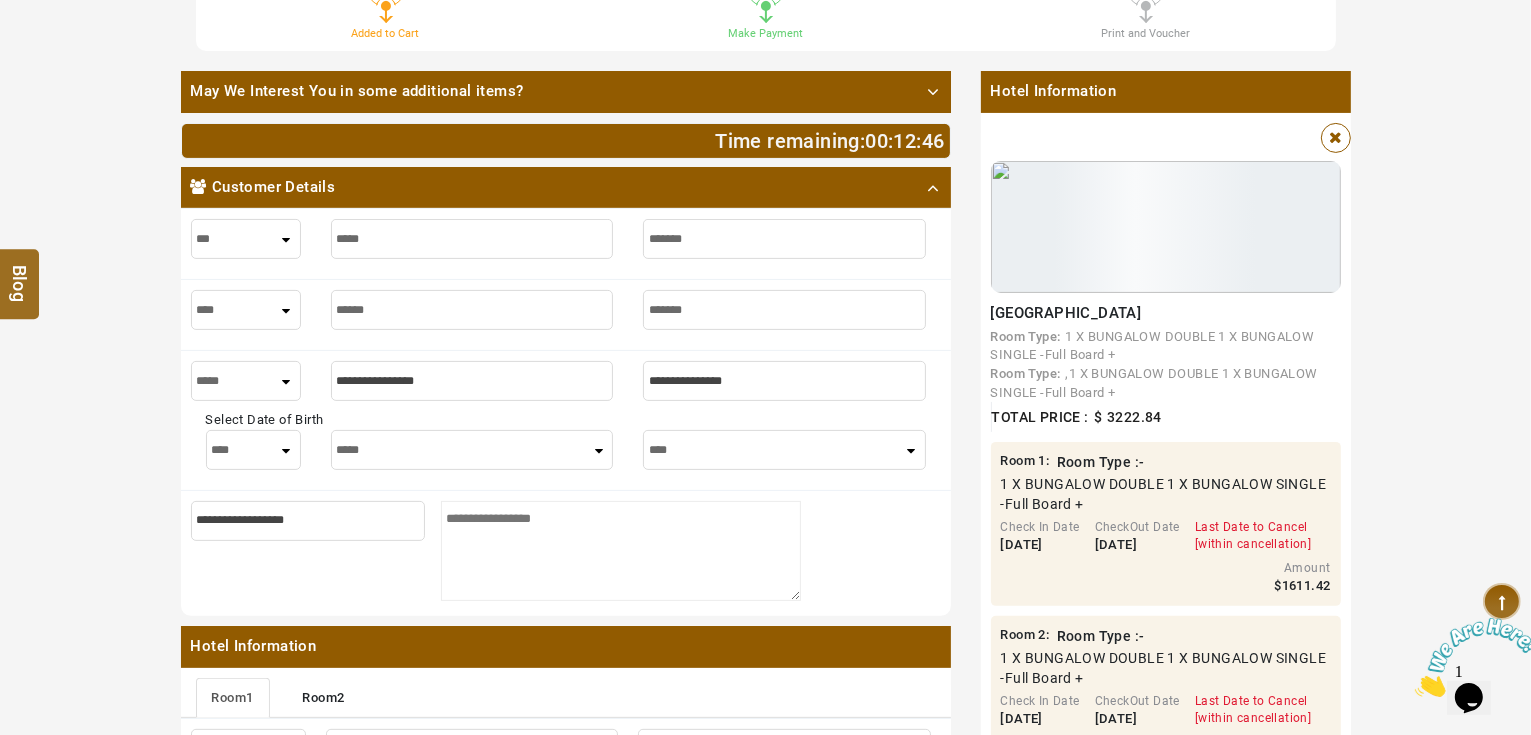 type on "*" 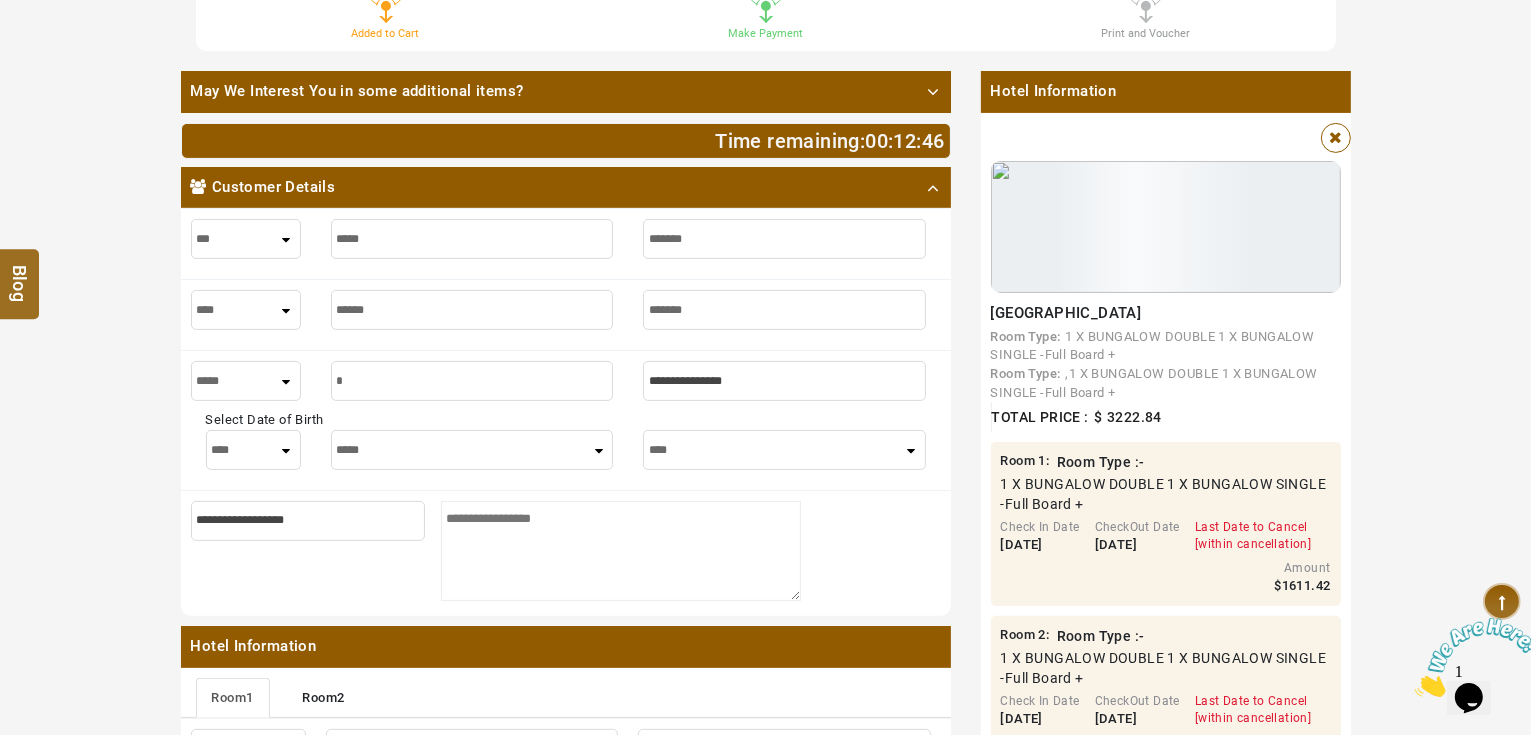 type on "*" 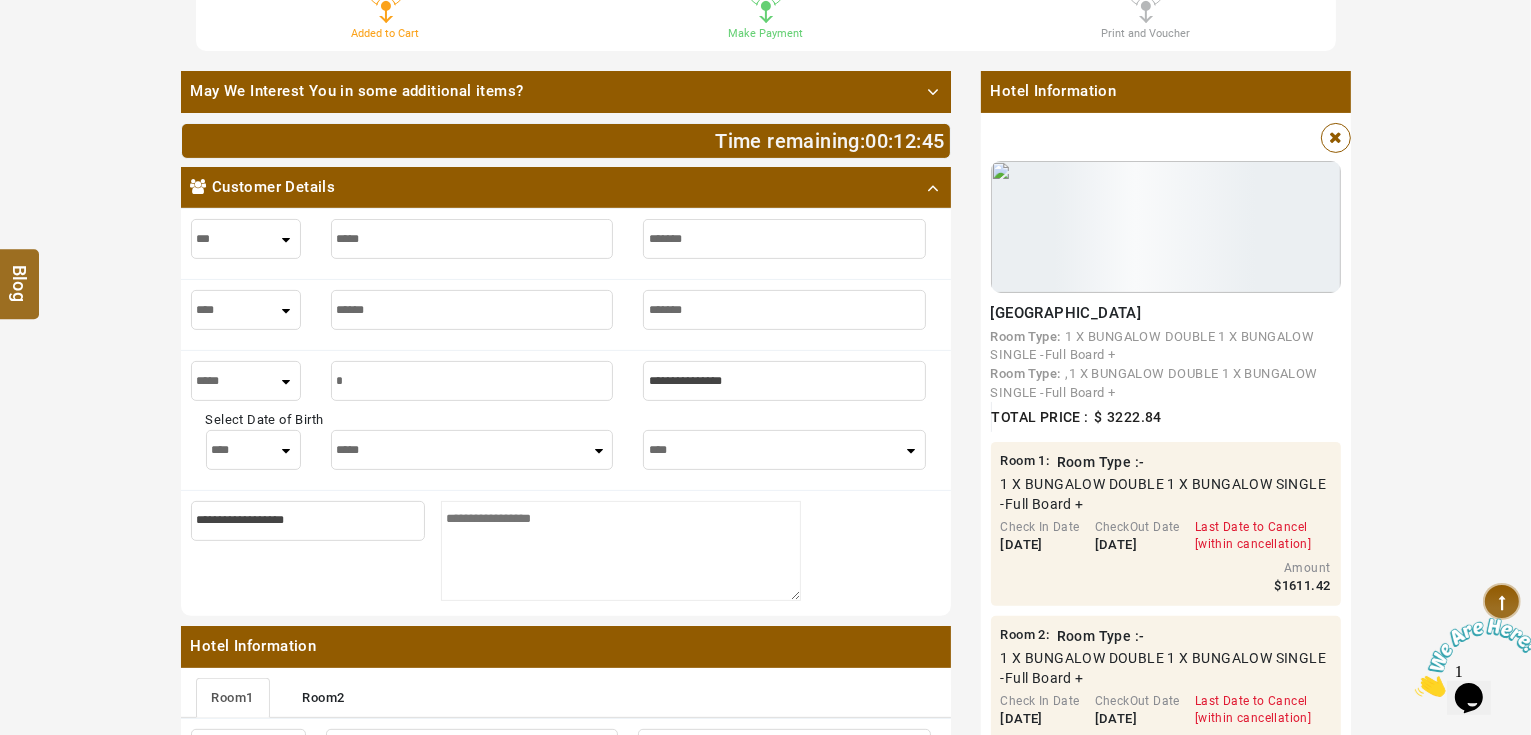 type on "**" 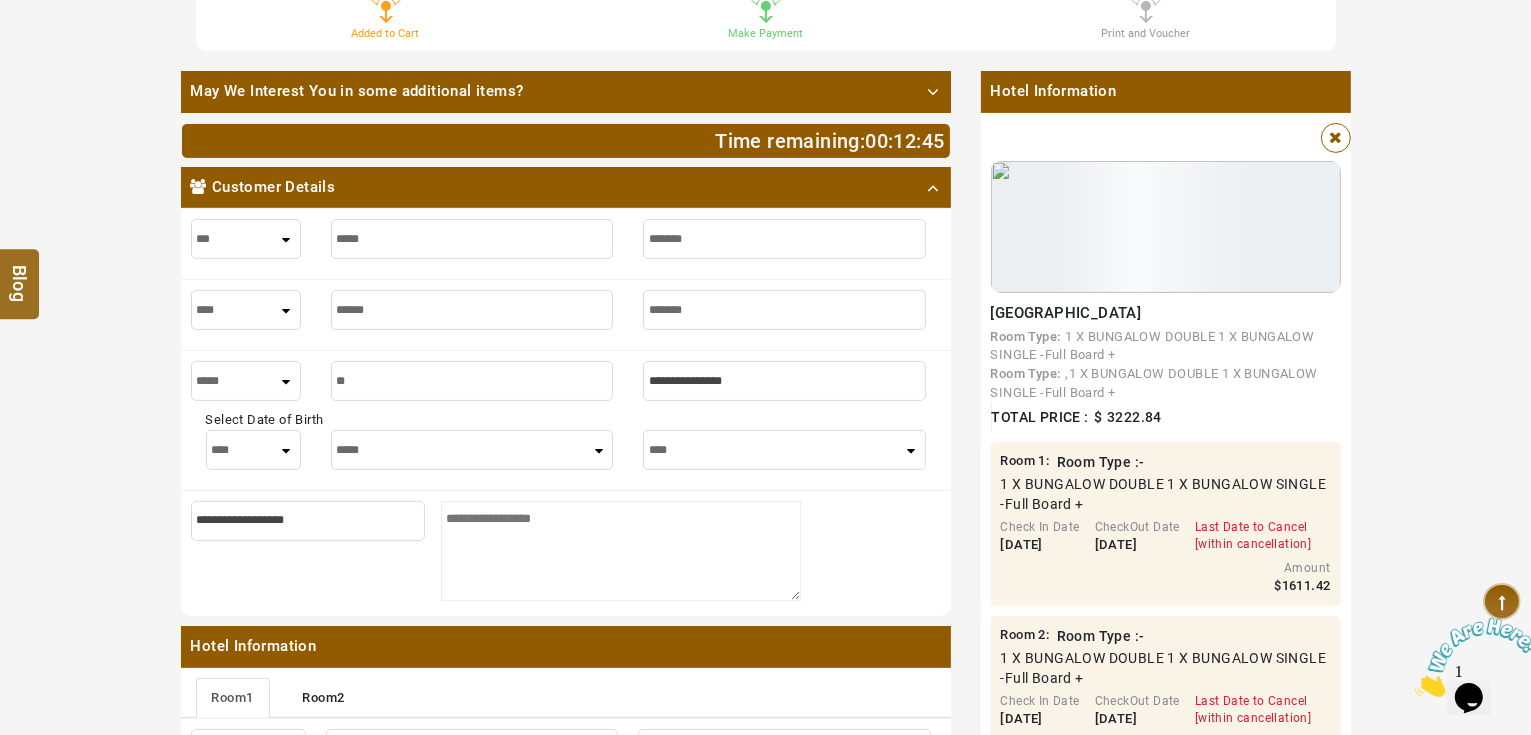 type on "**" 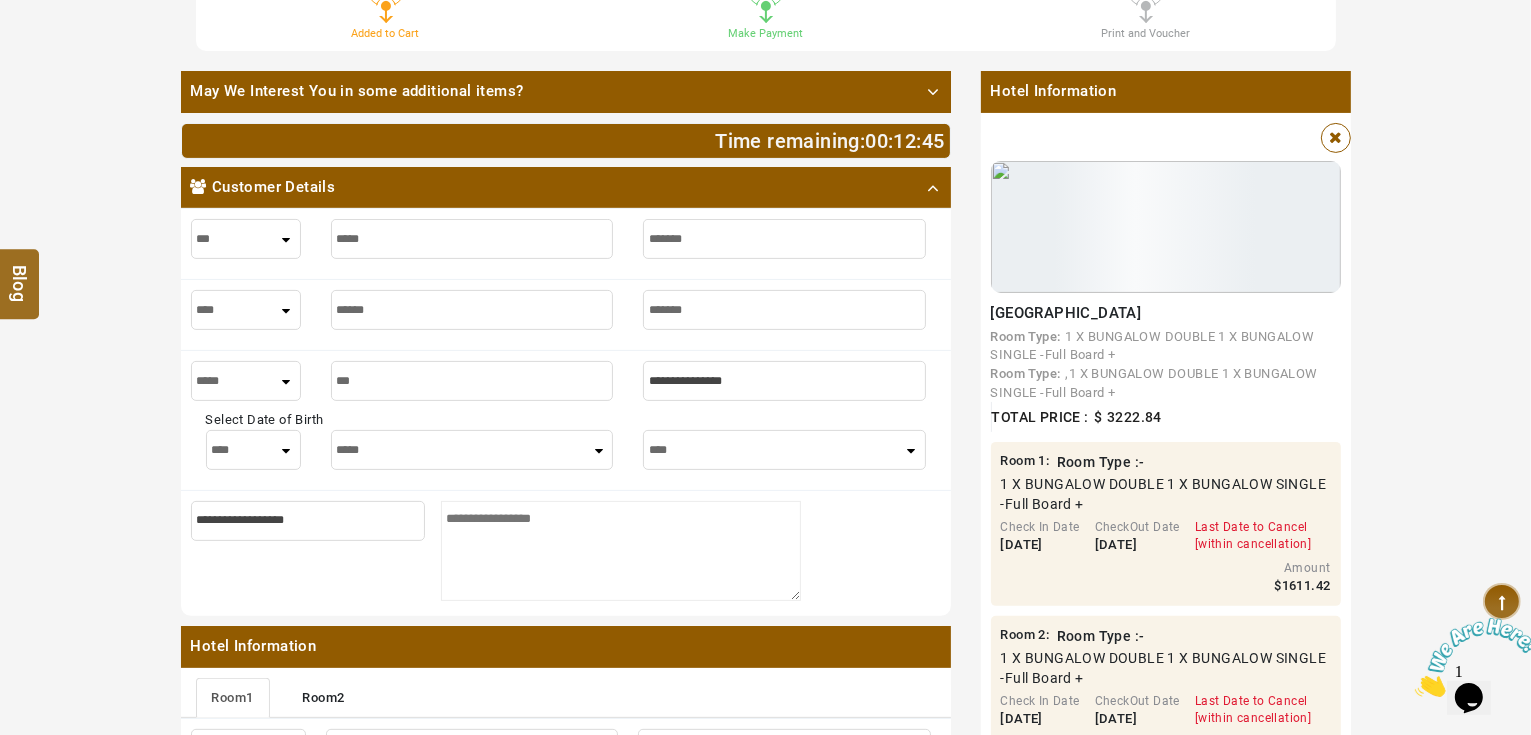 type on "****" 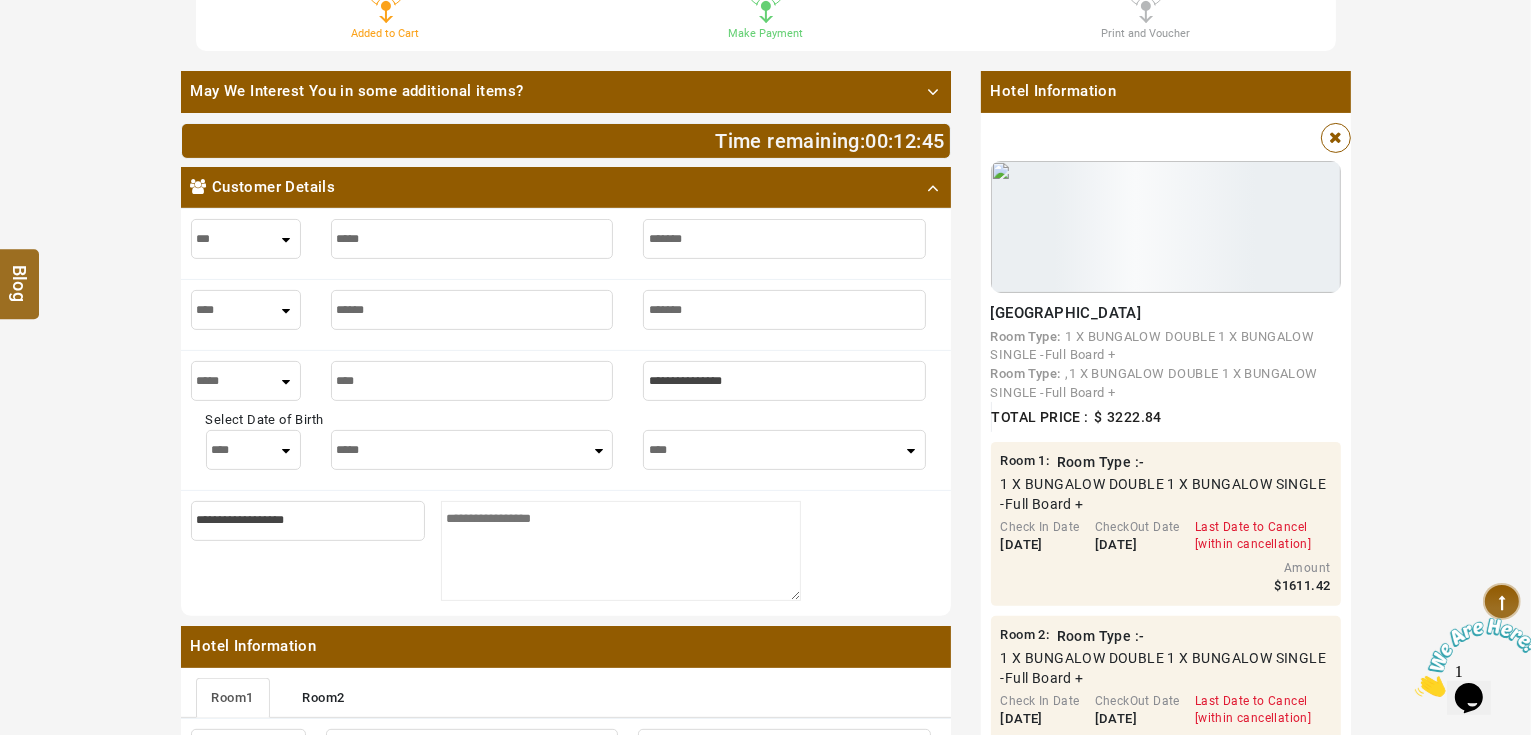 type on "****" 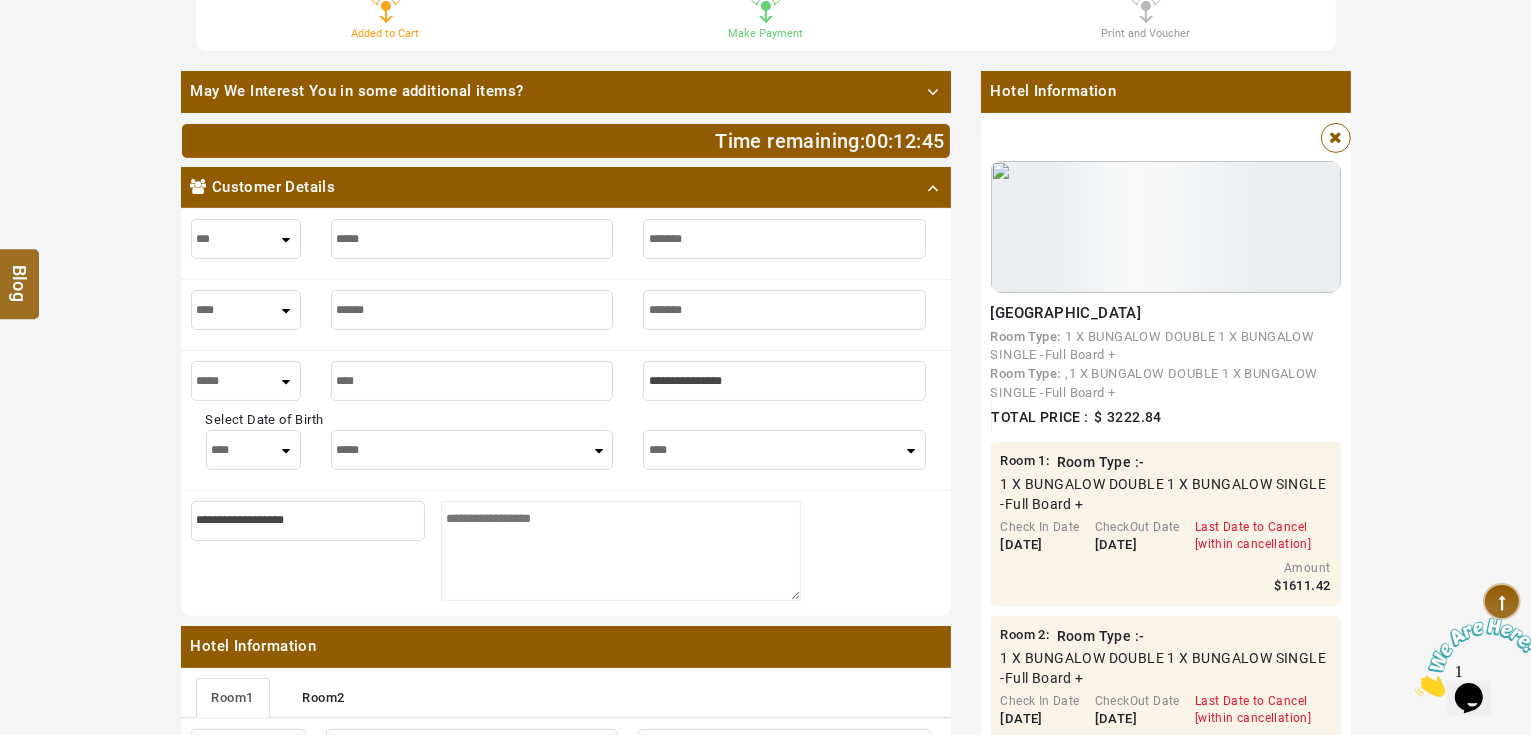 type on "****" 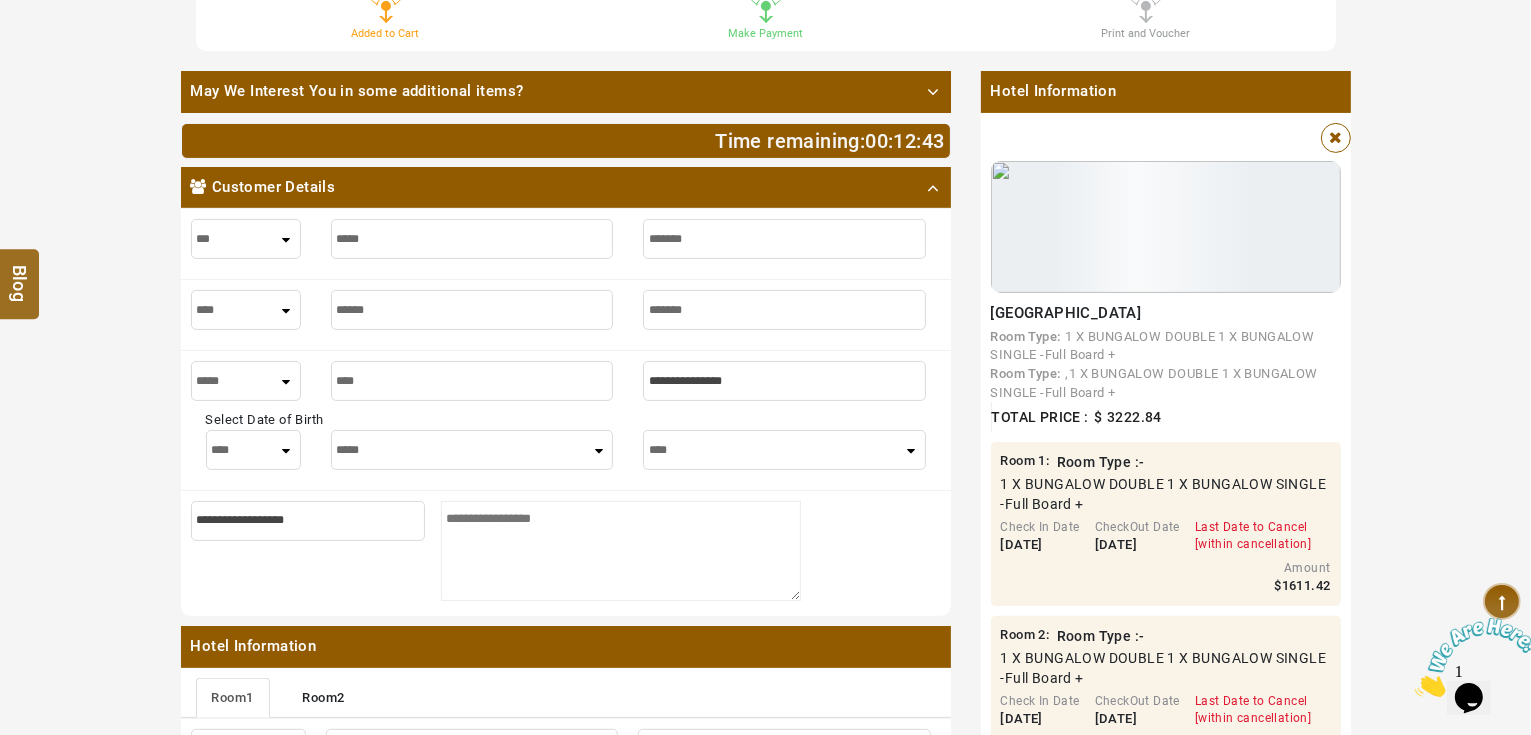 type on "*" 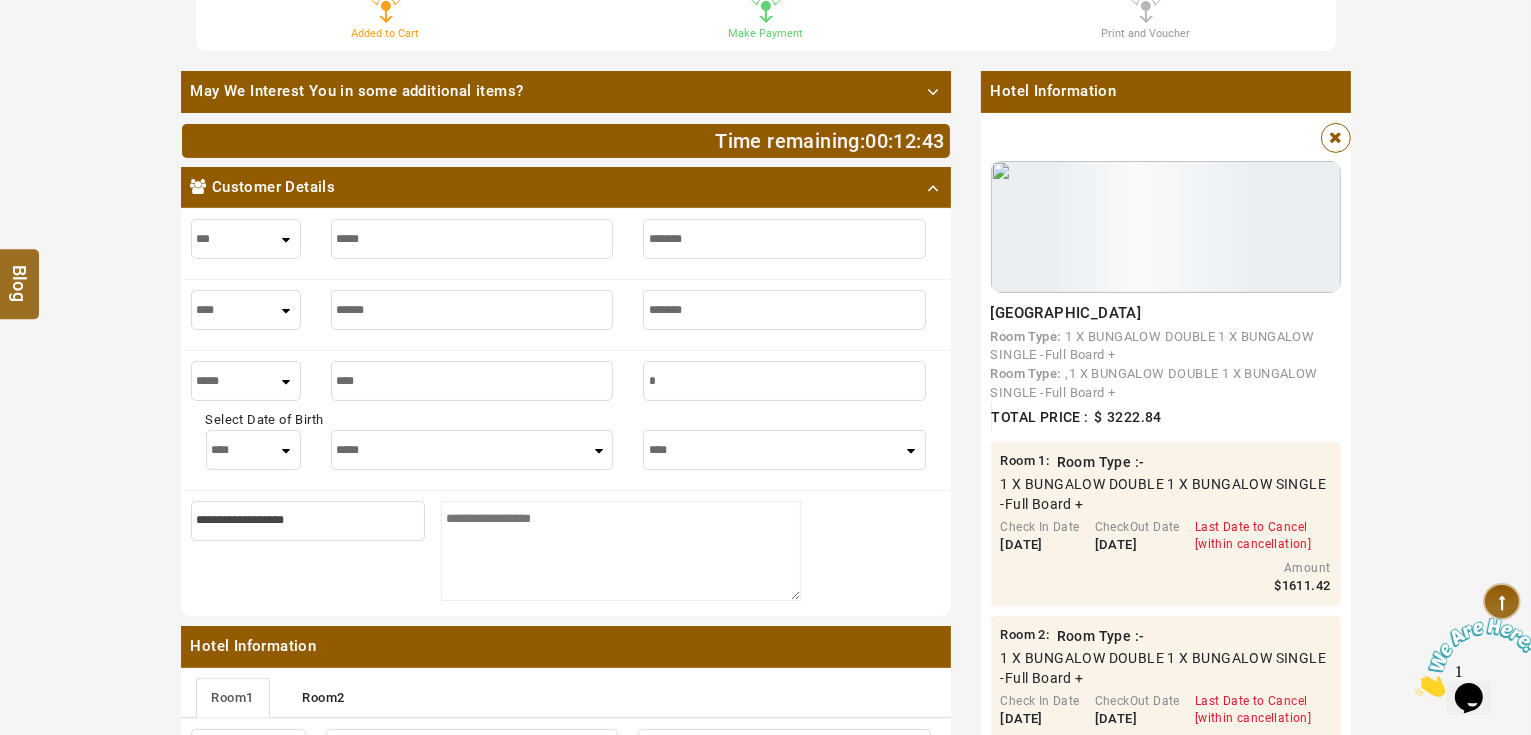 type on "*" 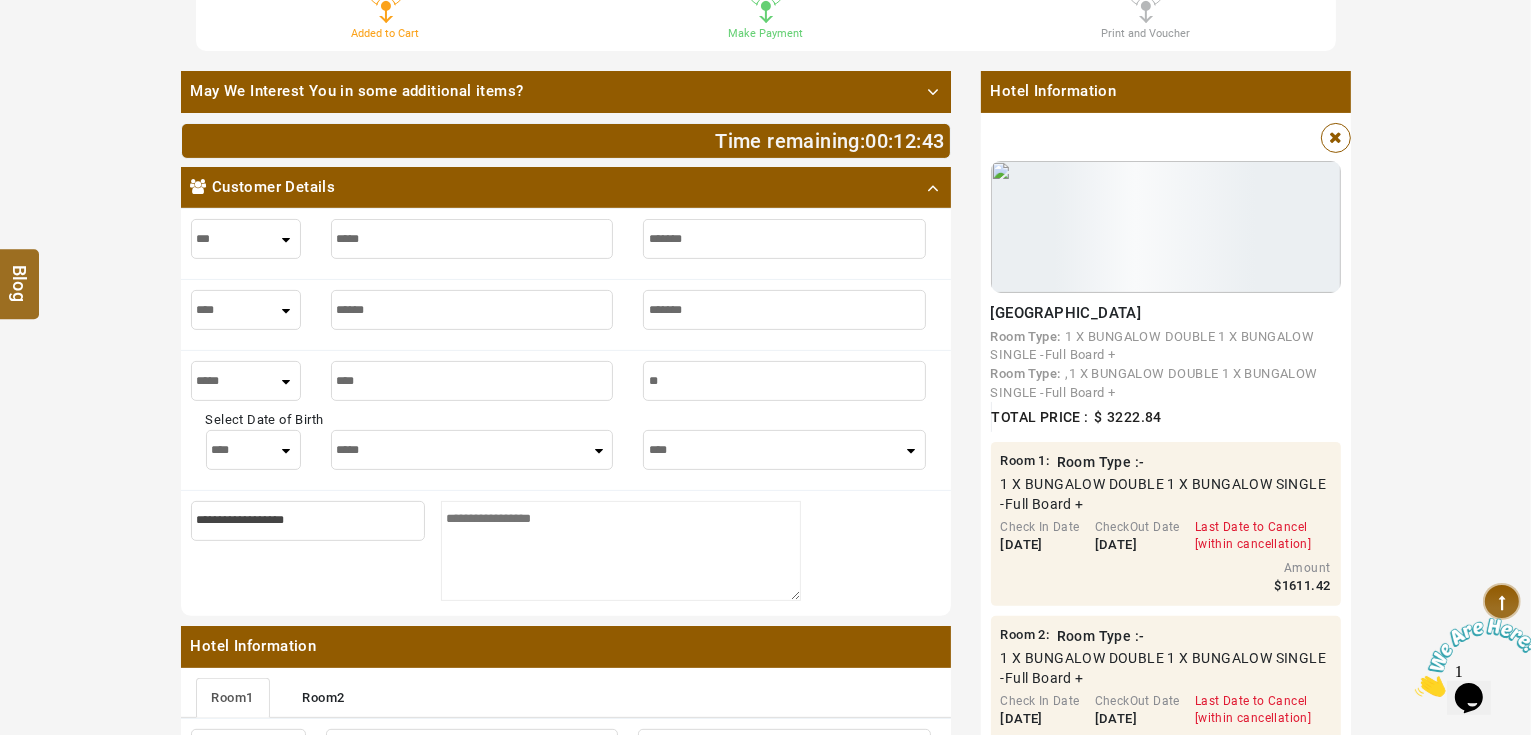 type on "**" 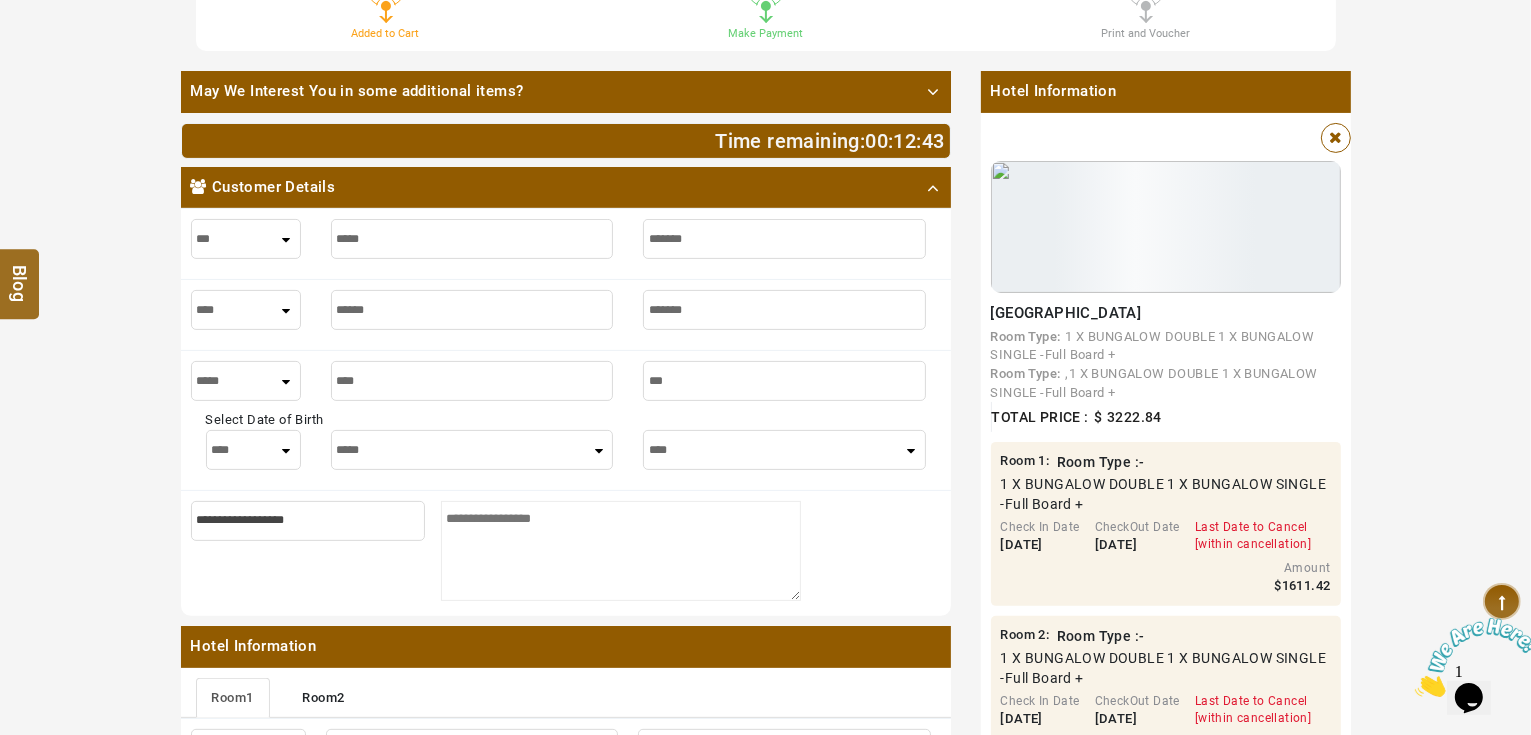 type on "***" 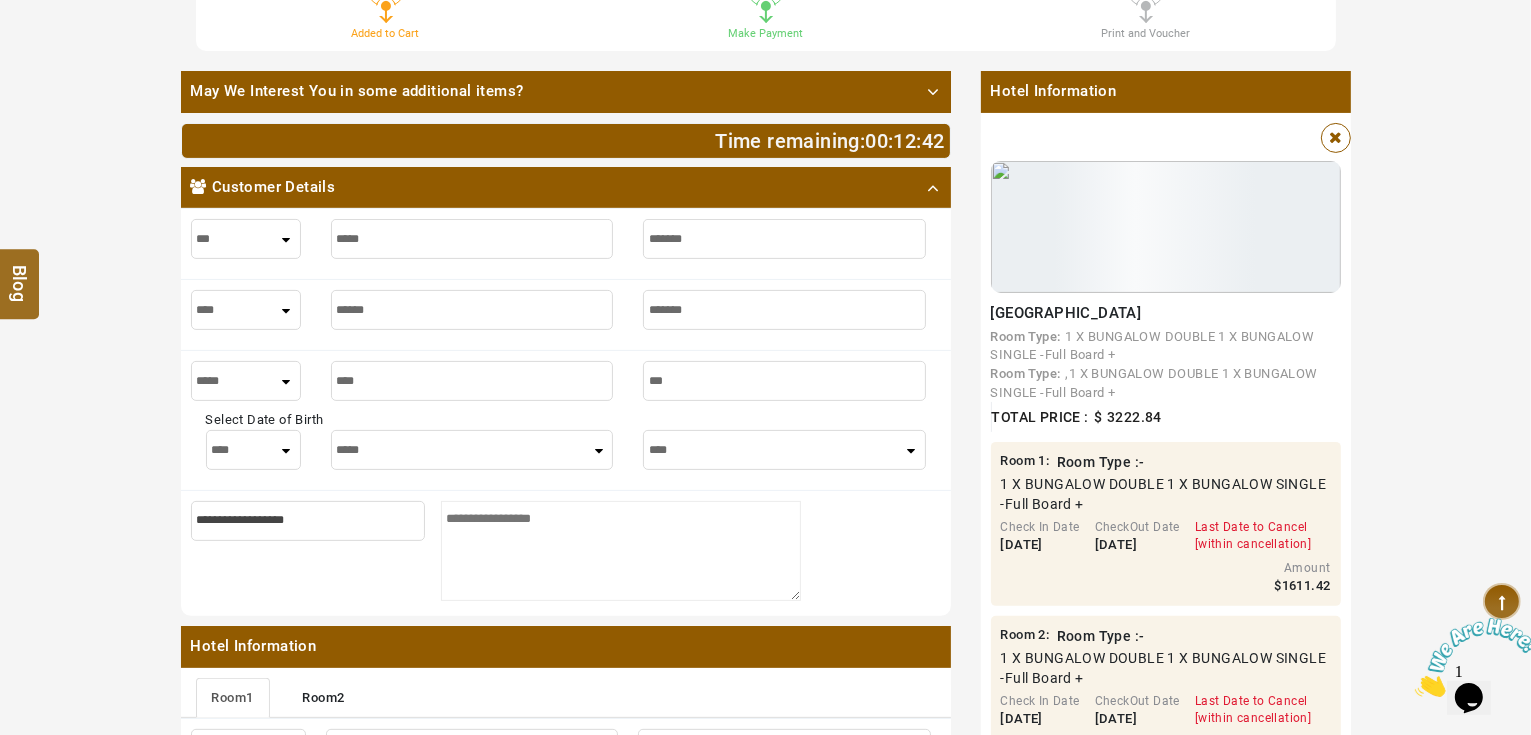 type on "****" 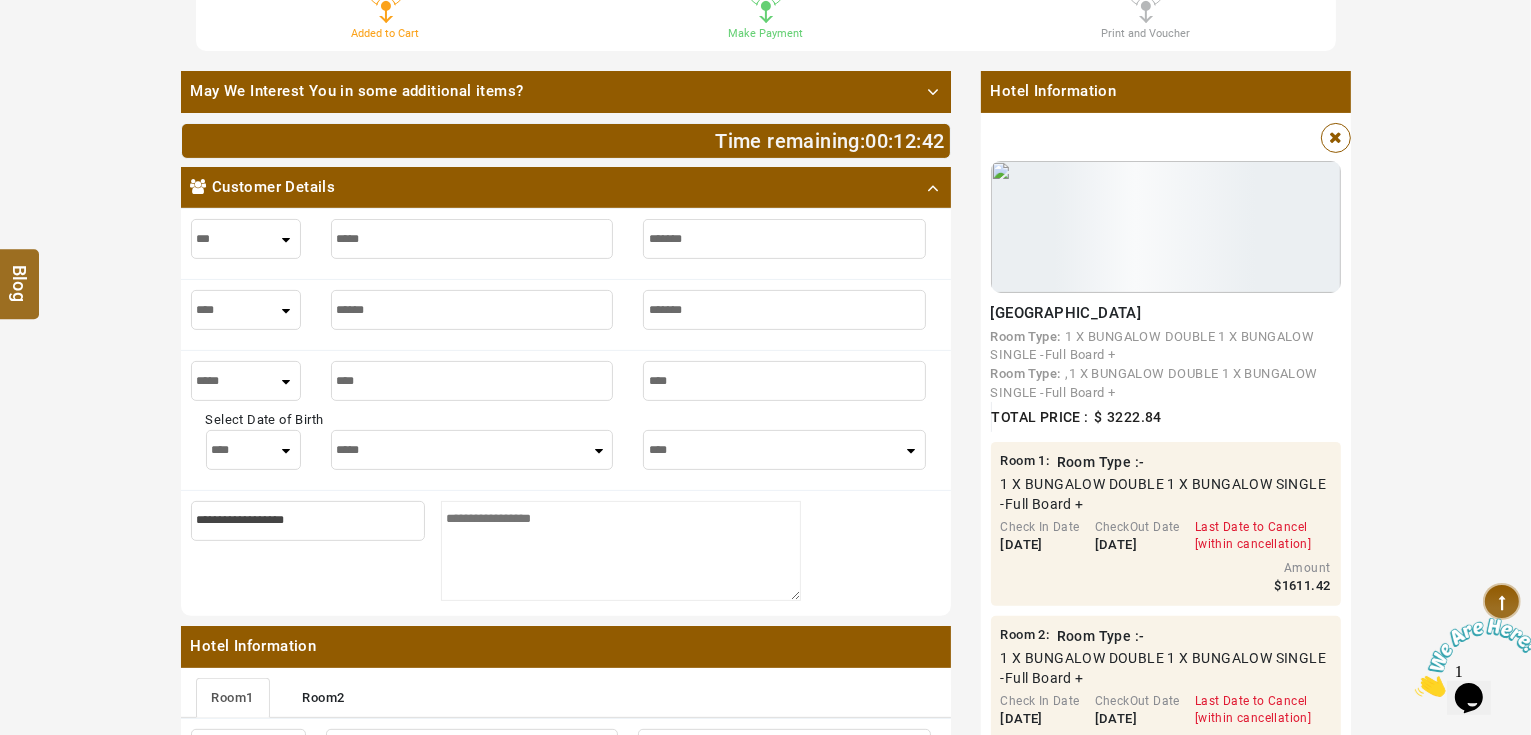 type on "****" 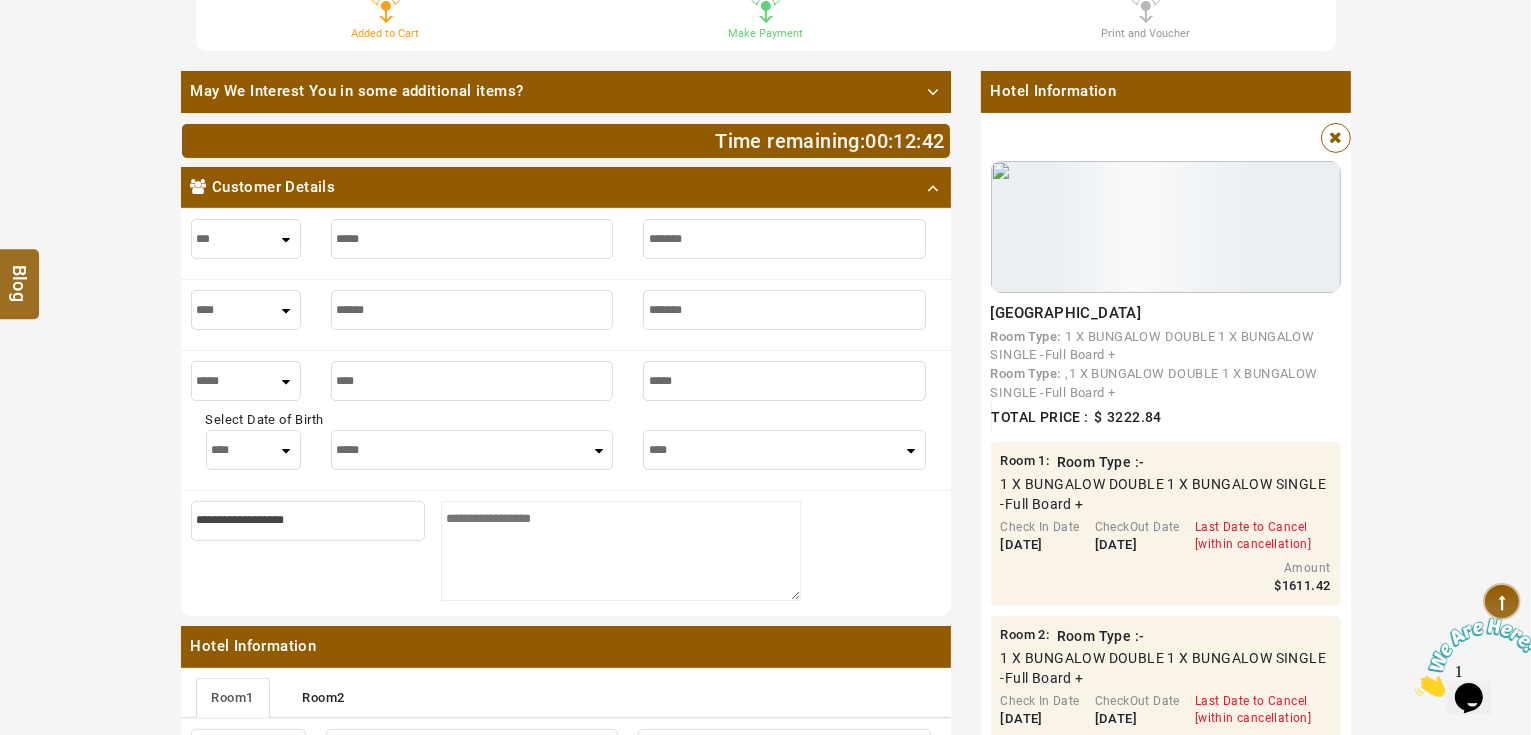 type on "*****" 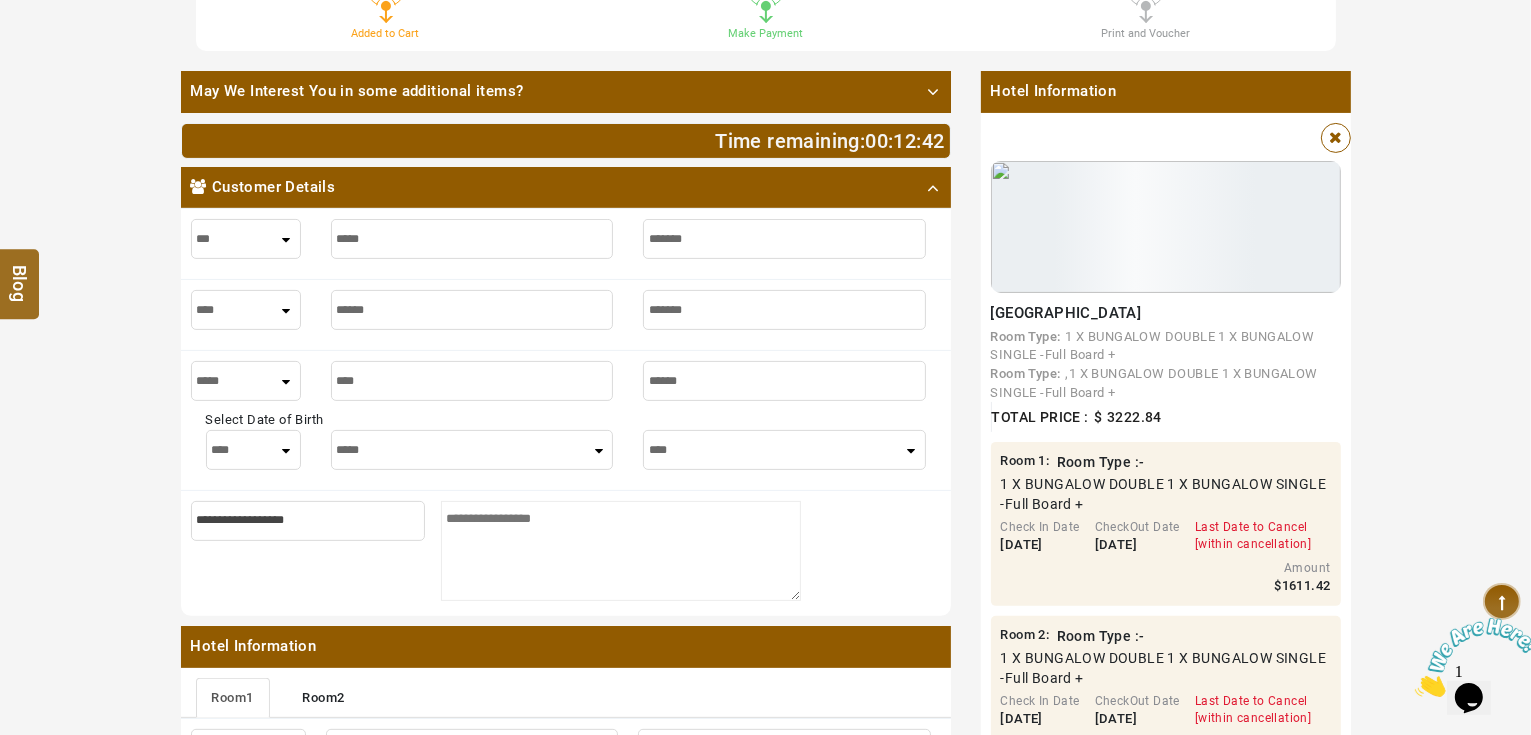 type on "******" 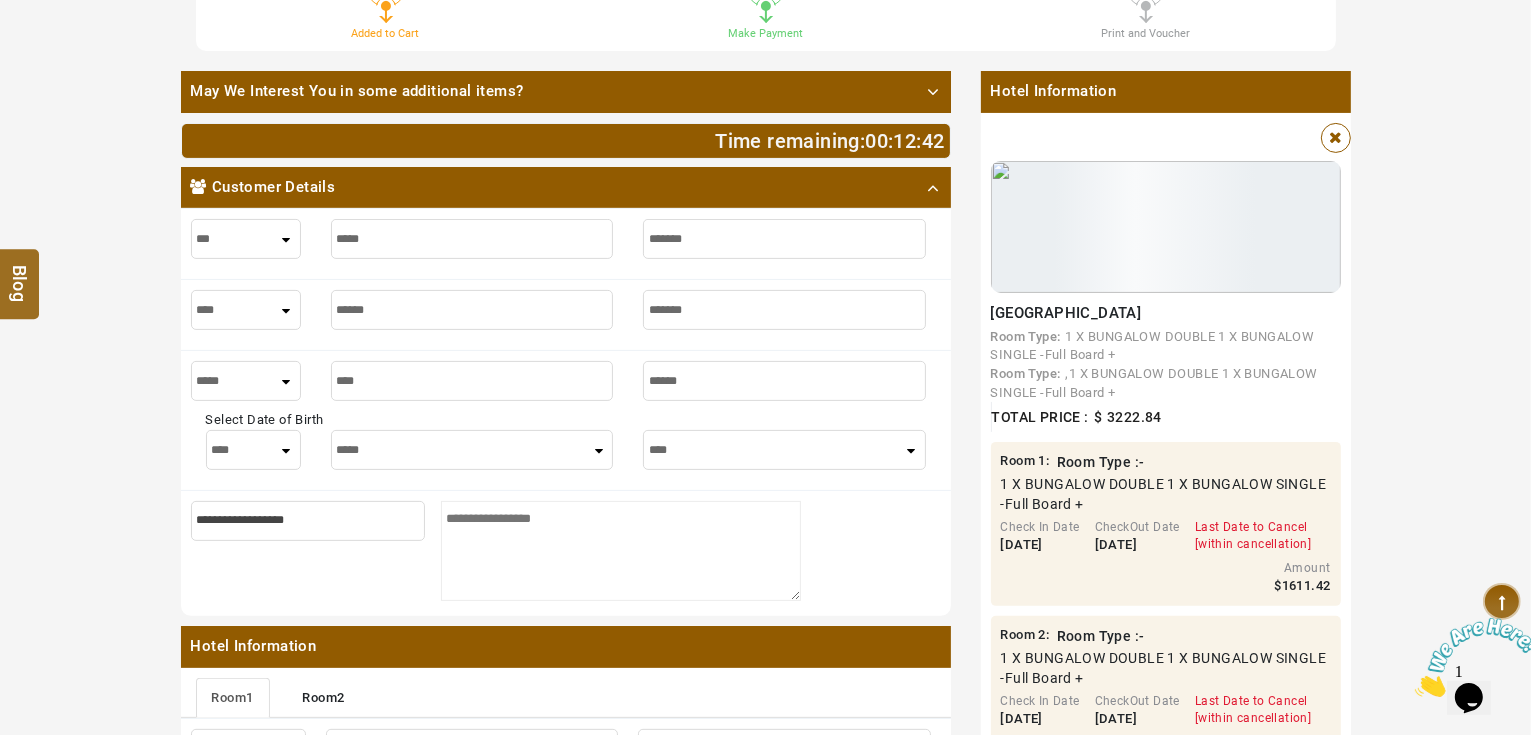 type on "*******" 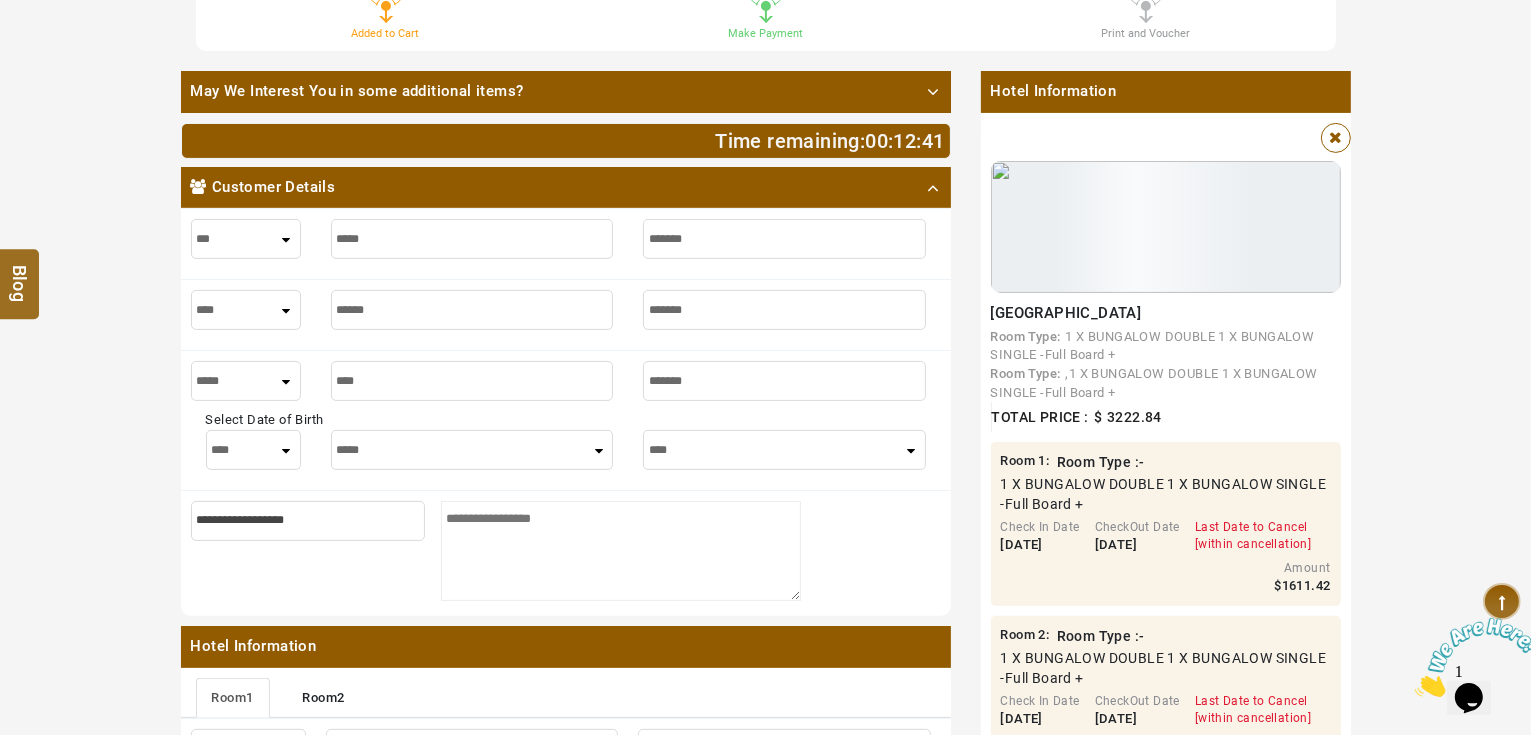 type on "*******" 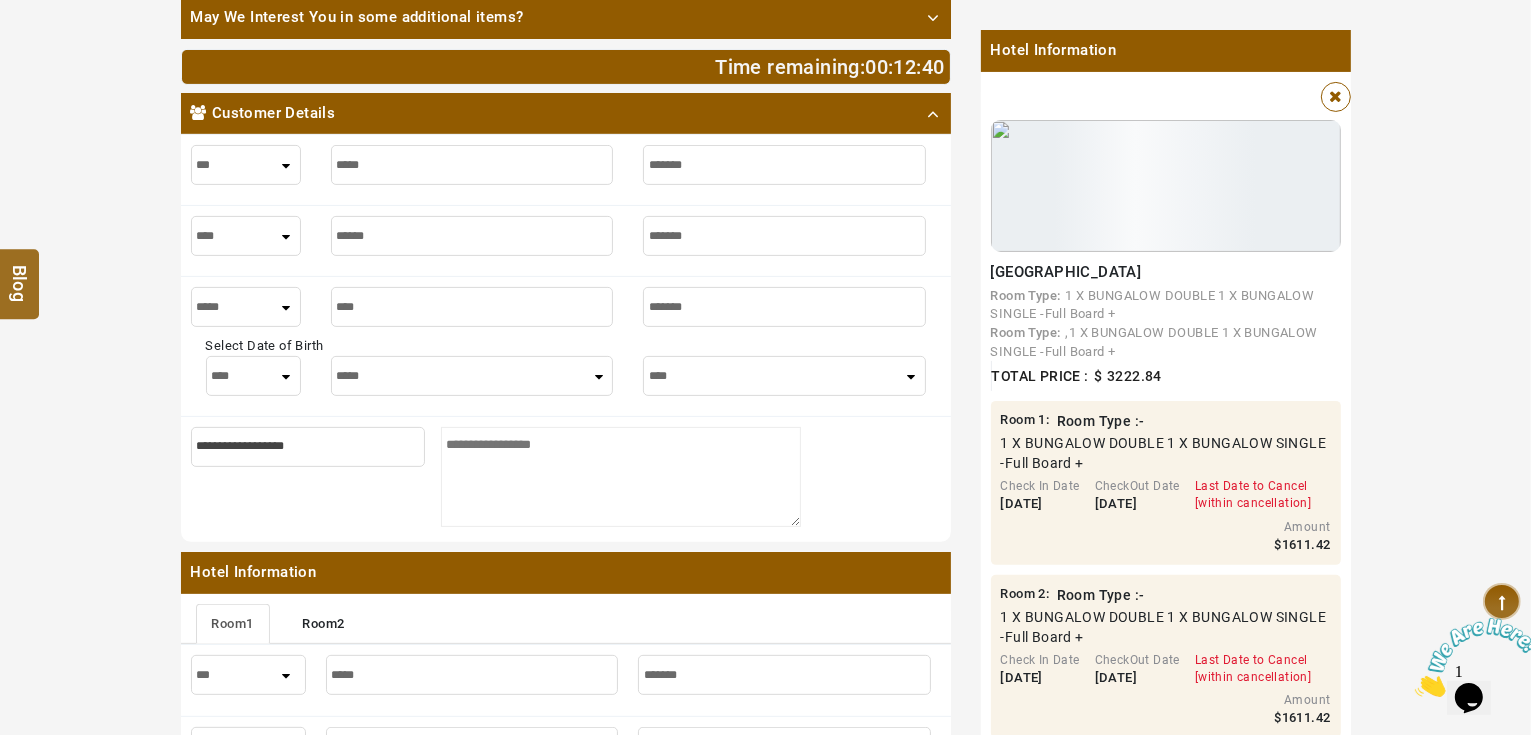 scroll, scrollTop: 639, scrollLeft: 0, axis: vertical 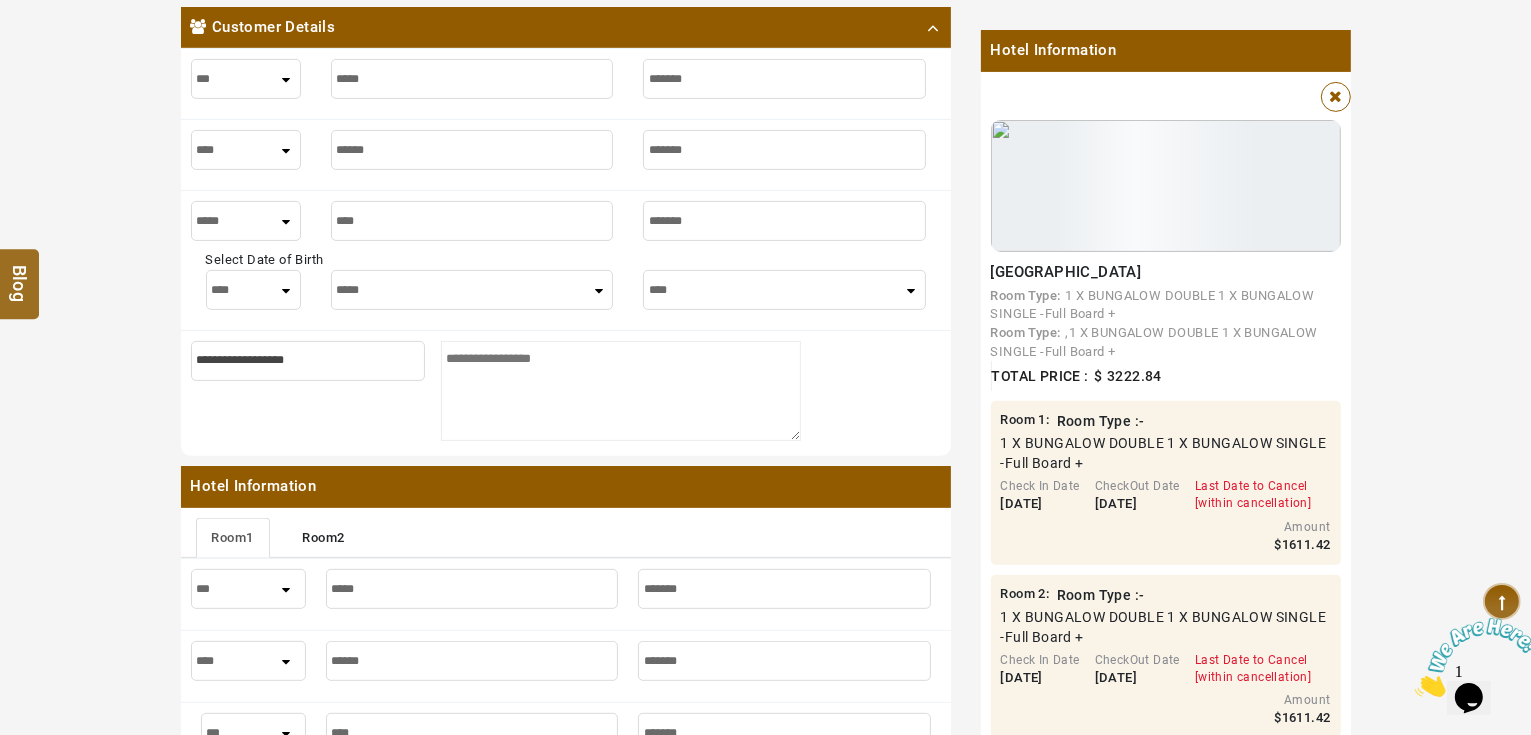 type on "*******" 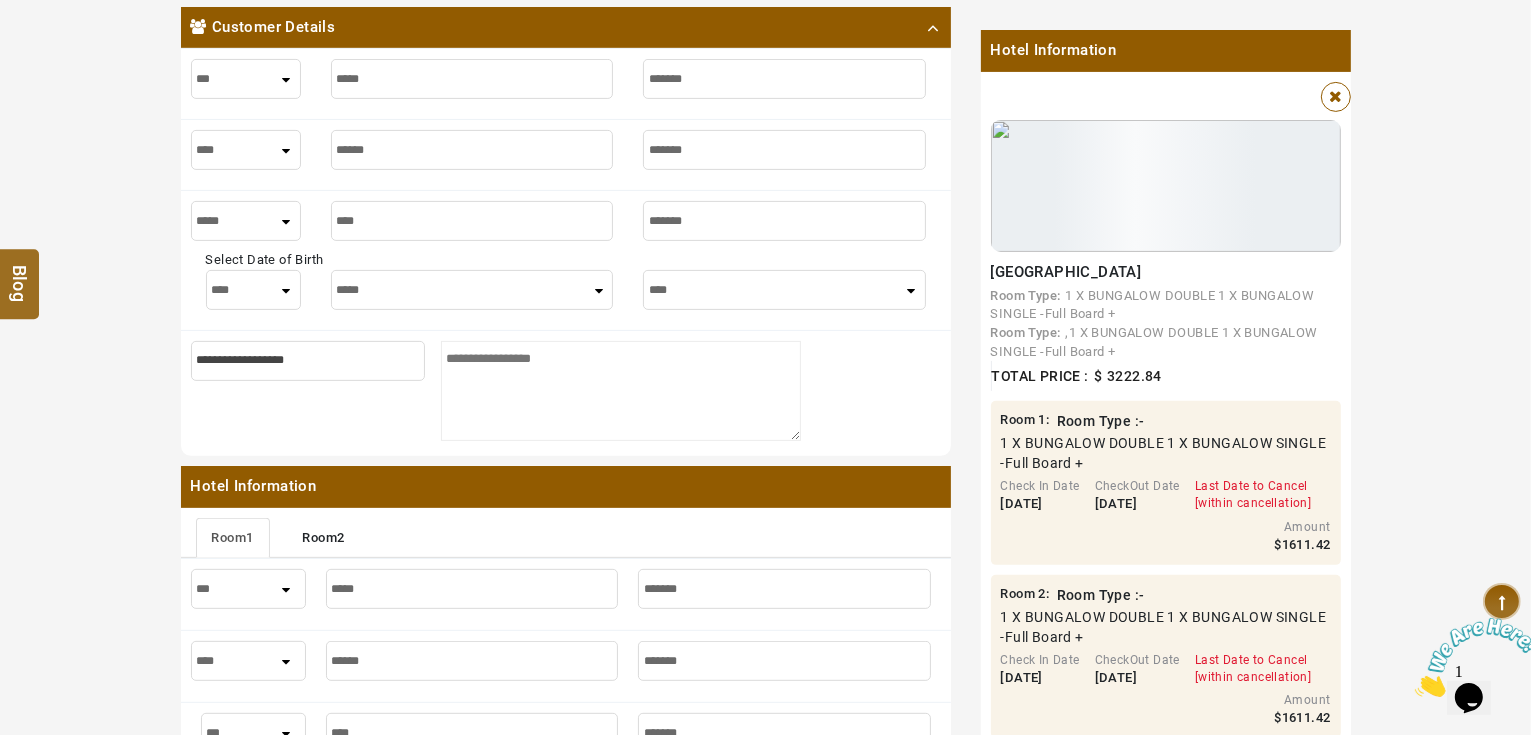 click on "***** ******* ******** ***** ***** *** **** **** ****** ********* ******* ******** ********" at bounding box center [472, 290] 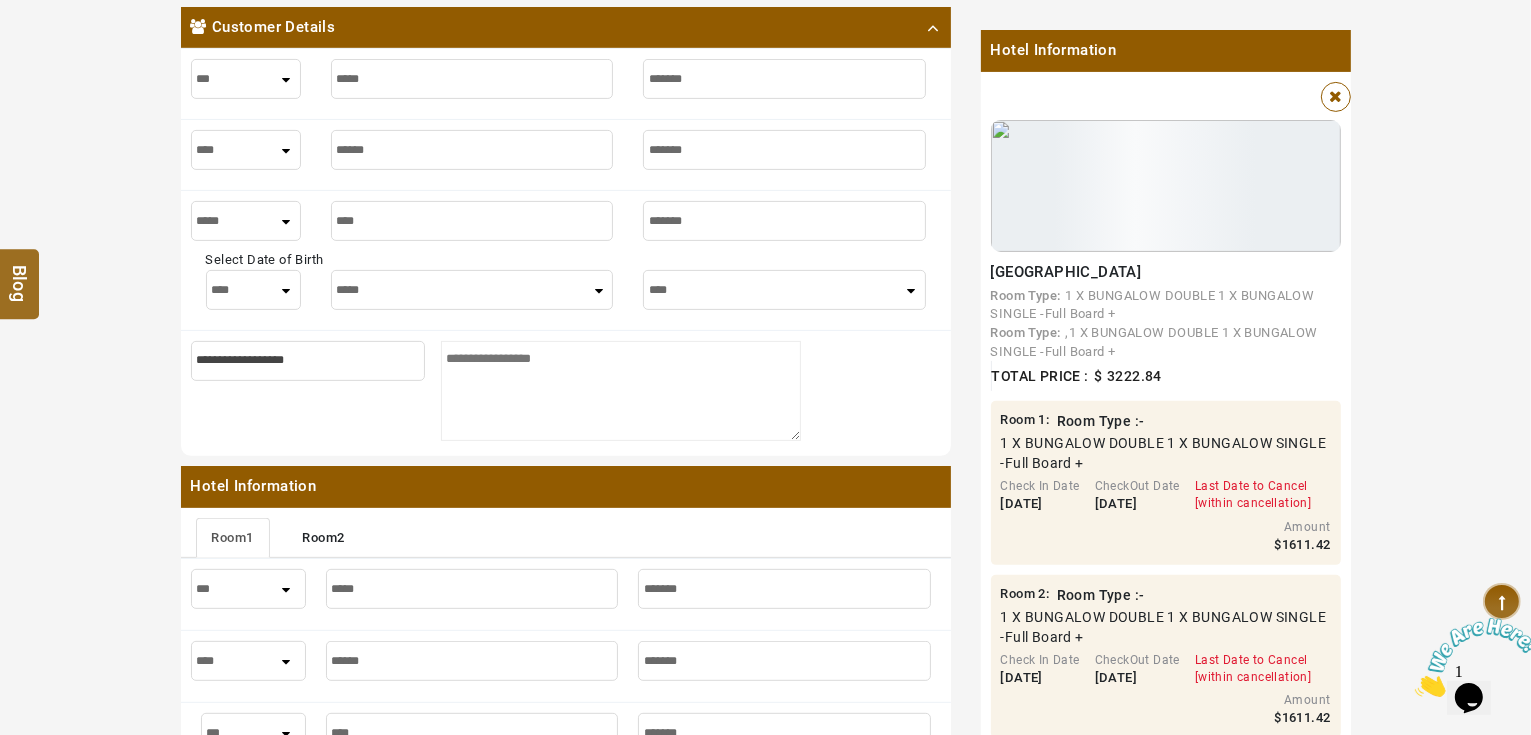 drag, startPoint x: 287, startPoint y: 284, endPoint x: 284, endPoint y: 302, distance: 18.248287 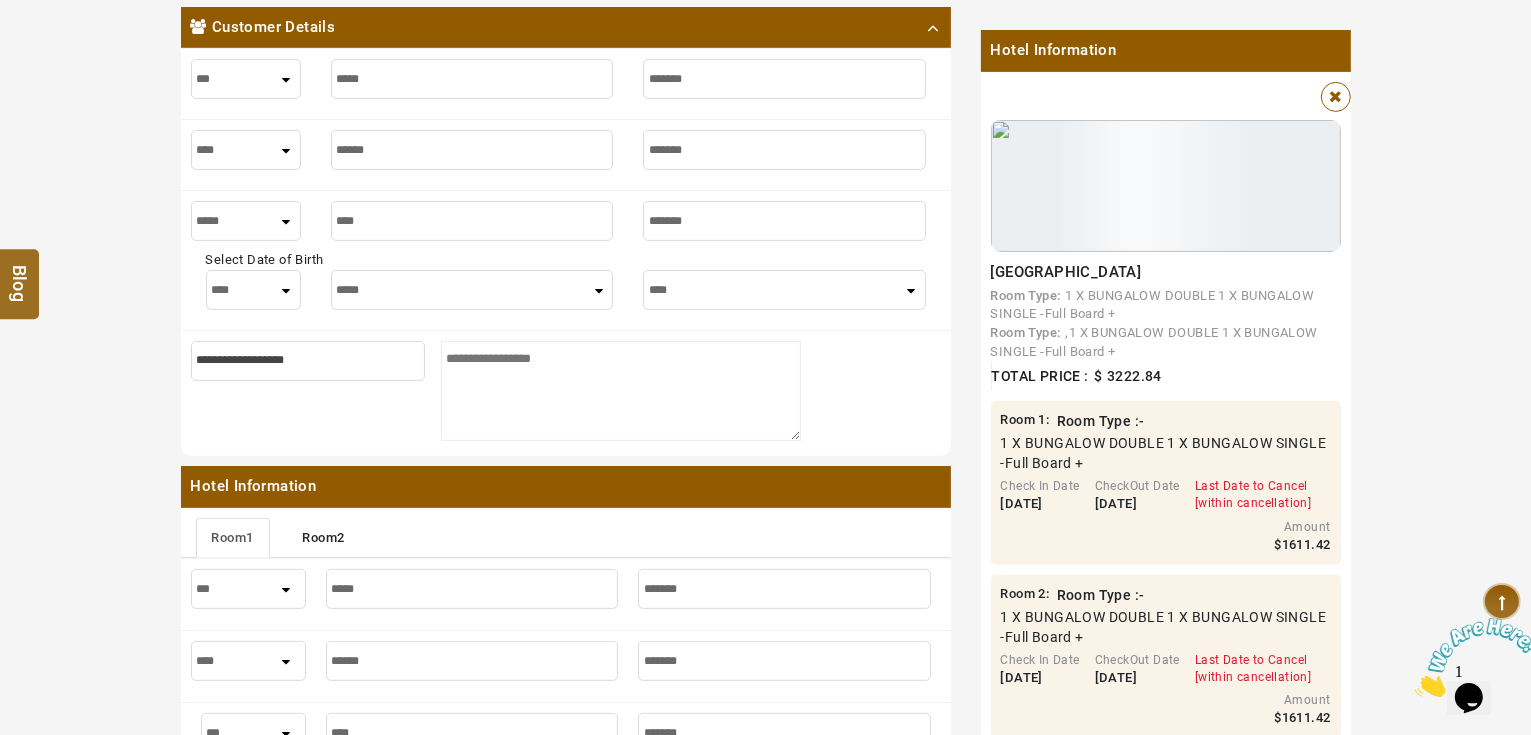 click on "**** * * * * * * * * * ** ** ** ** ** ** ** ** ** ** ** ** ** ** ** ** ** ** ** ** ** **" at bounding box center (253, 290) 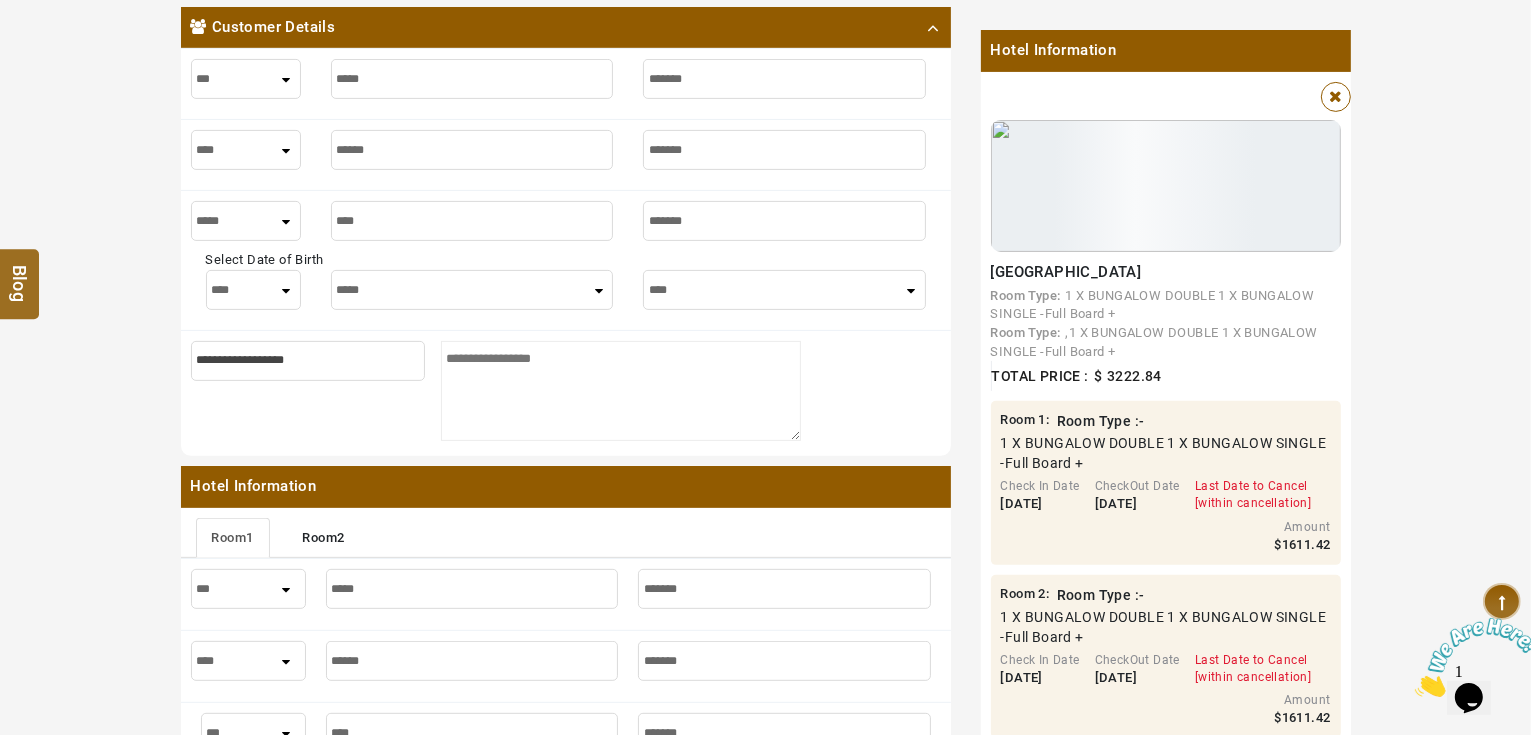 select on "**" 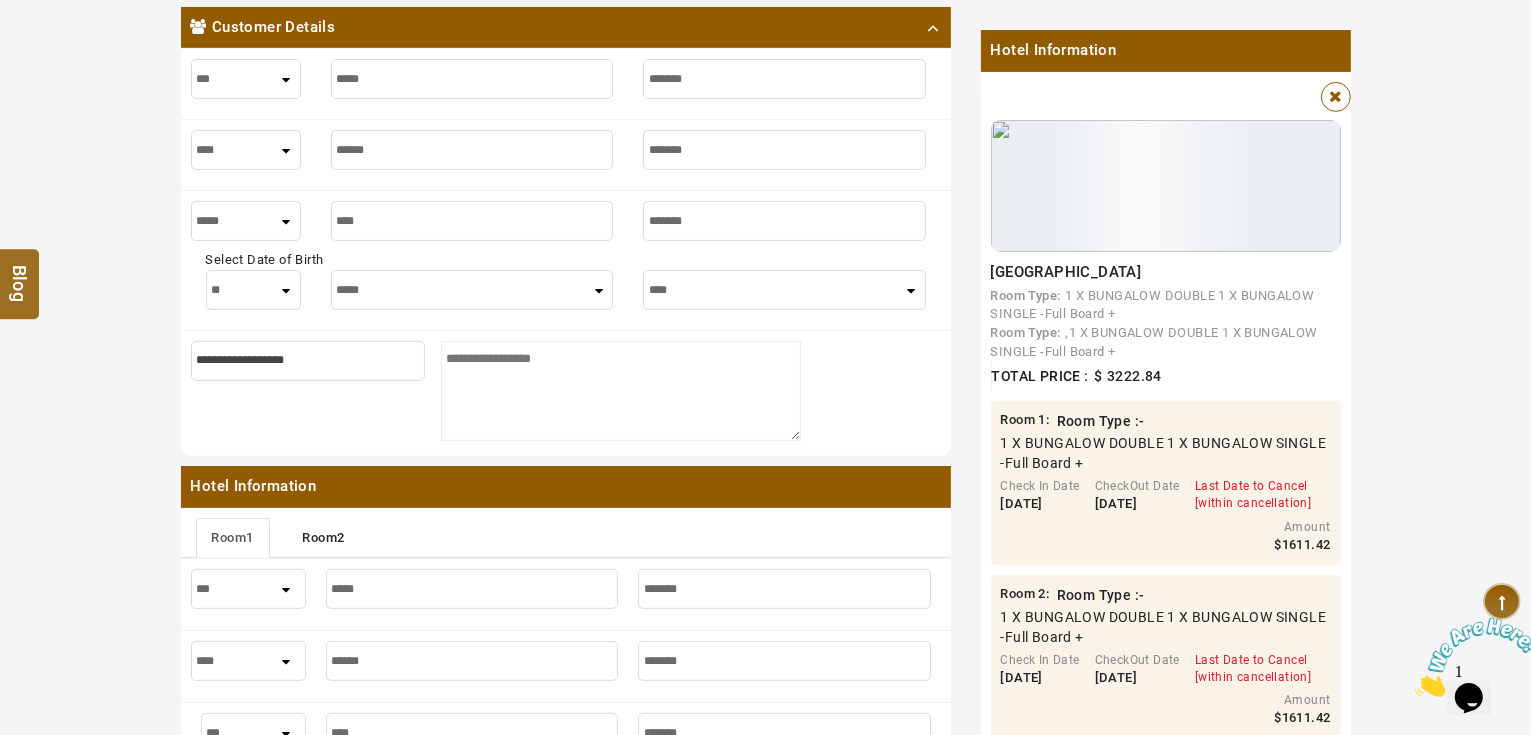 click on "**** * * * * * * * * * ** ** ** ** ** ** ** ** ** ** ** ** ** ** ** ** ** ** ** ** ** **" at bounding box center (253, 290) 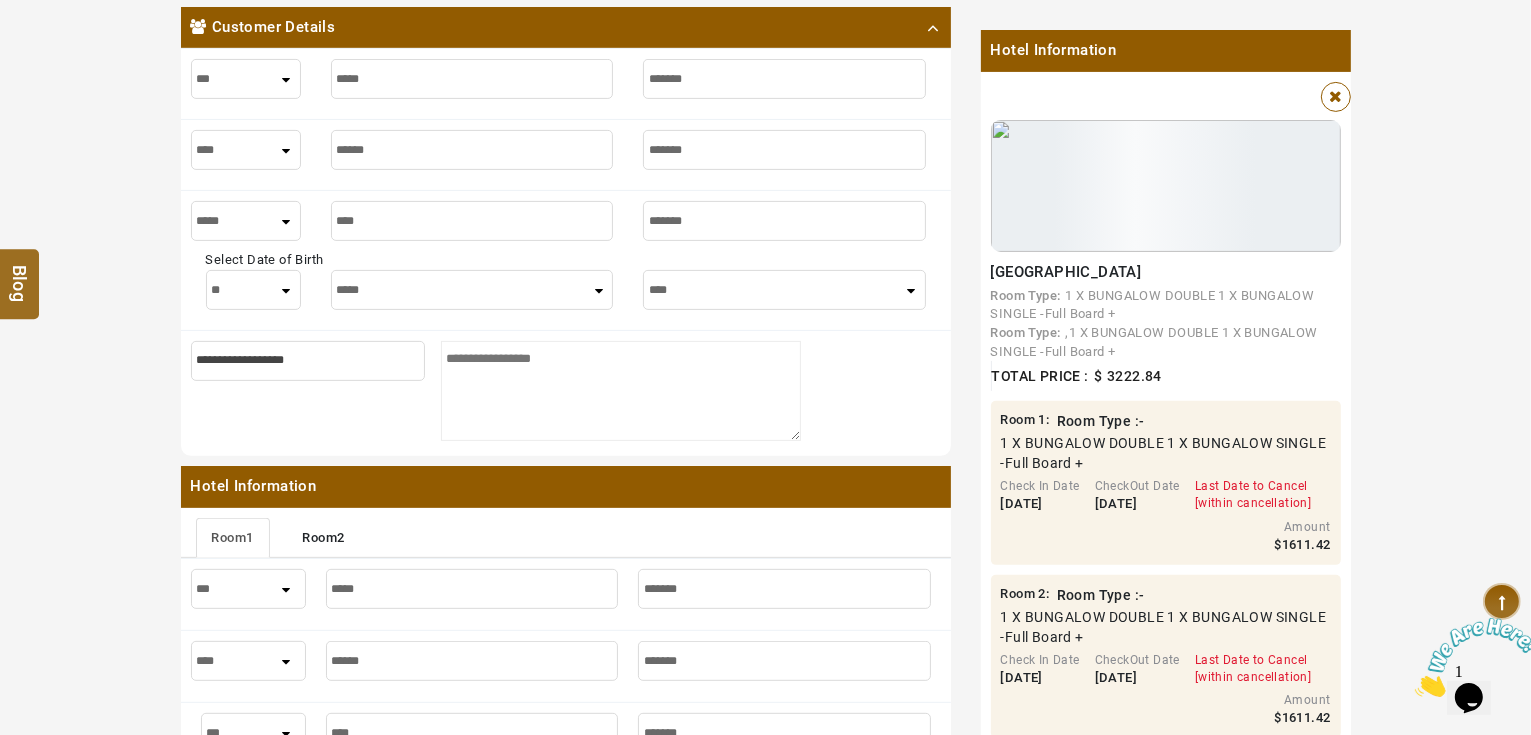 click on "***** ******* ******** ***** ***** *** **** **** ****** ********* ******* ******** ********" at bounding box center (472, 290) 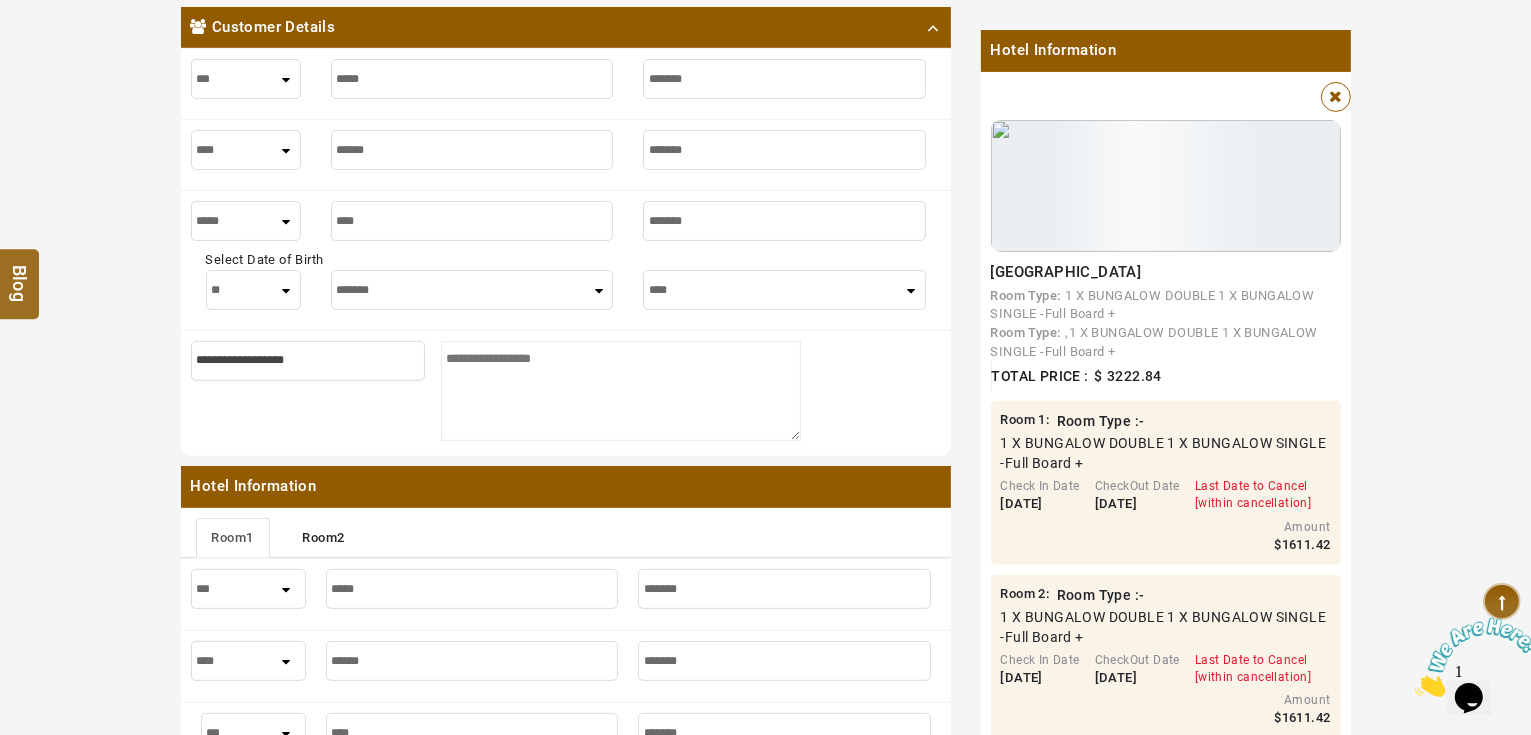 click on "***** ******* ******** ***** ***** *** **** **** ****** ********* ******* ******** ********" at bounding box center [472, 290] 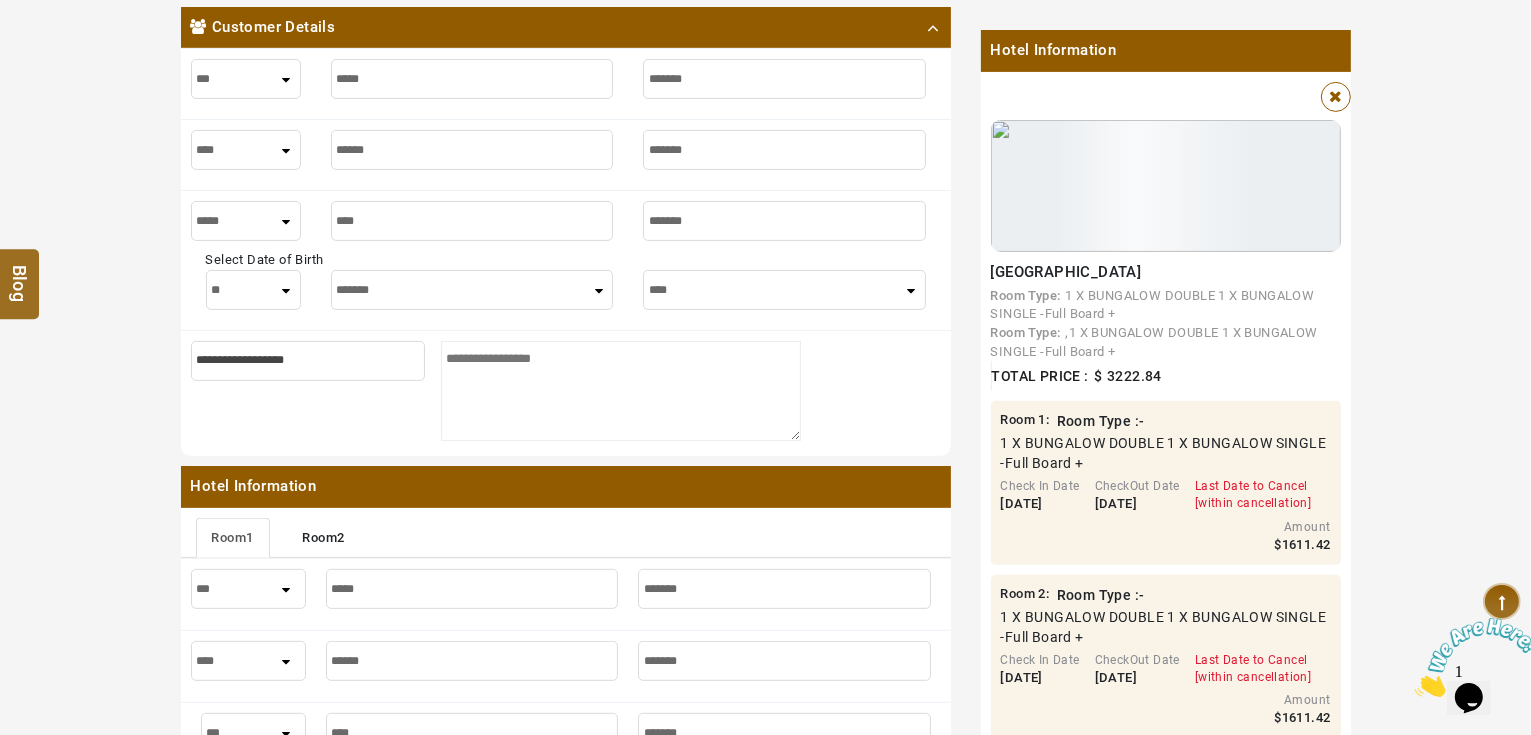 click on "**** **** **** **** **** **** **** **** **** **** **** **** ****" at bounding box center (784, 290) 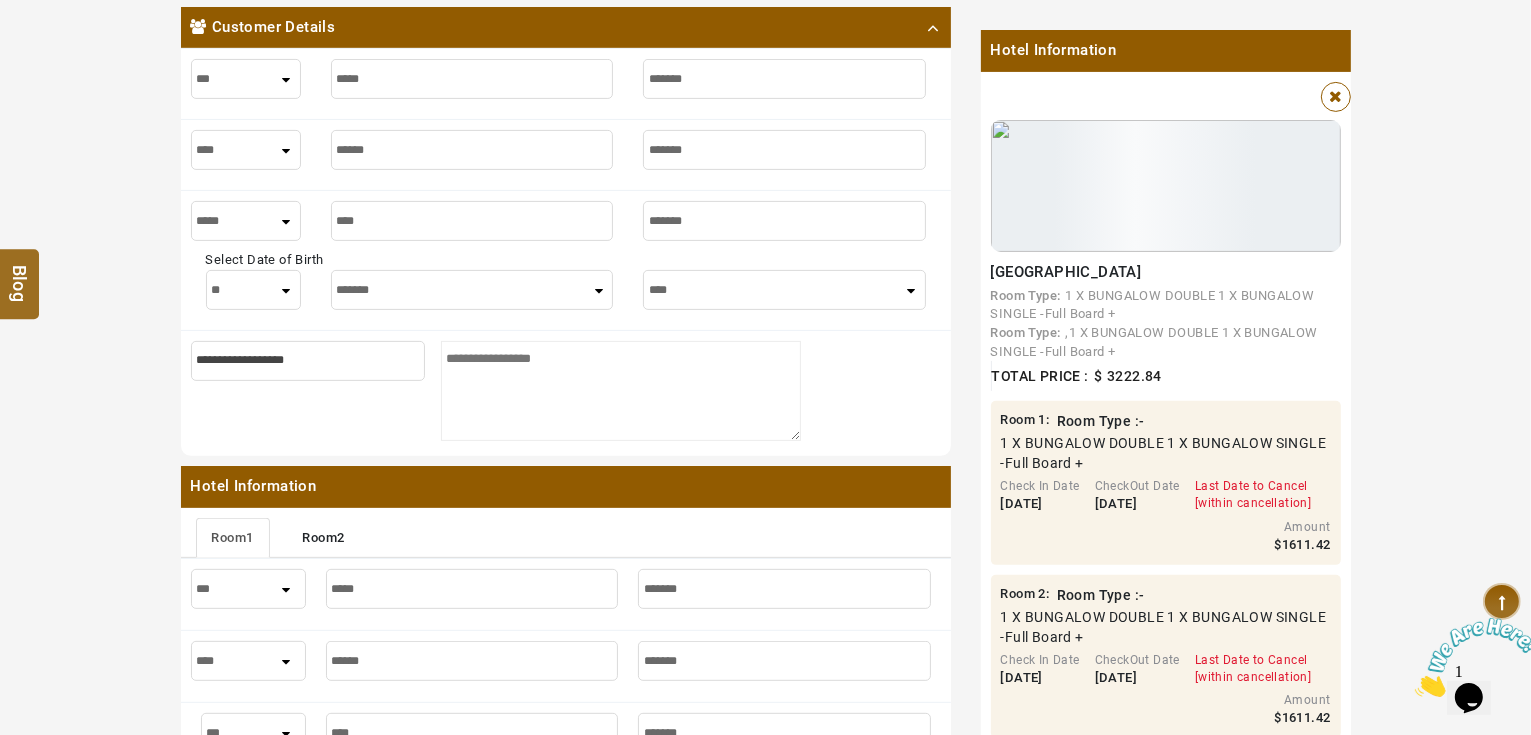 select on "****" 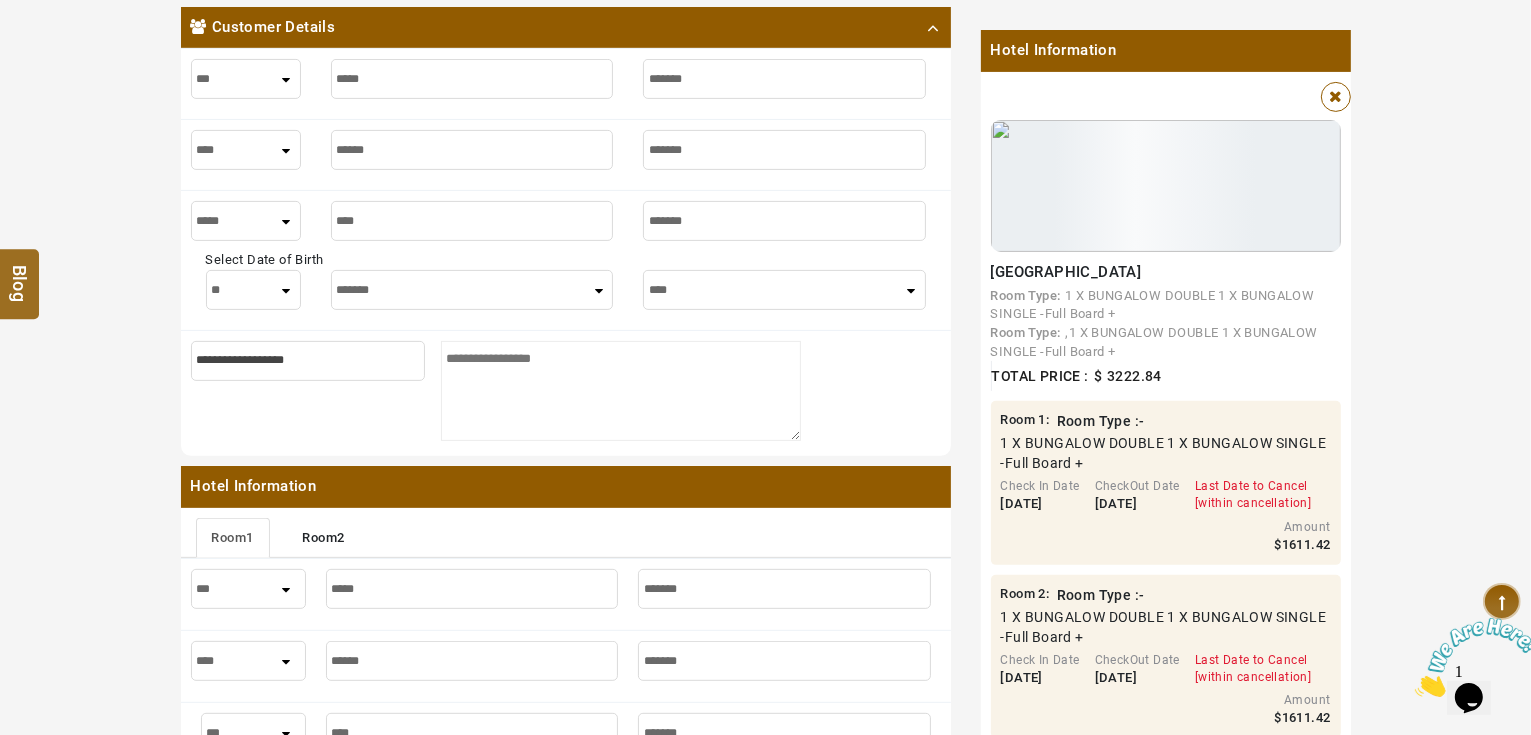 click on "**** **** **** **** **** **** **** **** **** **** **** **** ****" at bounding box center (784, 290) 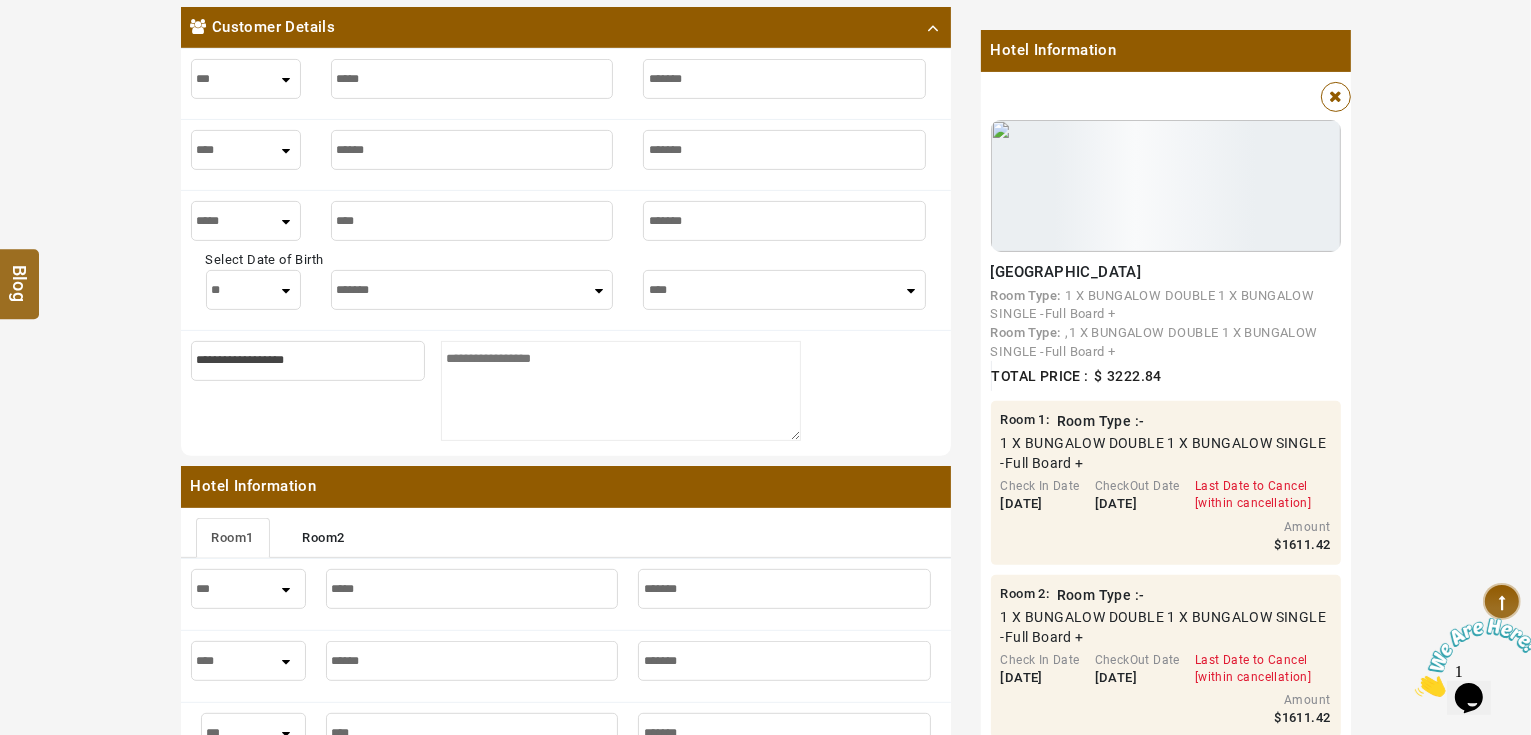 click at bounding box center (316, 394) 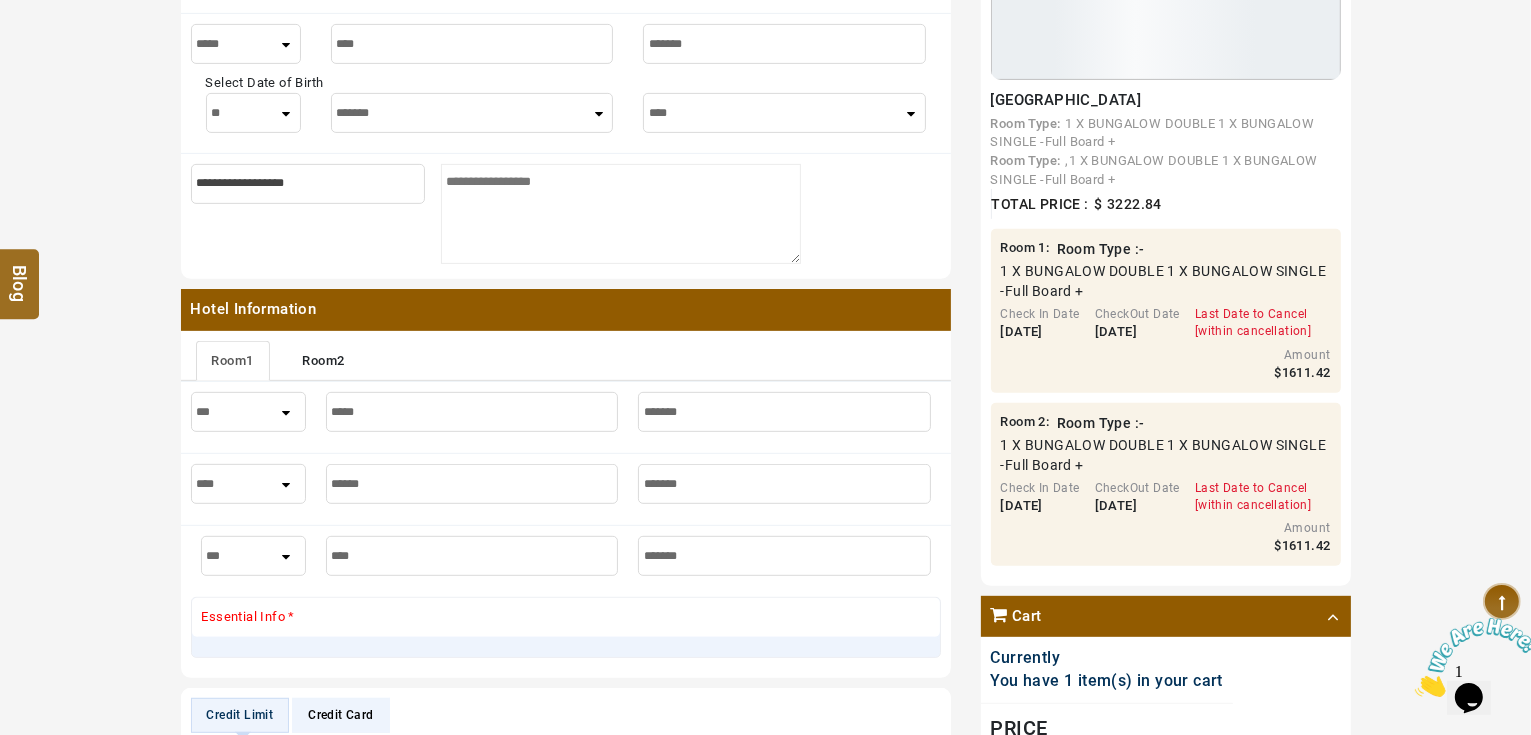 scroll, scrollTop: 799, scrollLeft: 0, axis: vertical 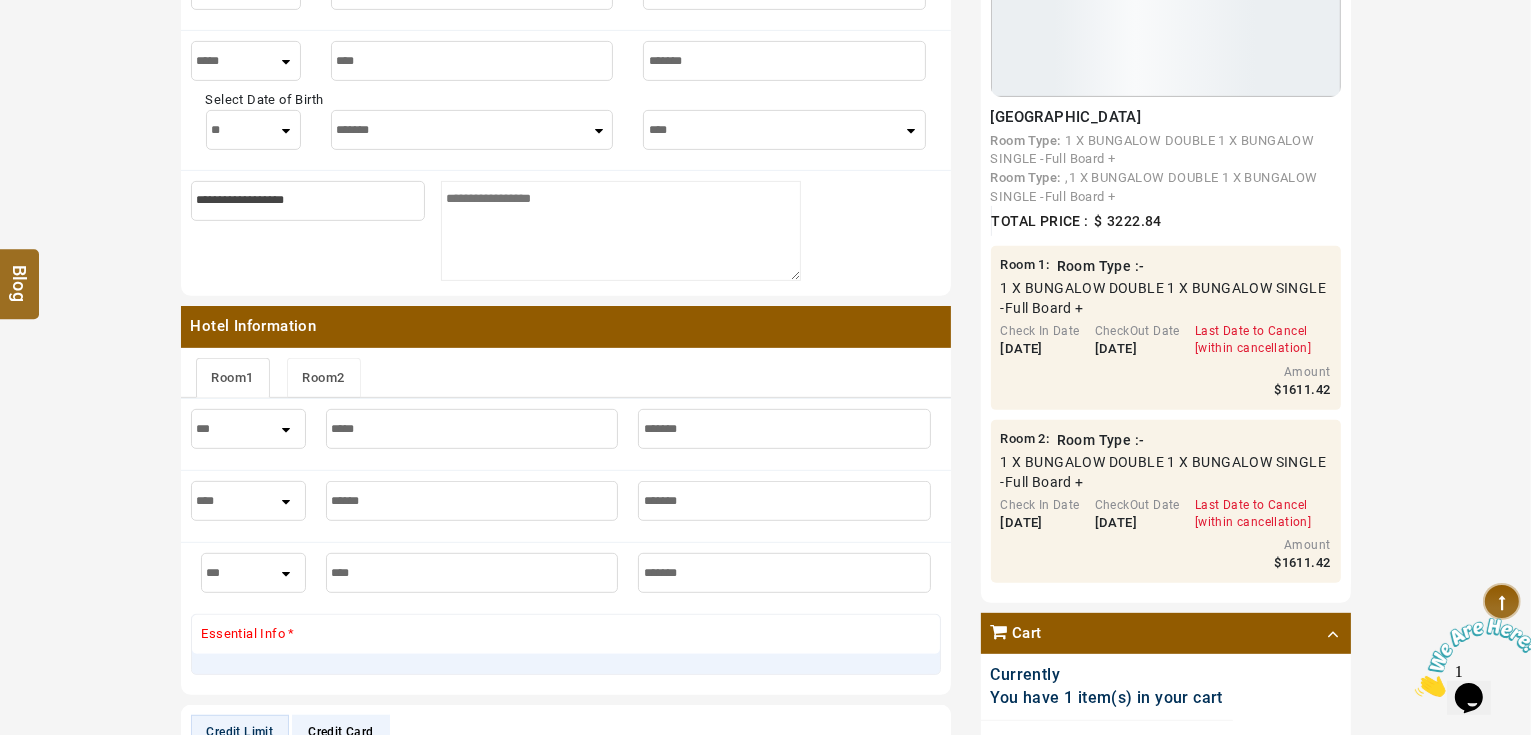click on "Room  2" at bounding box center [324, 378] 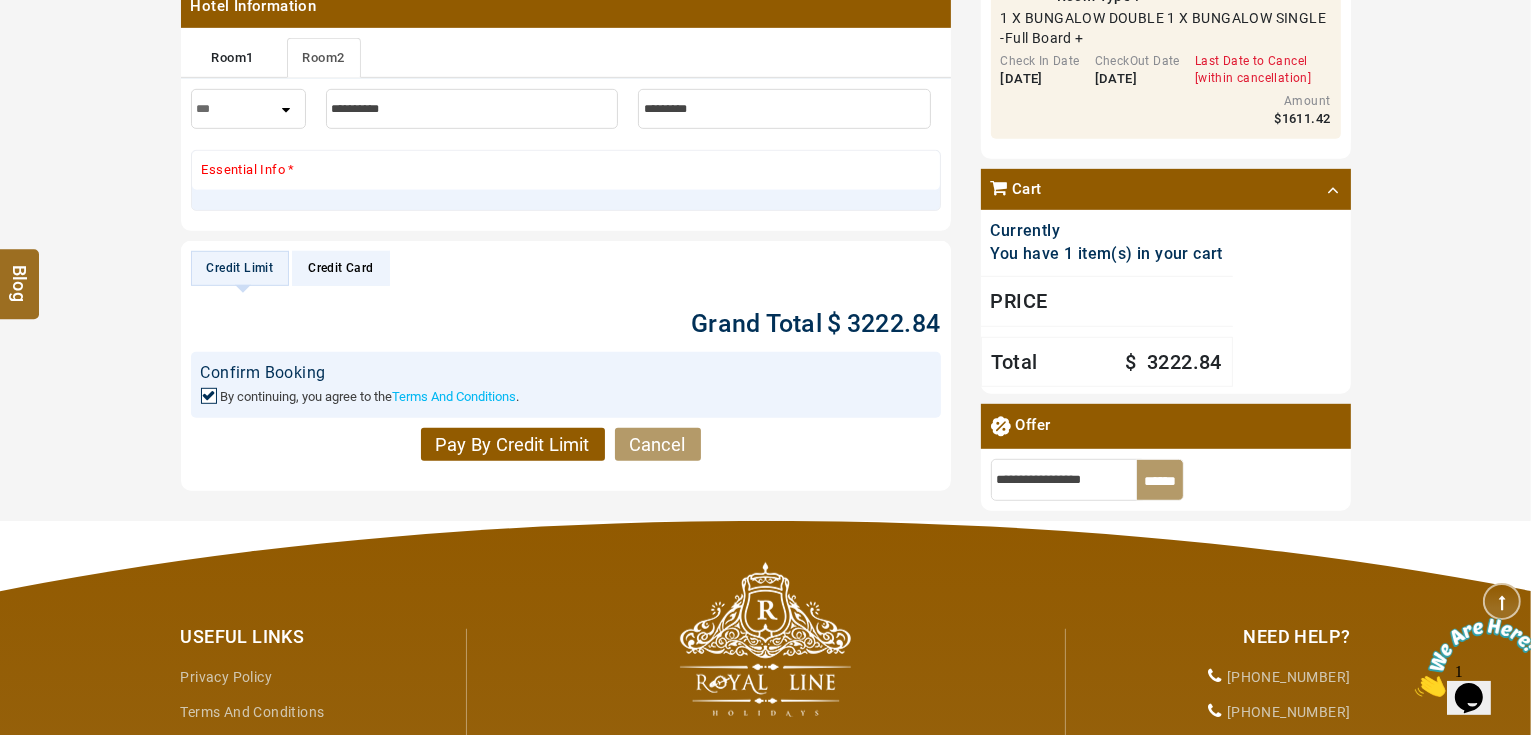 scroll, scrollTop: 879, scrollLeft: 0, axis: vertical 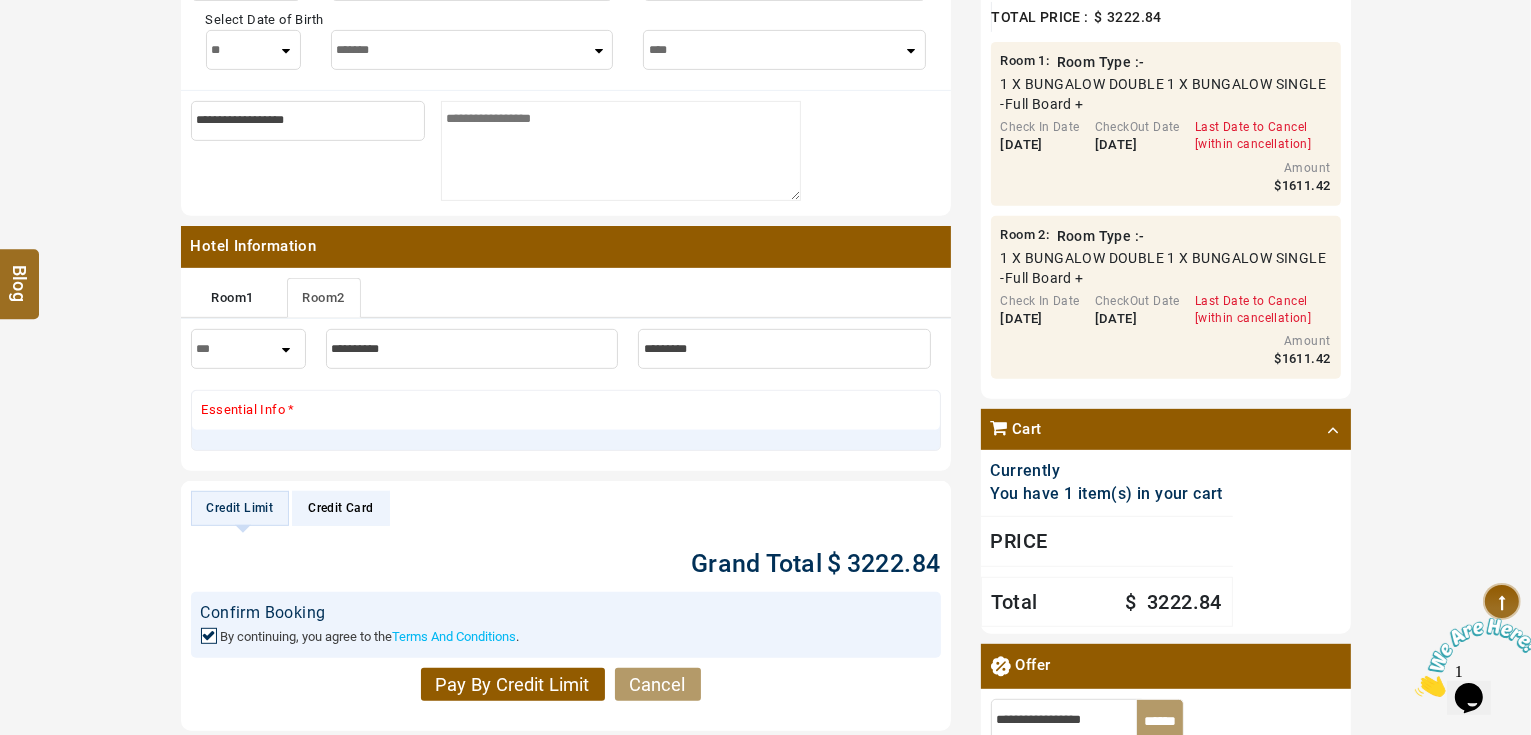 click at bounding box center (472, 349) 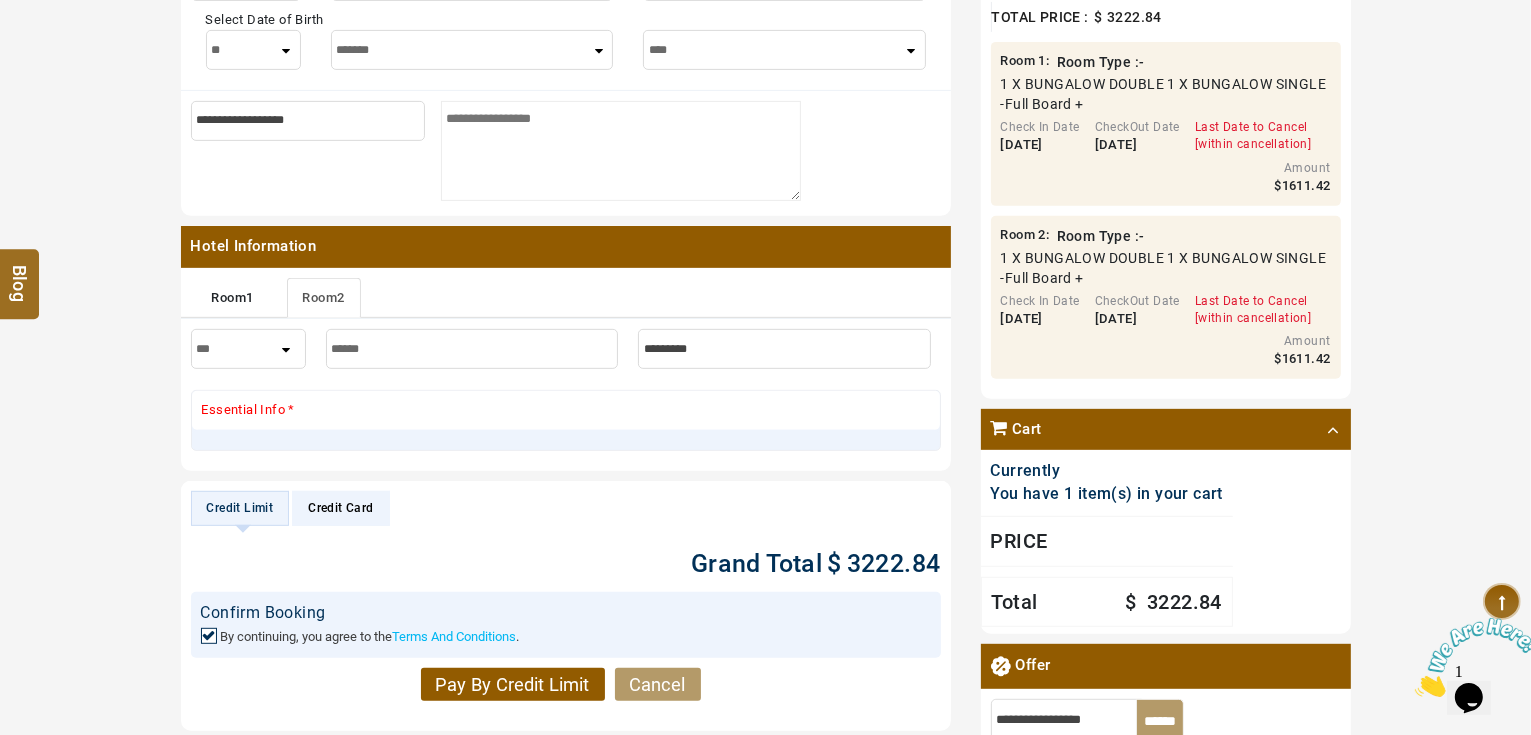 type on "******" 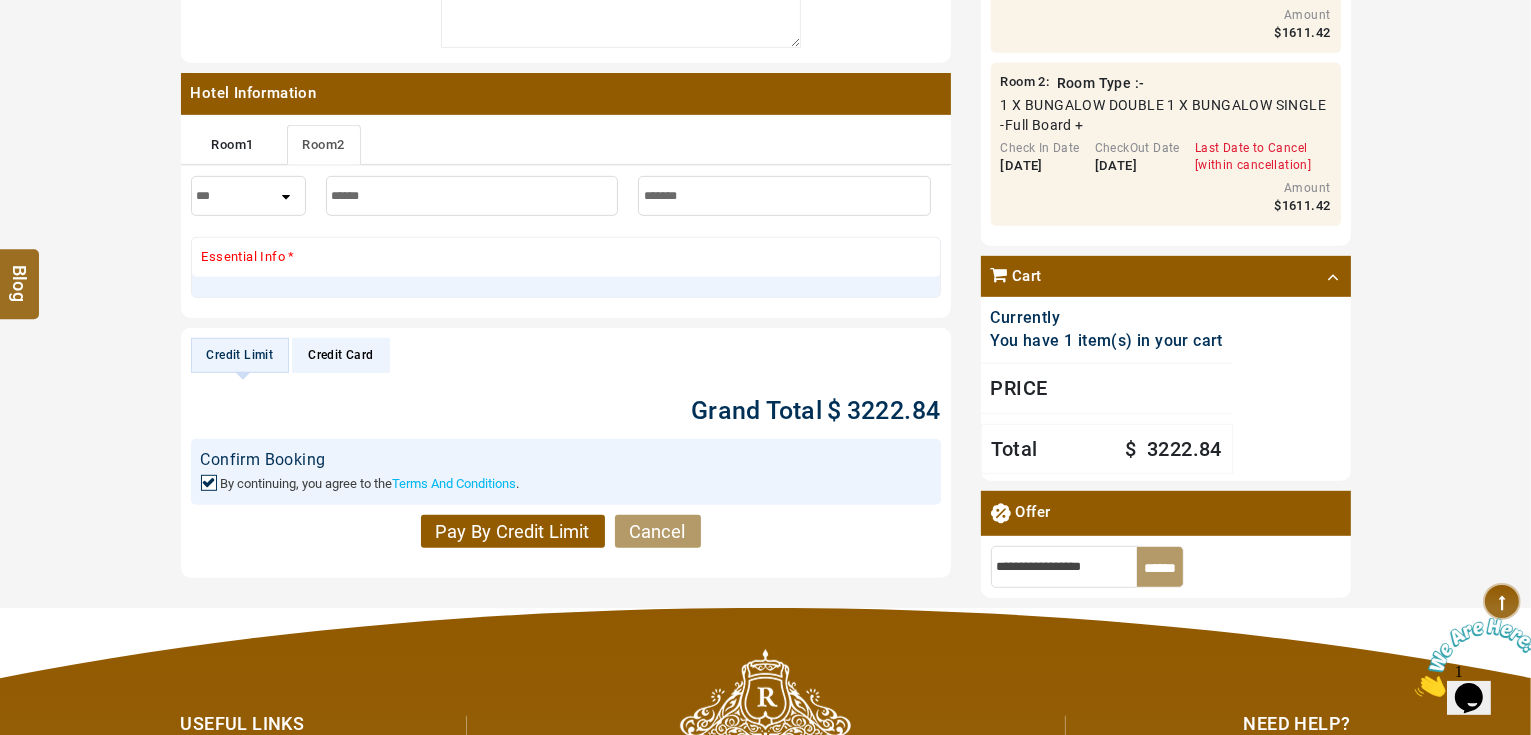 scroll, scrollTop: 1119, scrollLeft: 0, axis: vertical 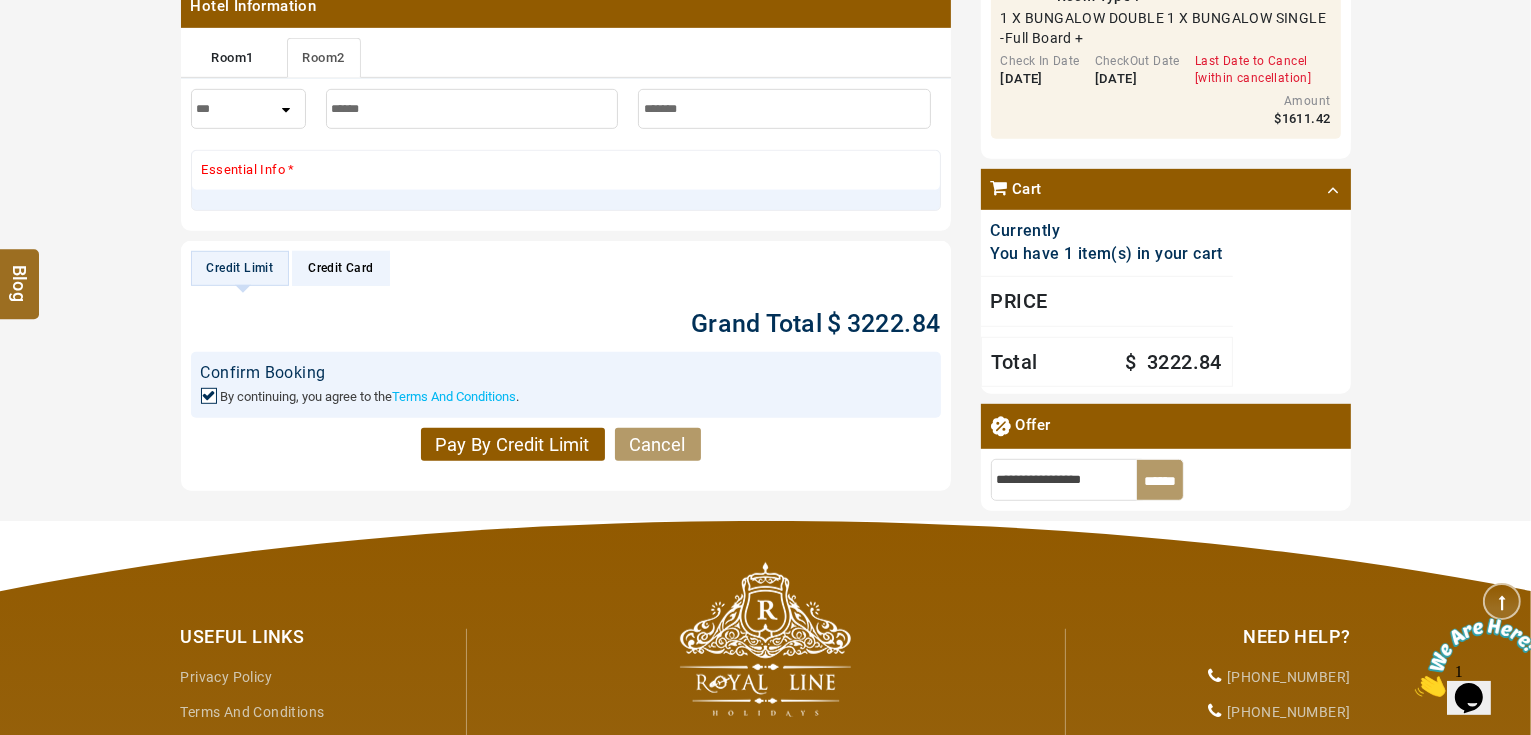 type on "*******" 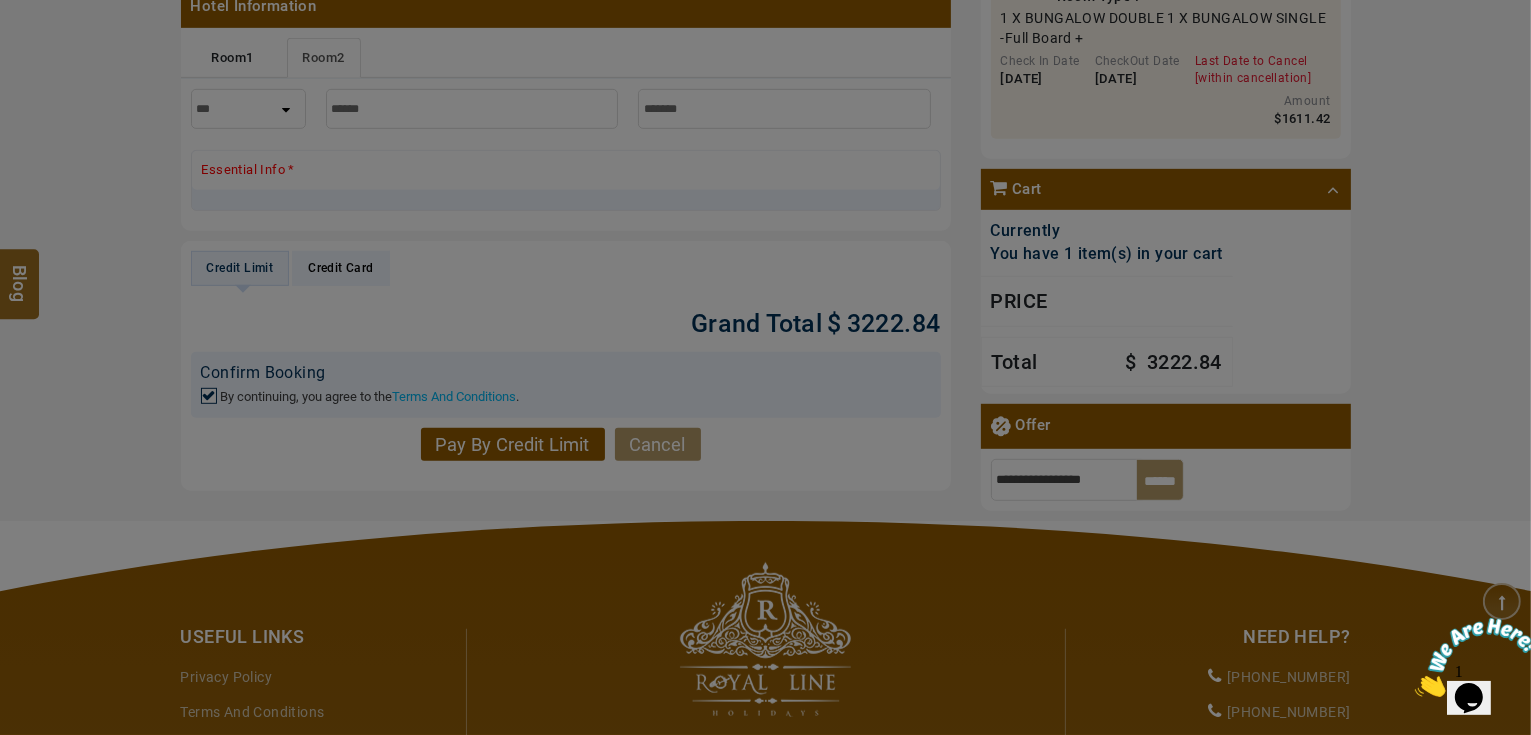 scroll, scrollTop: 1199, scrollLeft: 0, axis: vertical 